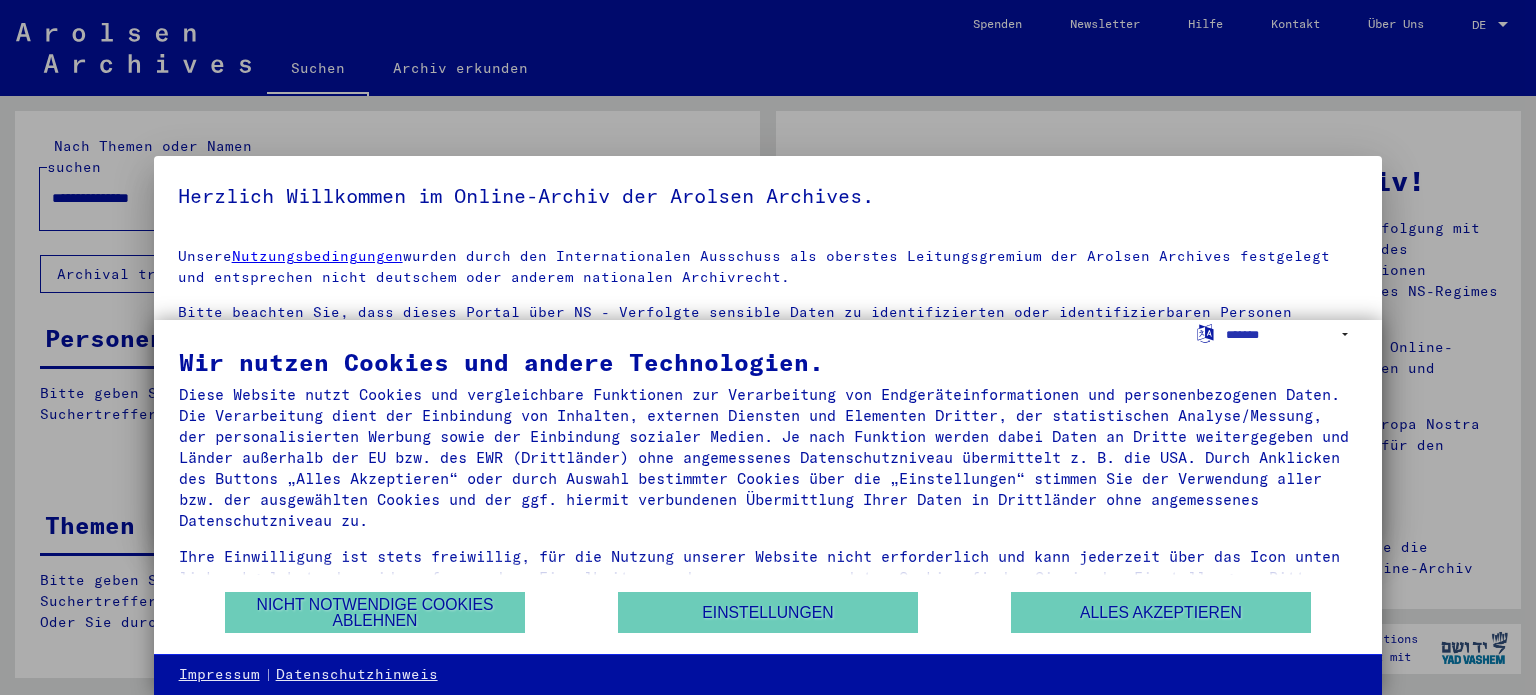 scroll, scrollTop: 0, scrollLeft: 0, axis: both 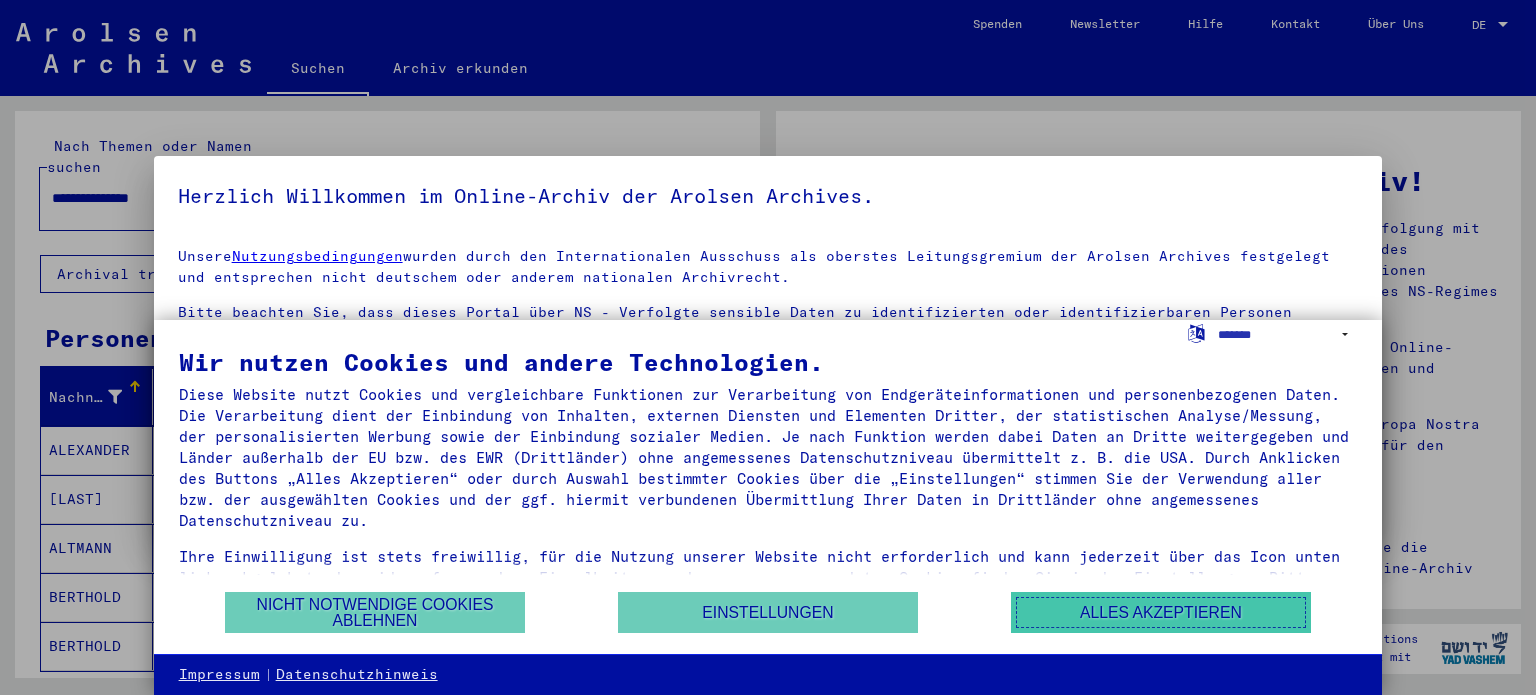 click on "Alles akzeptieren" at bounding box center [1161, 612] 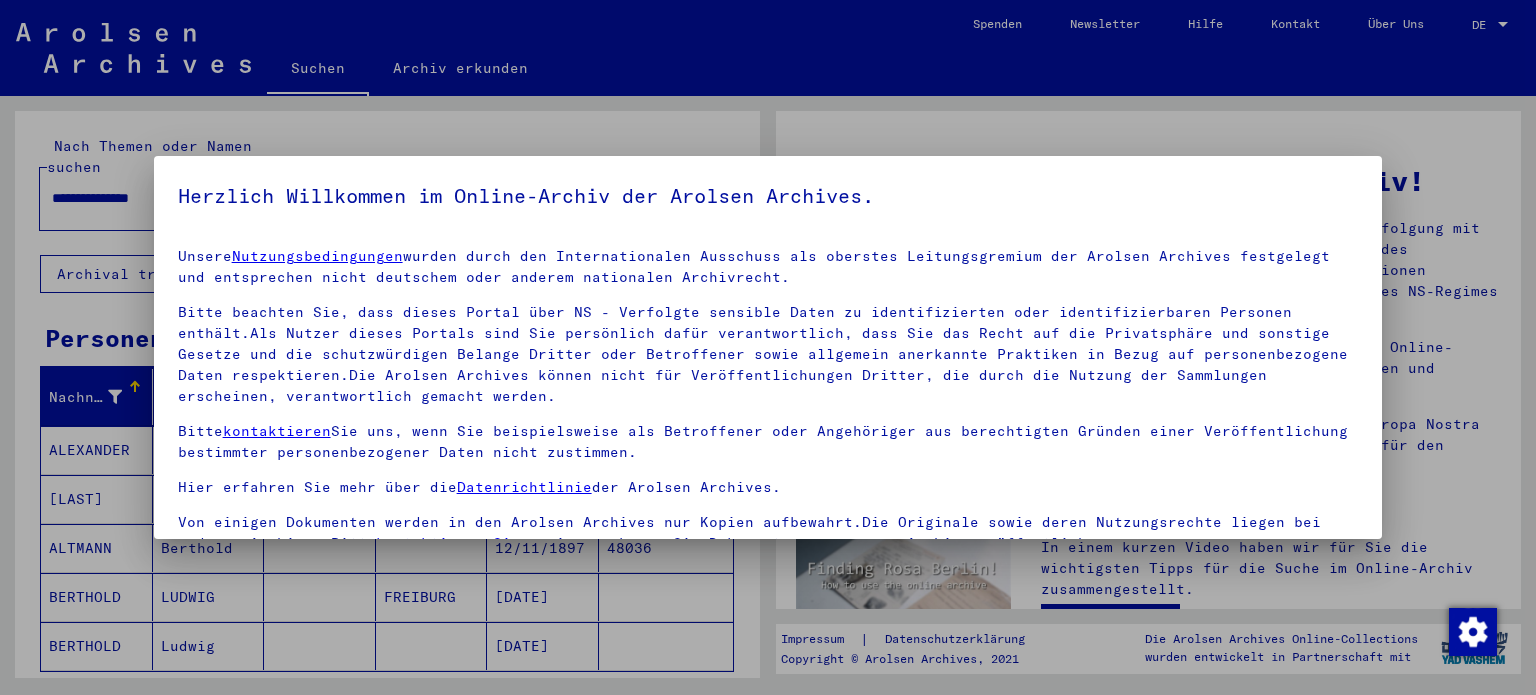 click at bounding box center (768, 347) 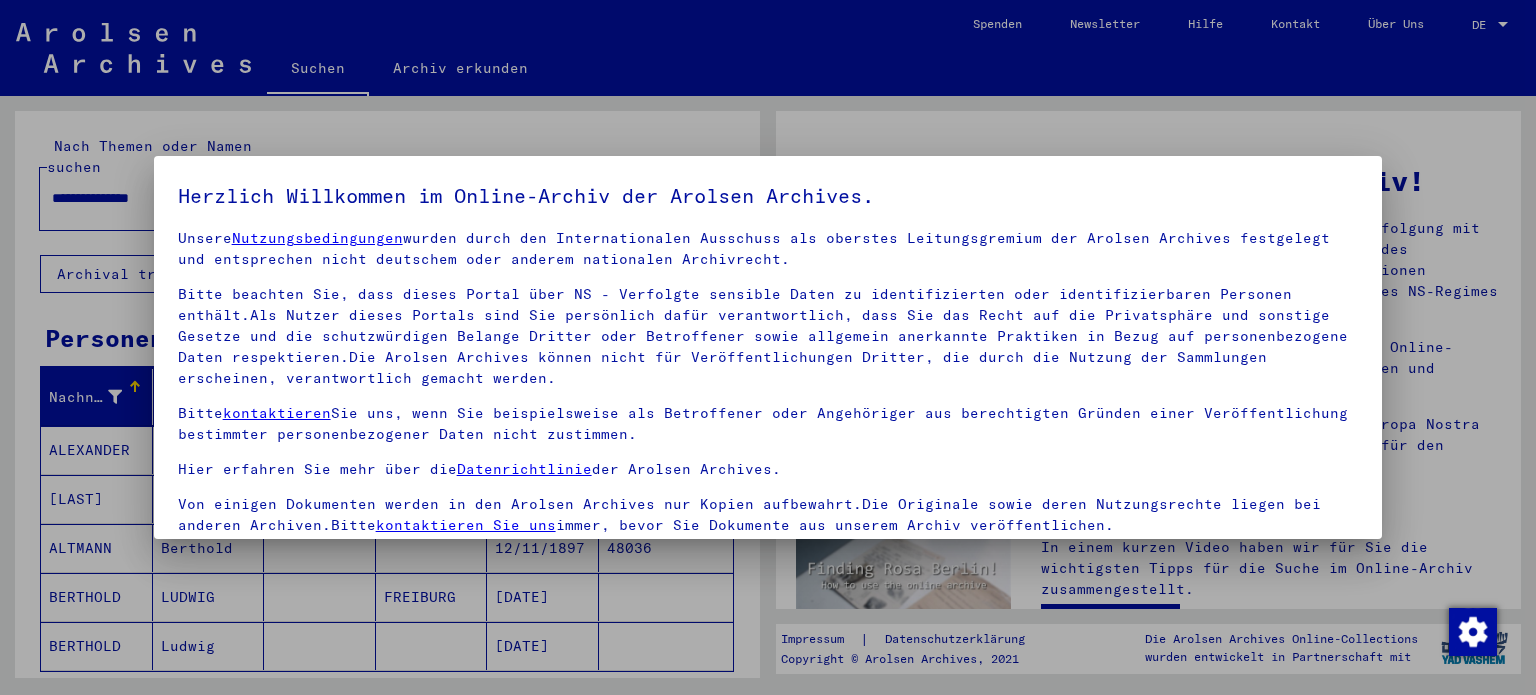 scroll, scrollTop: 28, scrollLeft: 0, axis: vertical 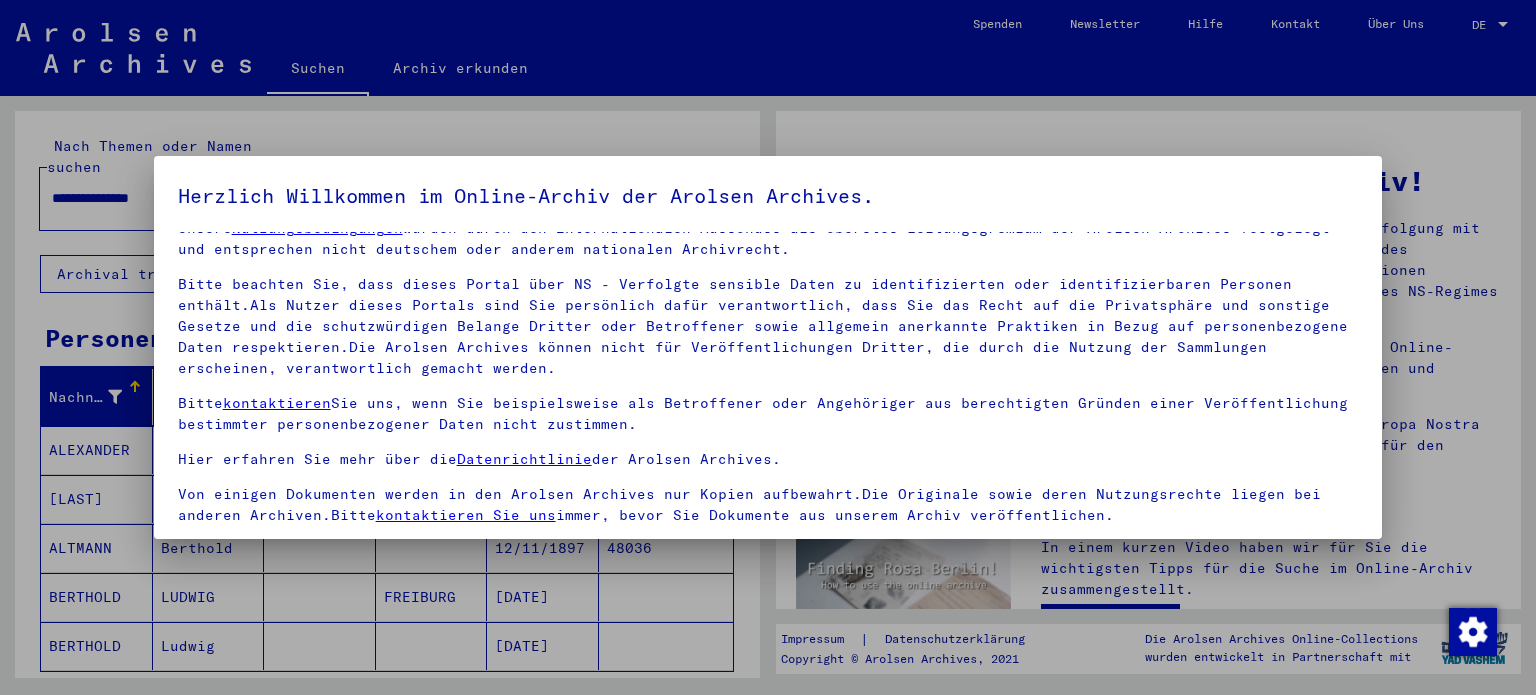 click on "Herzlich Willkommen im Online-Archiv der Arolsen Archives.  Unsere  Nutzungsbedingungen  wurden durch den Internationalen Ausschuss als oberstes Leitungsgremium der Arolsen Archives festgelegt und entsprechen nicht deutschem oder anderem nationalen Archivrecht. Bitte beachten Sie, dass dieses Portal über NS - Verfolgte sensible Daten zu identifizierten oder identifizierbaren Personen enthält.Als Nutzer dieses Portals sind Sie persönlich dafür verantwortlich, dass Sie das Recht auf die Privatsphäre und sonstige Gesetze und die schutzwürdigen Belange Dritter oder Betroffener sowie allgemein anerkannte Praktiken in Bezug auf personenbezogene Daten respektieren.Die Arolsen Archives können nicht für Veröffentlichungen Dritter, die durch die Nutzung der Sammlungen erscheinen, verantwortlich gemacht werden. Bitte  kontaktieren  Sie uns, wenn Sie beispielsweise als Betroffener oder Angehöriger aus berechtigten Gründen einer Veröffentlichung bestimmter personenbezogener Daten nicht zustimmen." at bounding box center [768, 347] 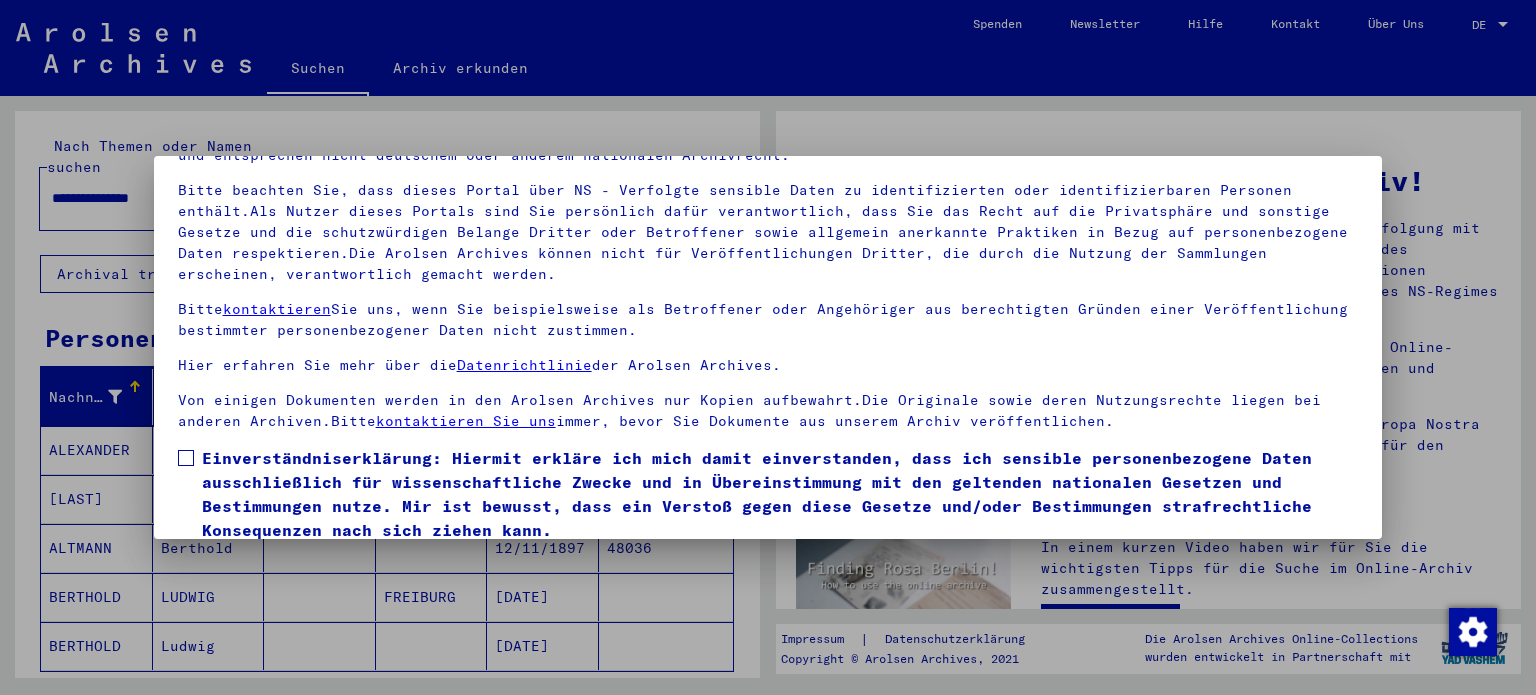 scroll, scrollTop: 169, scrollLeft: 0, axis: vertical 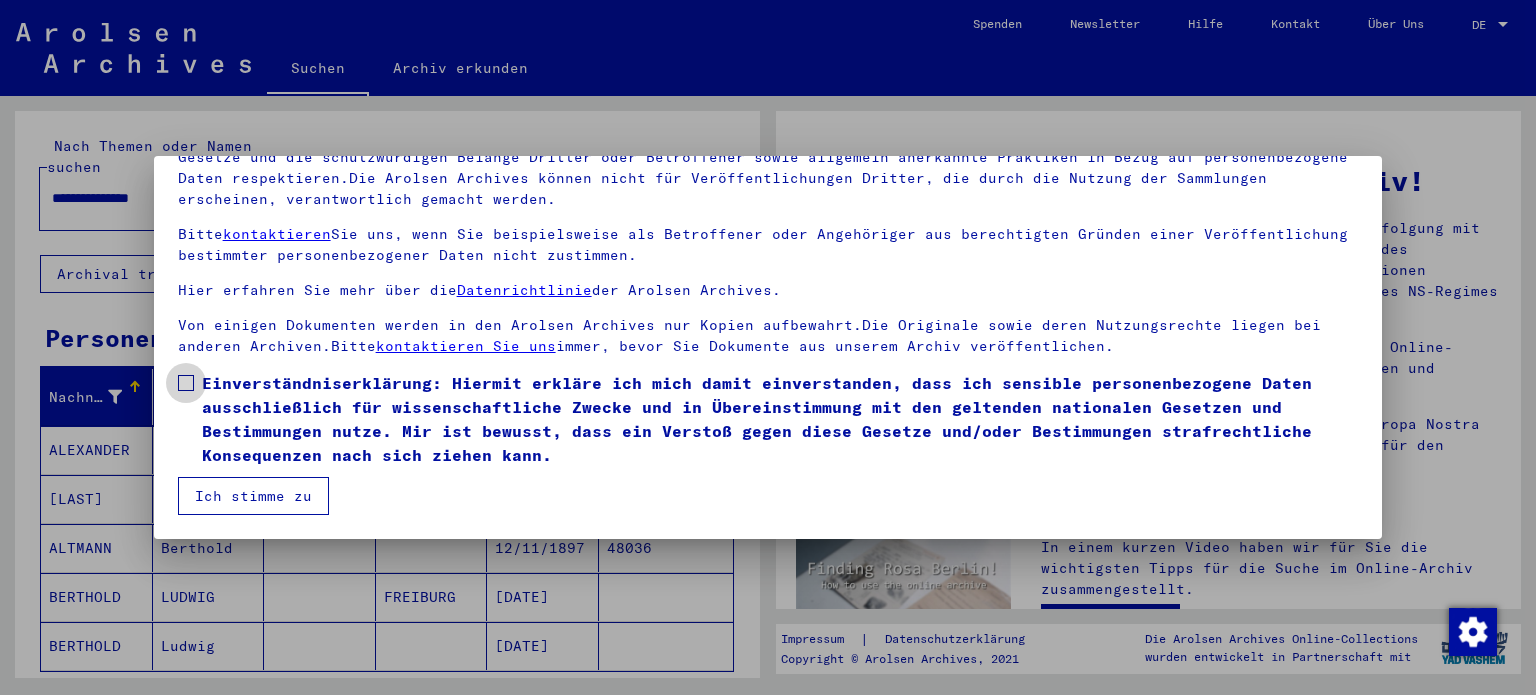 click on "Einverständniserklärung: Hiermit erkläre ich mich damit einverstanden, dass ich sensible personenbezogene Daten ausschließlich für wissenschaftliche Zwecke und in Übereinstimmung mit den geltenden nationalen Gesetzen und Bestimmungen nutze. Mir ist bewusst, dass ein Verstoß gegen diese Gesetze und/oder Bestimmungen strafrechtliche Konsequenzen nach sich ziehen kann." at bounding box center [780, 419] 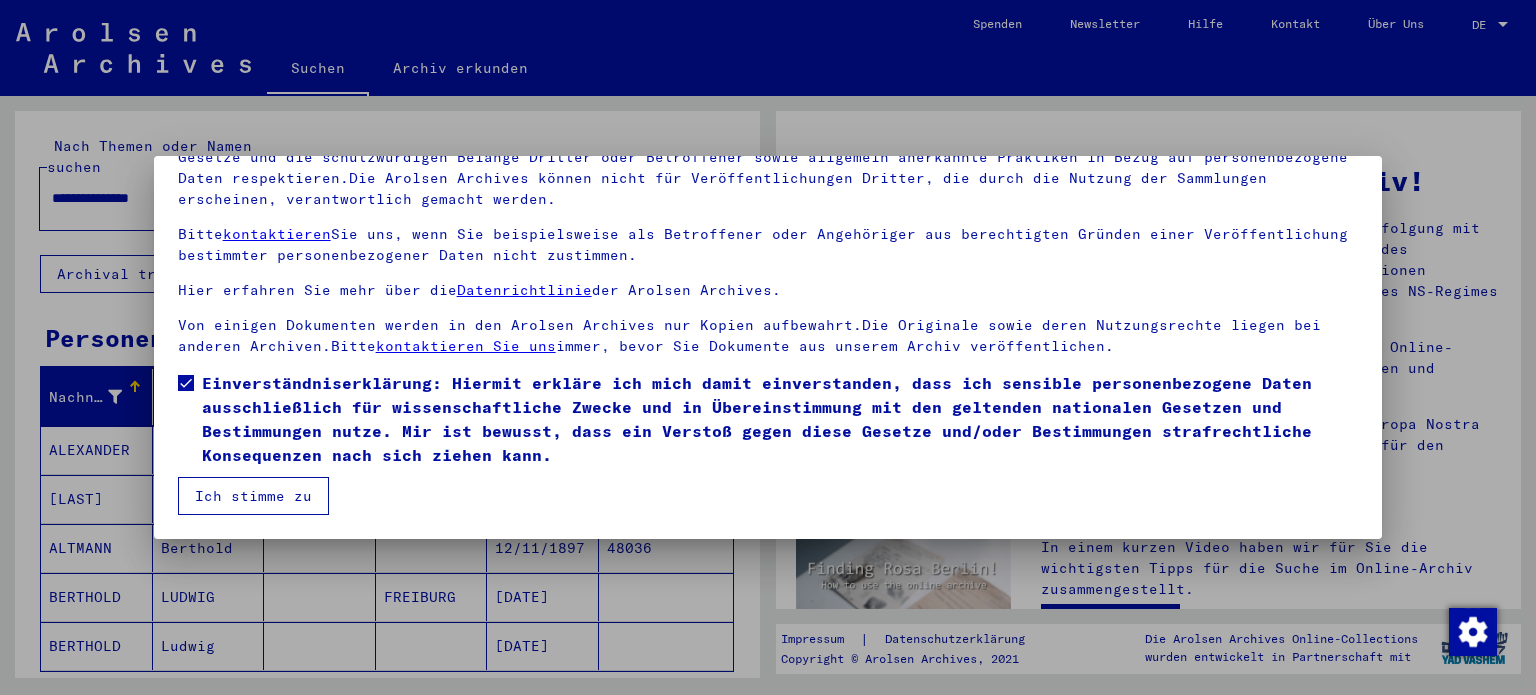 click on "Ich stimme zu" at bounding box center [253, 496] 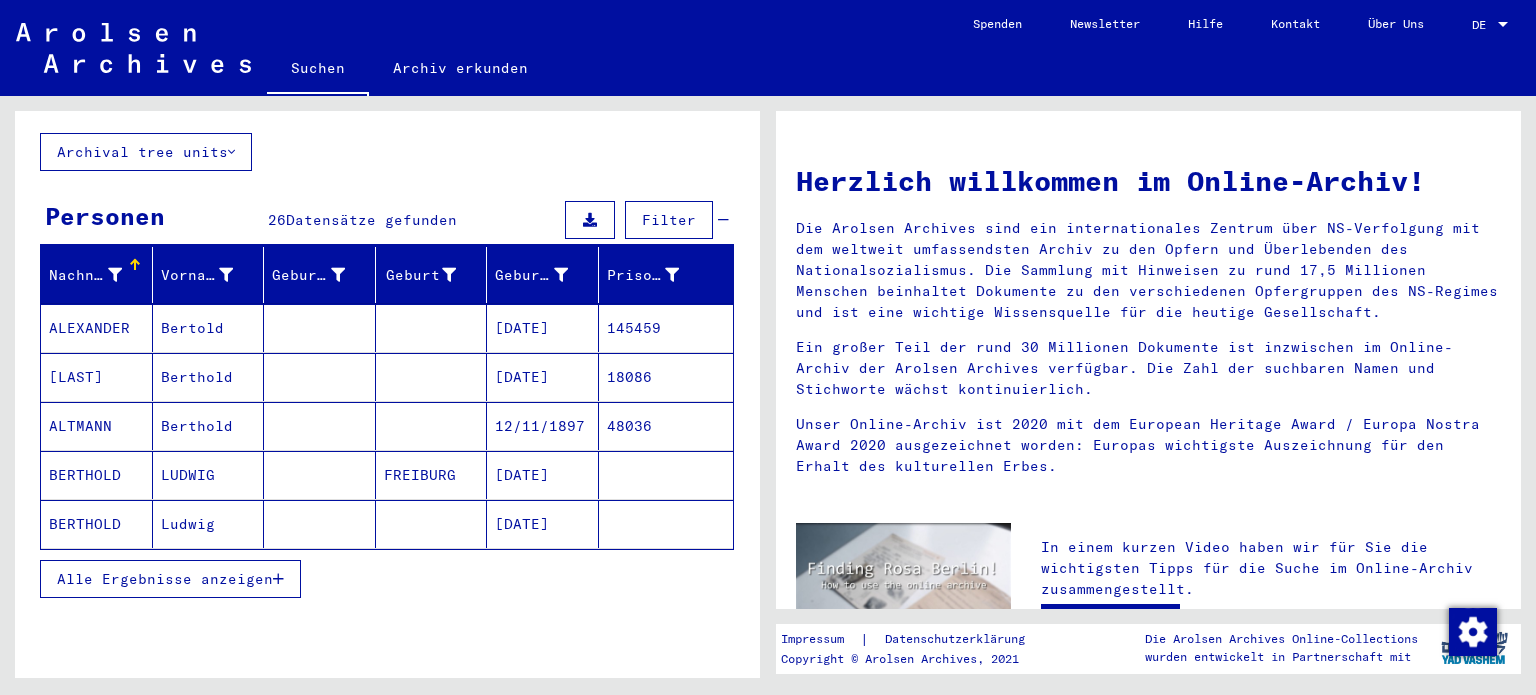 scroll, scrollTop: 144, scrollLeft: 0, axis: vertical 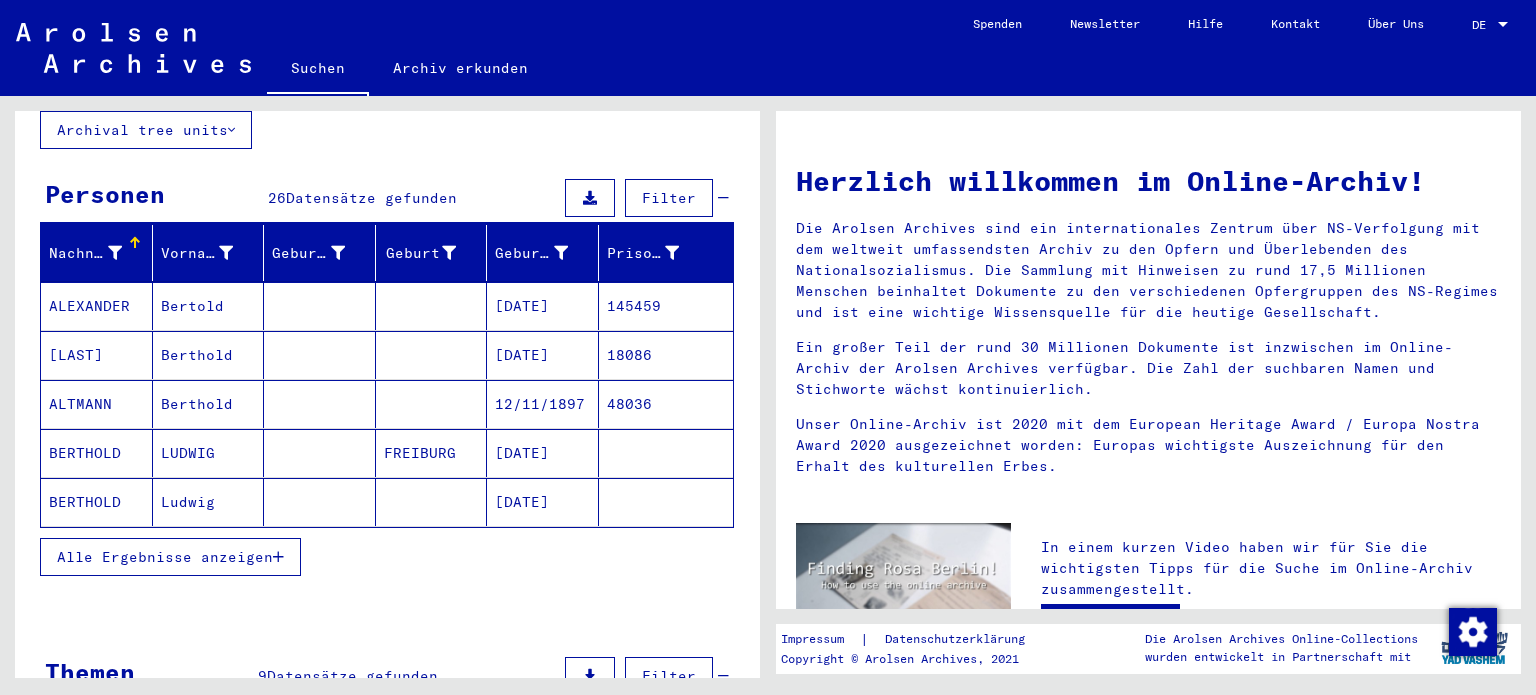 click on "BERTHOLD" at bounding box center [97, 502] 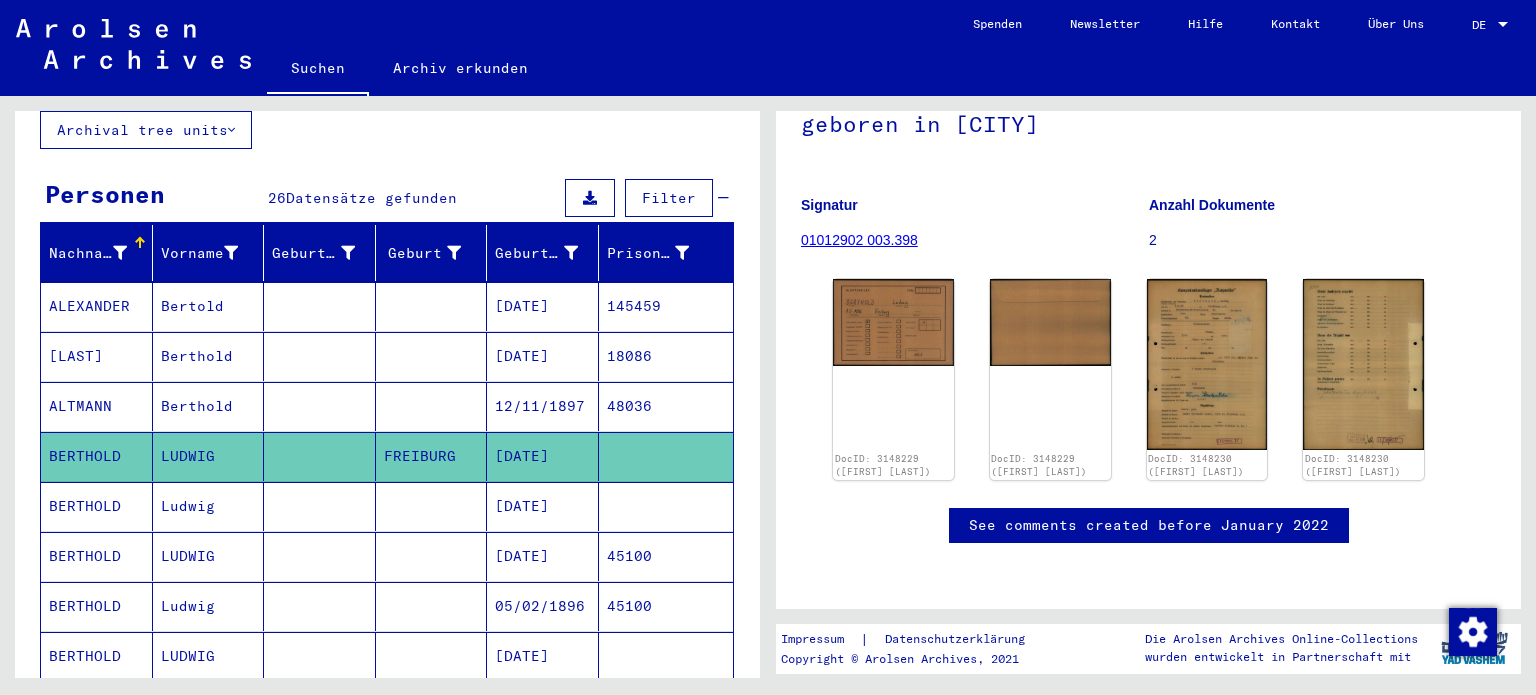 scroll, scrollTop: 216, scrollLeft: 0, axis: vertical 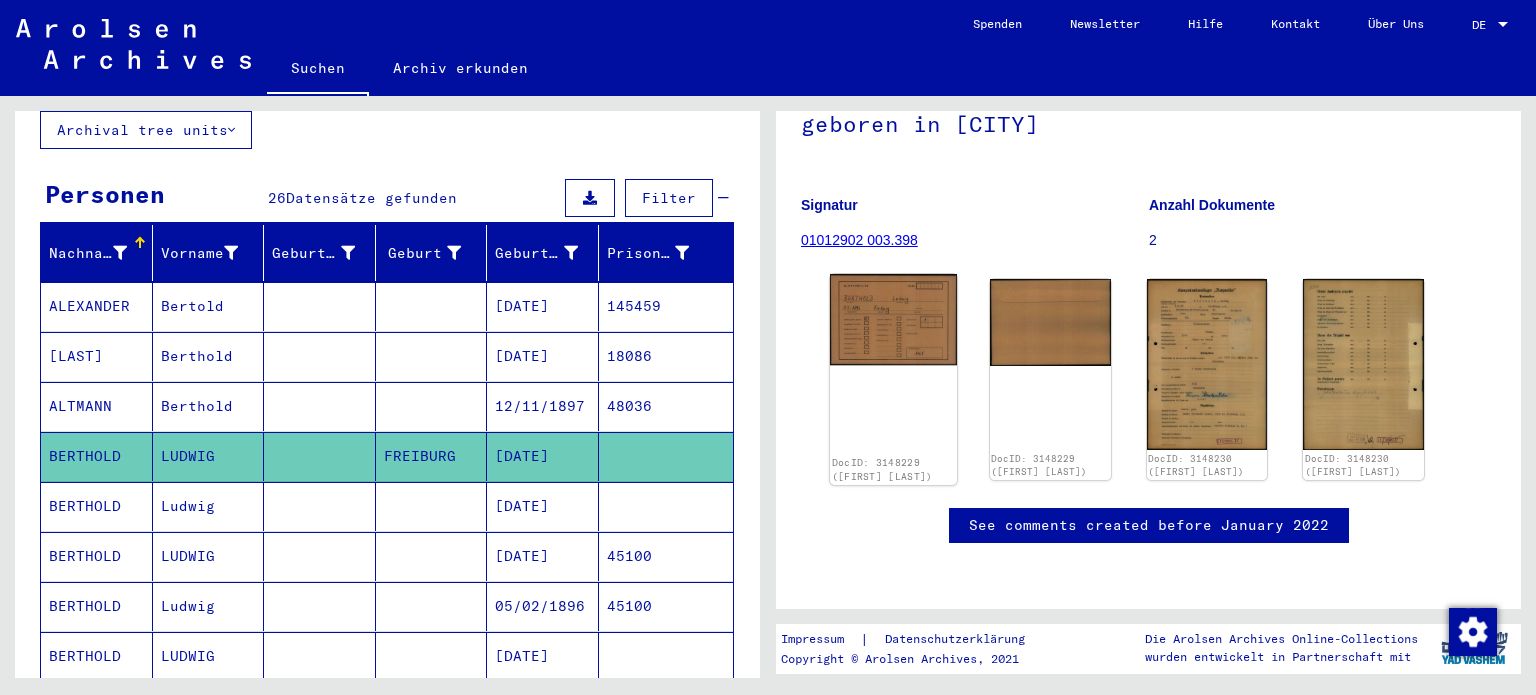 click 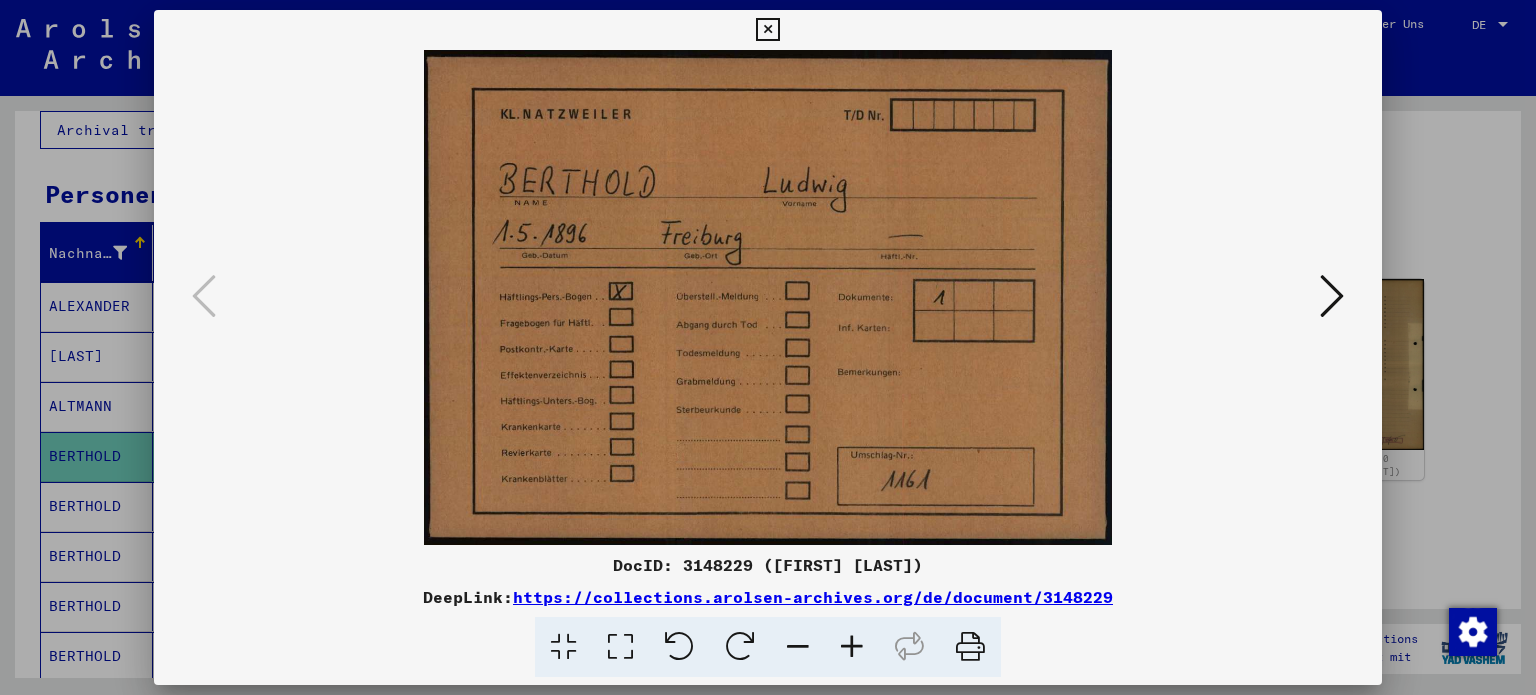 click at bounding box center [1332, 296] 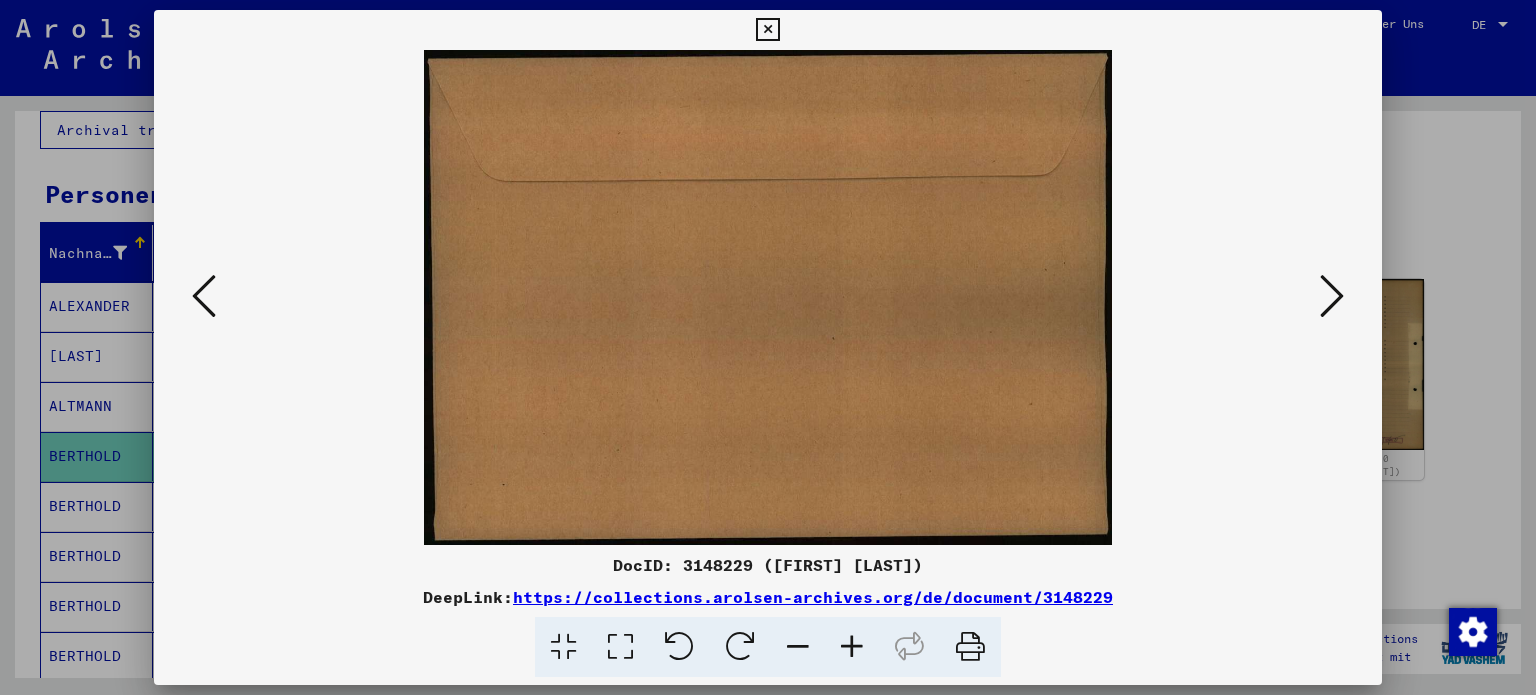 click at bounding box center [1332, 296] 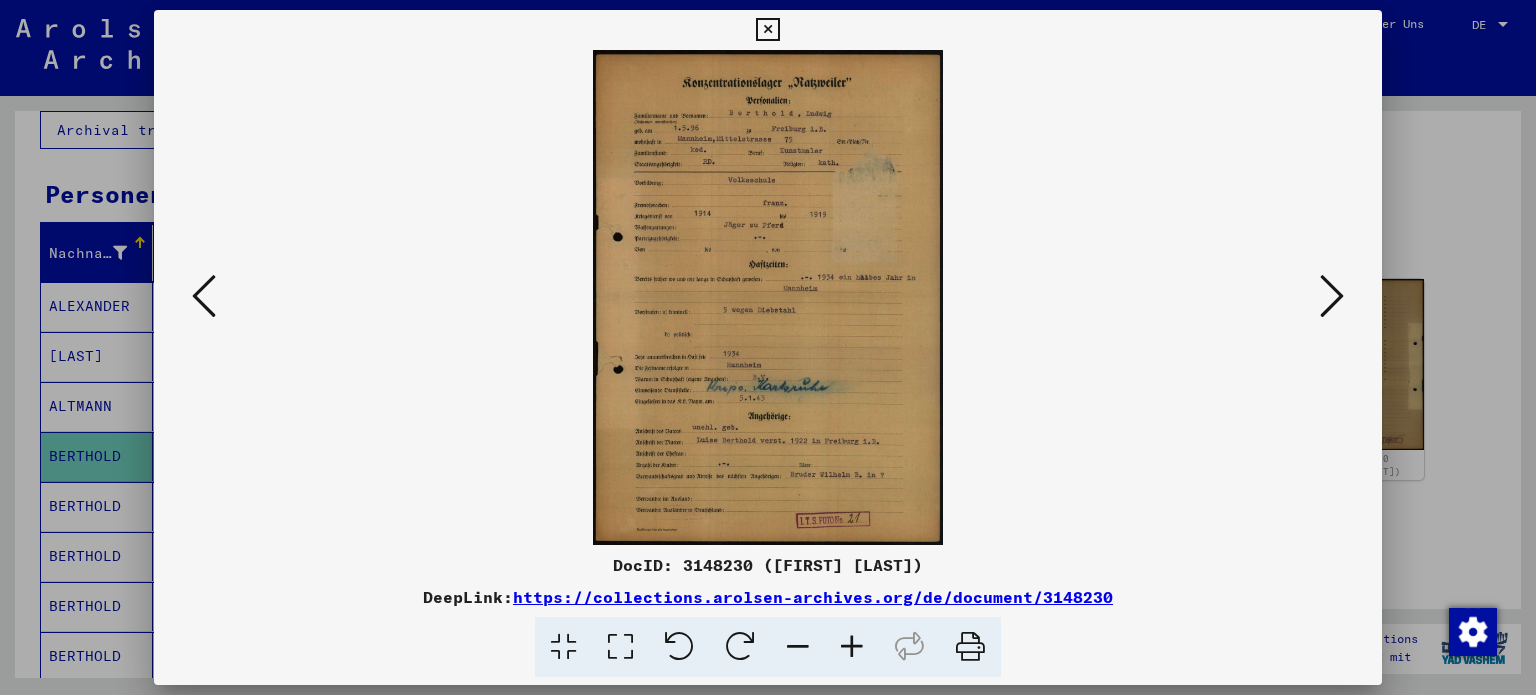 click at bounding box center [1332, 296] 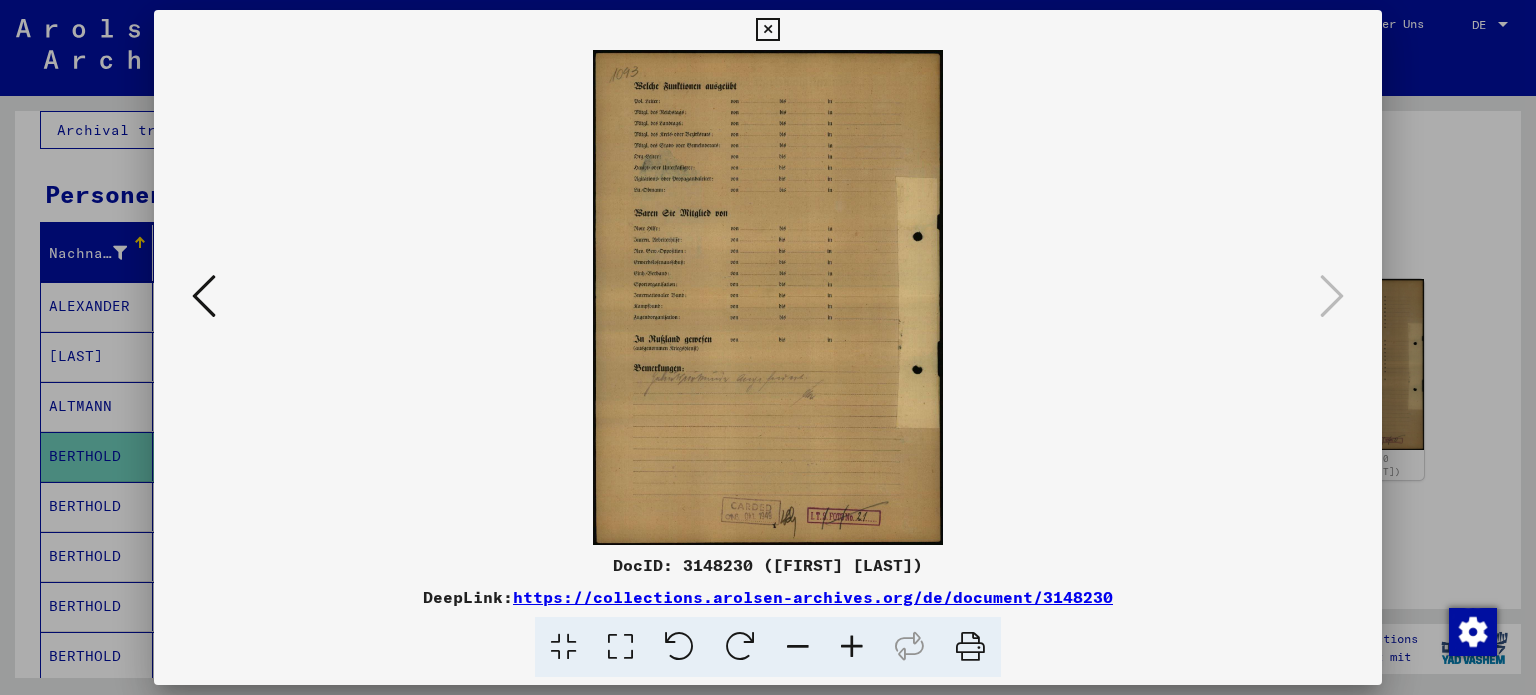 click at bounding box center (768, 347) 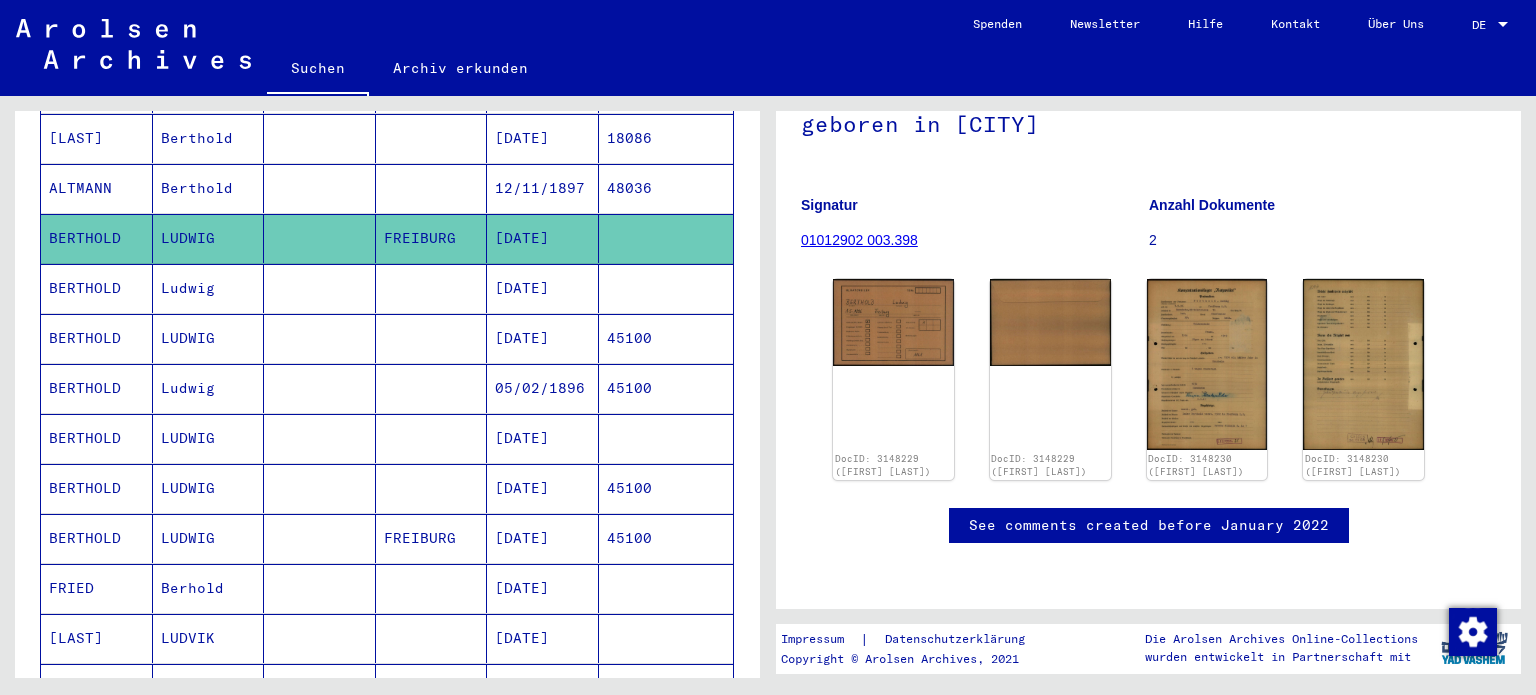 scroll, scrollTop: 360, scrollLeft: 0, axis: vertical 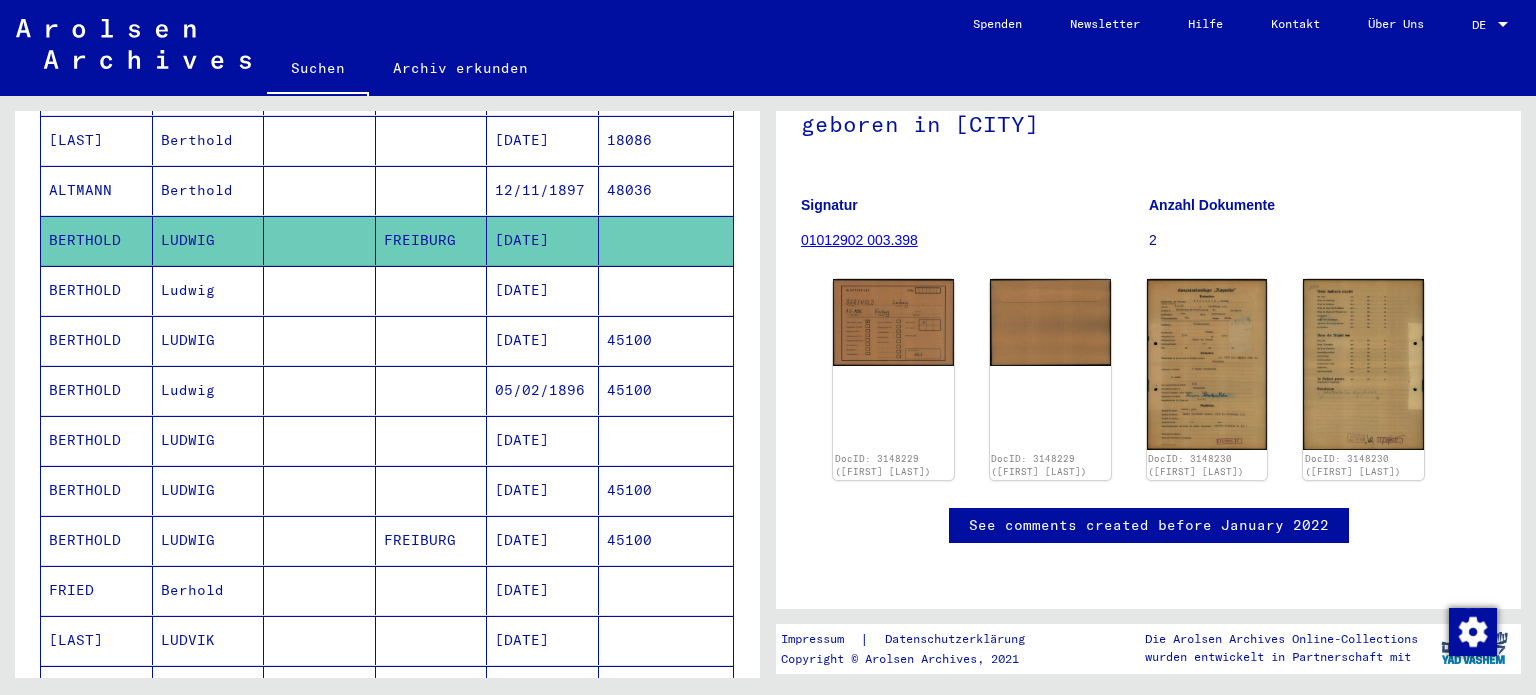 click on "FREIBURG" at bounding box center [432, 590] 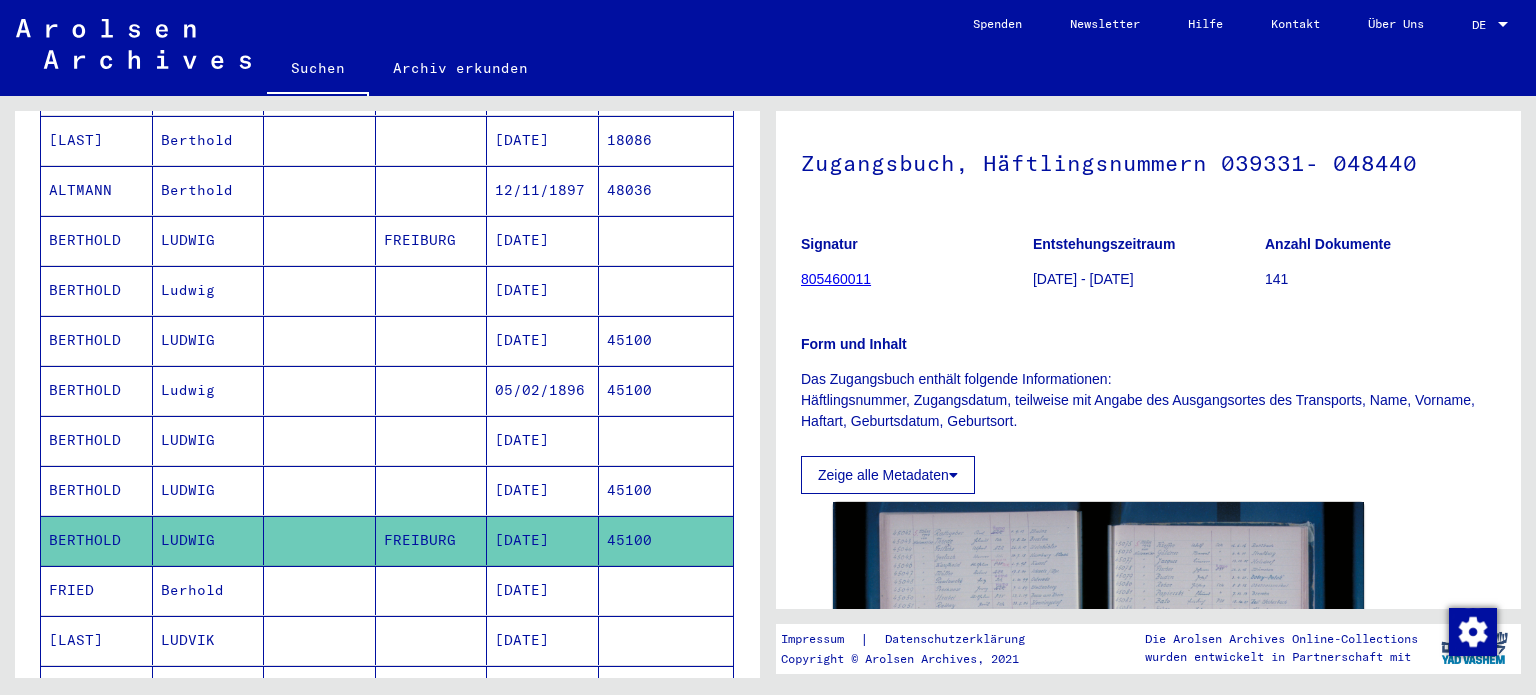 scroll, scrollTop: 0, scrollLeft: 0, axis: both 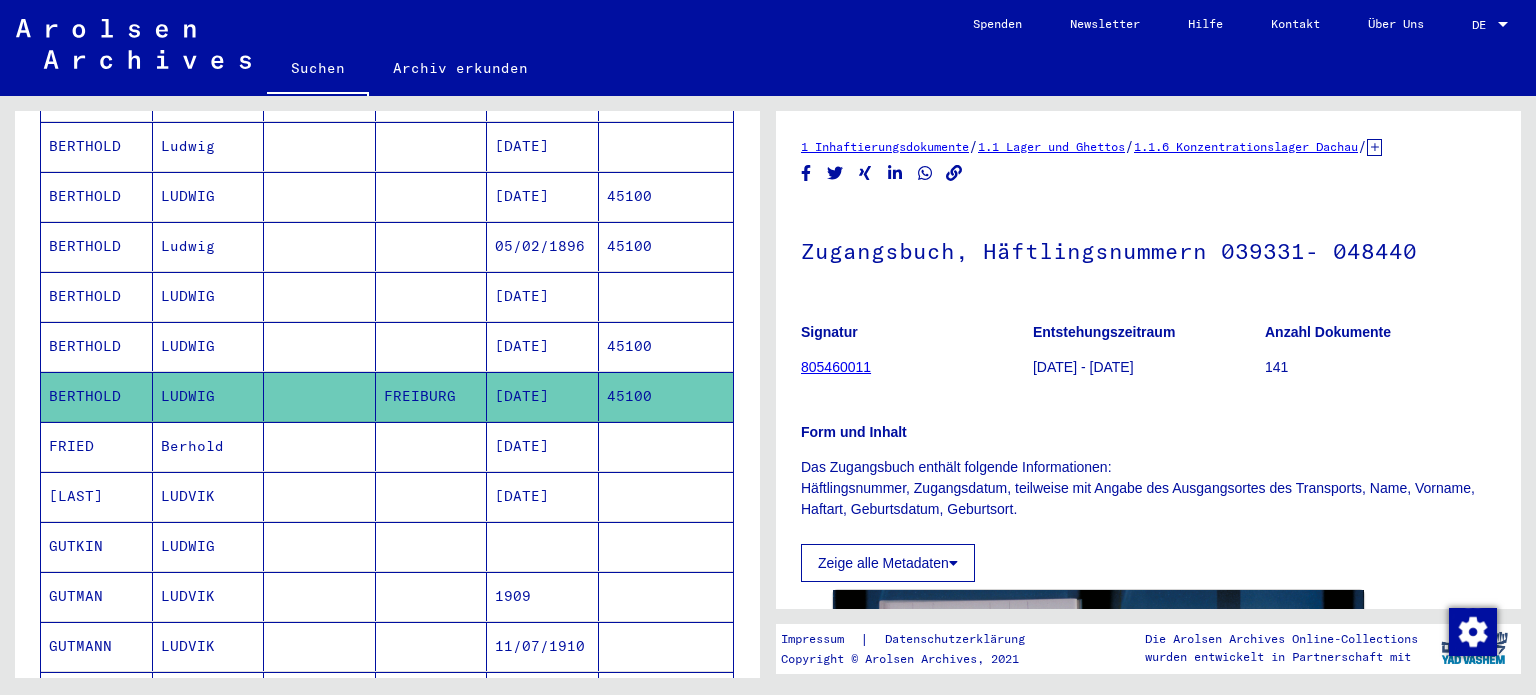 click on "BERTHOLD" at bounding box center (97, 396) 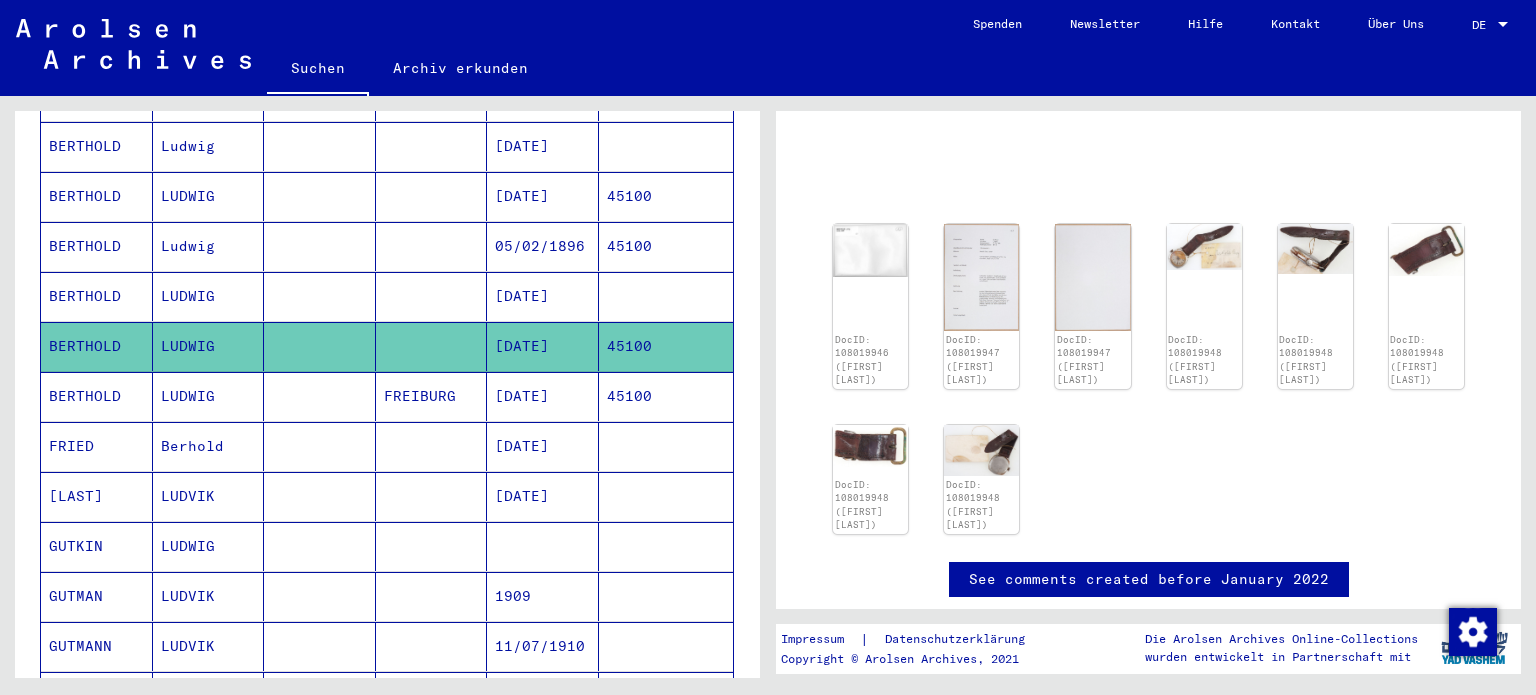 scroll, scrollTop: 144, scrollLeft: 0, axis: vertical 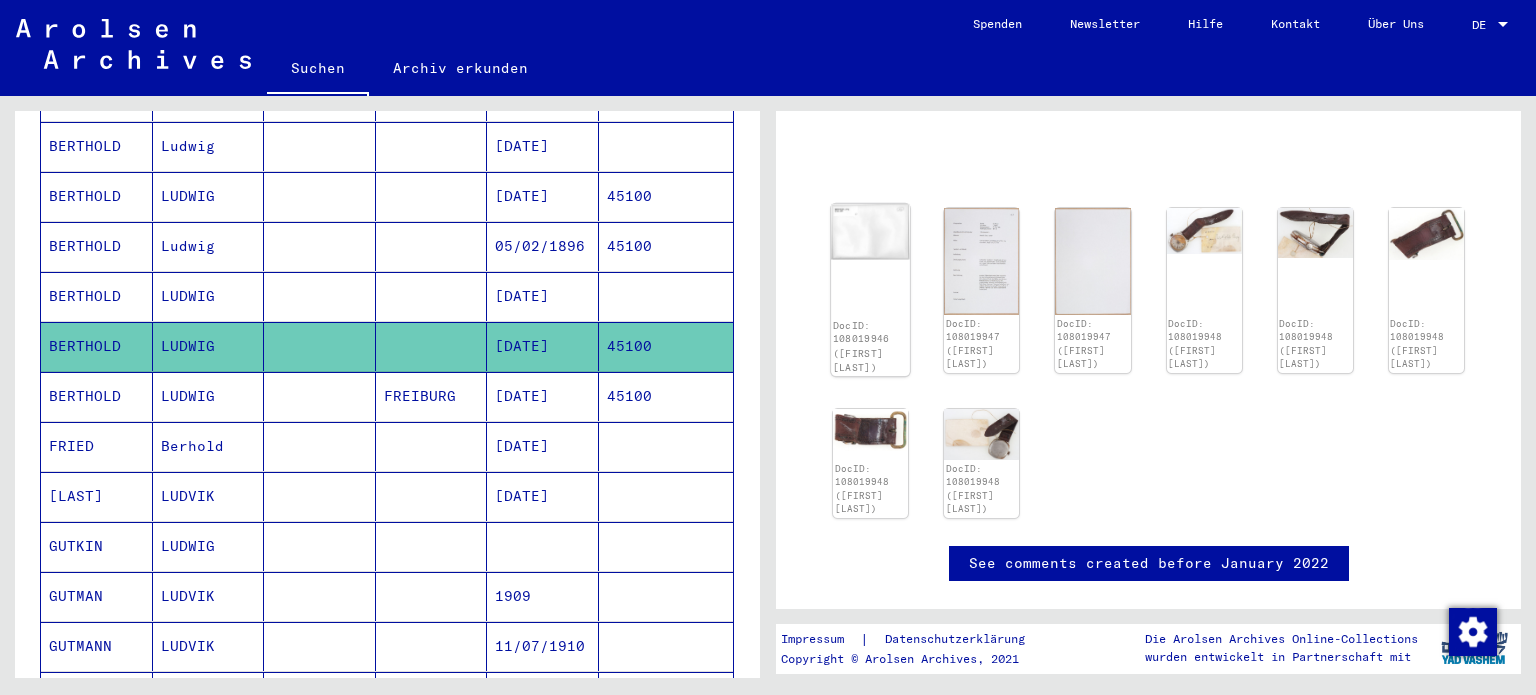 click 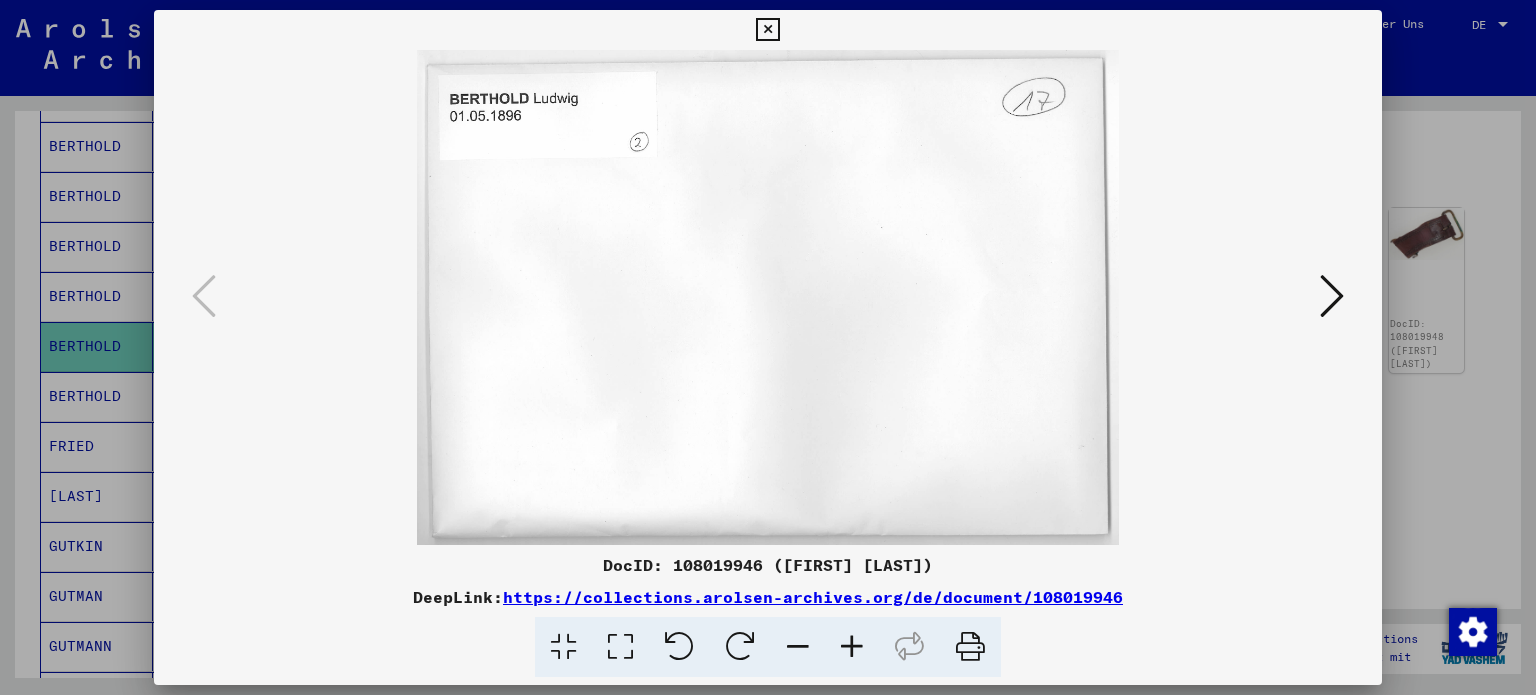 click at bounding box center [1332, 296] 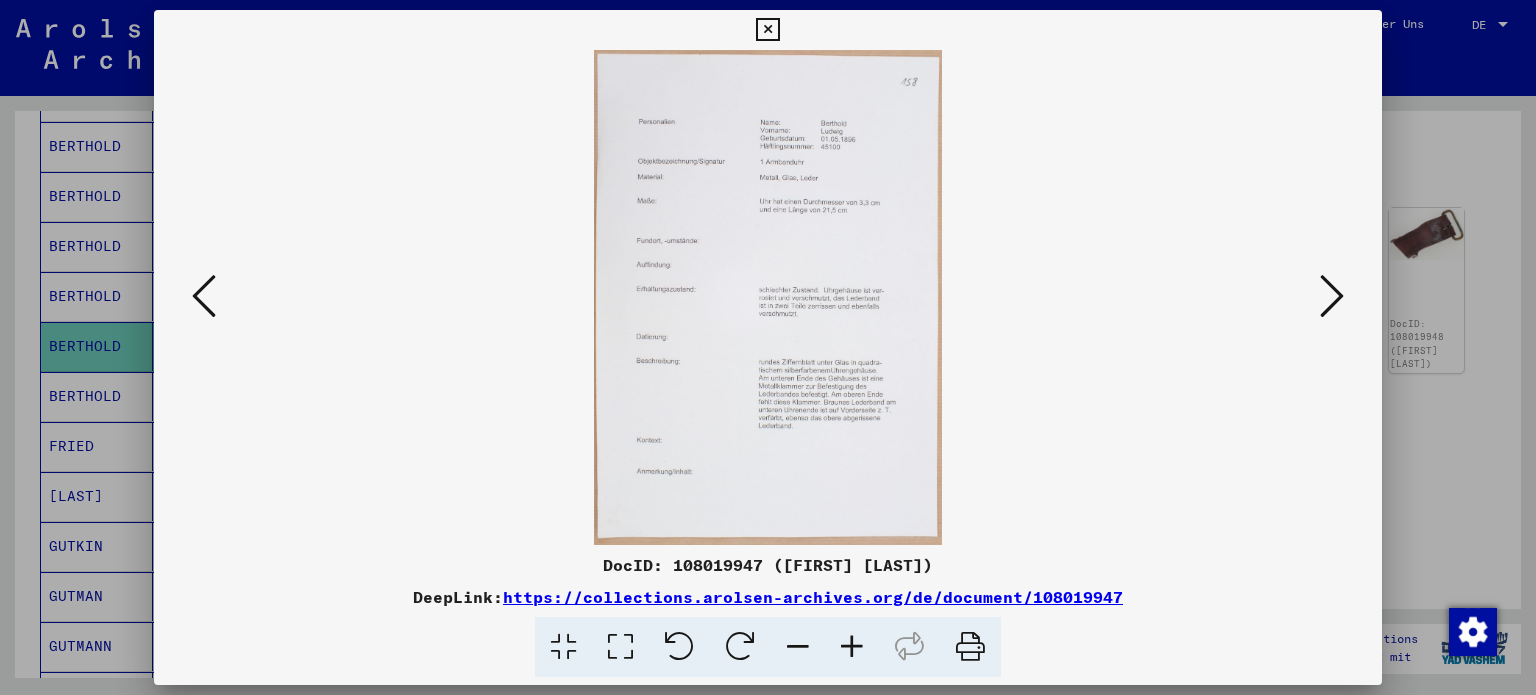 click at bounding box center [1332, 296] 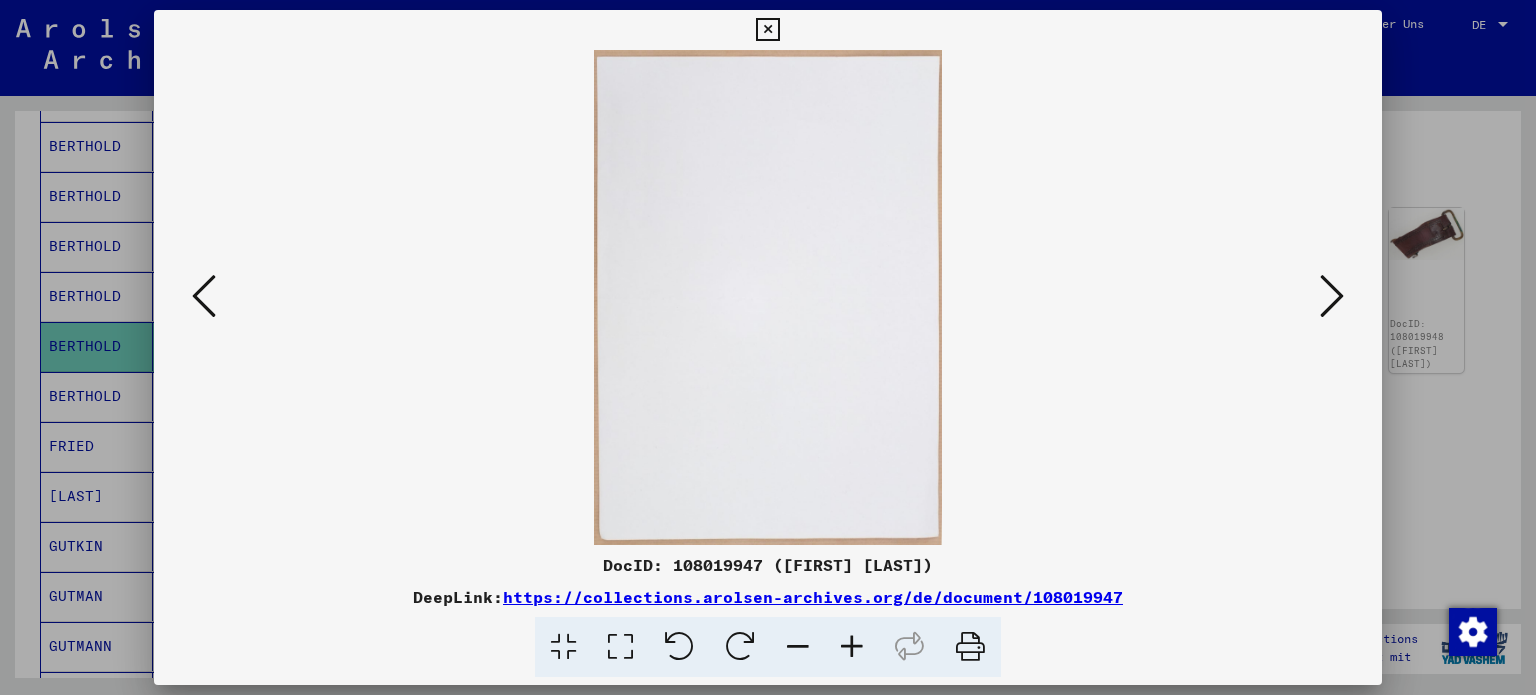 click at bounding box center (1332, 296) 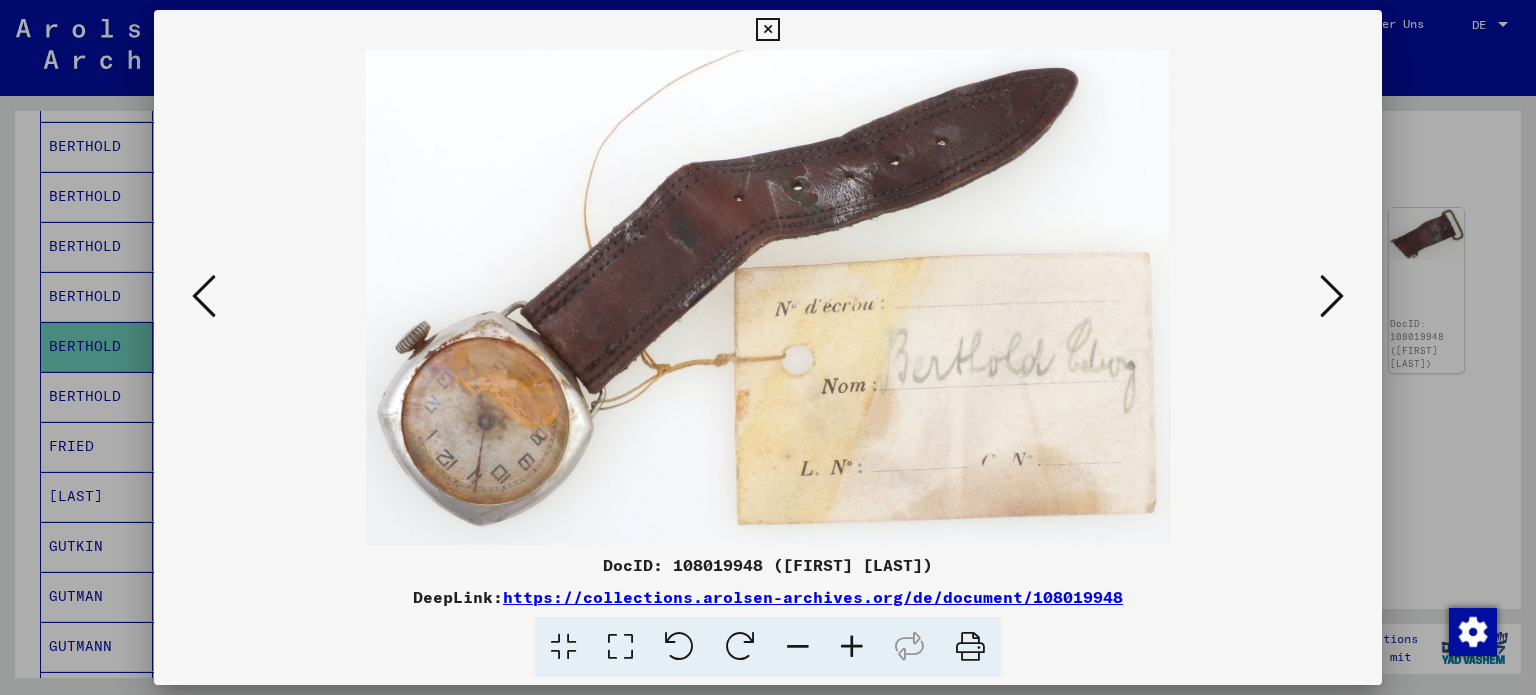 click at bounding box center [1332, 296] 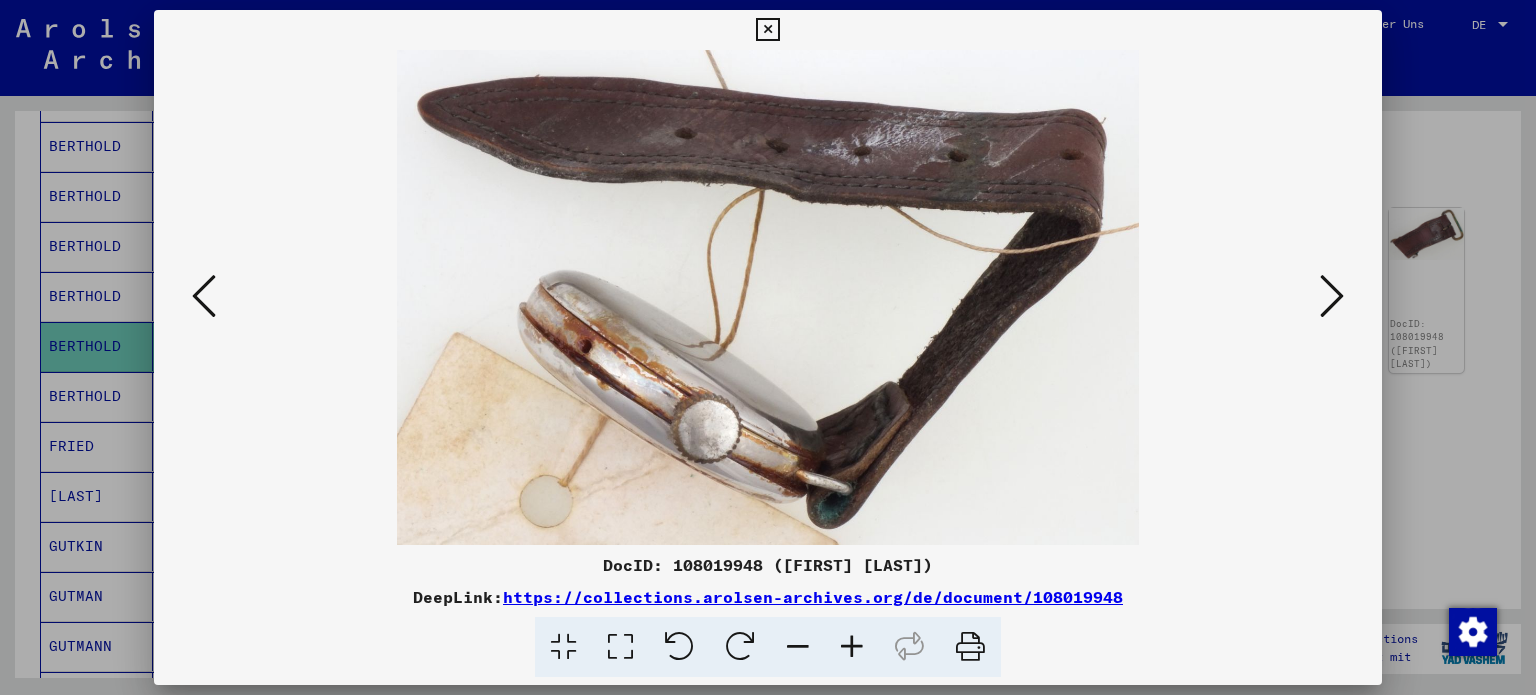 click at bounding box center (1332, 296) 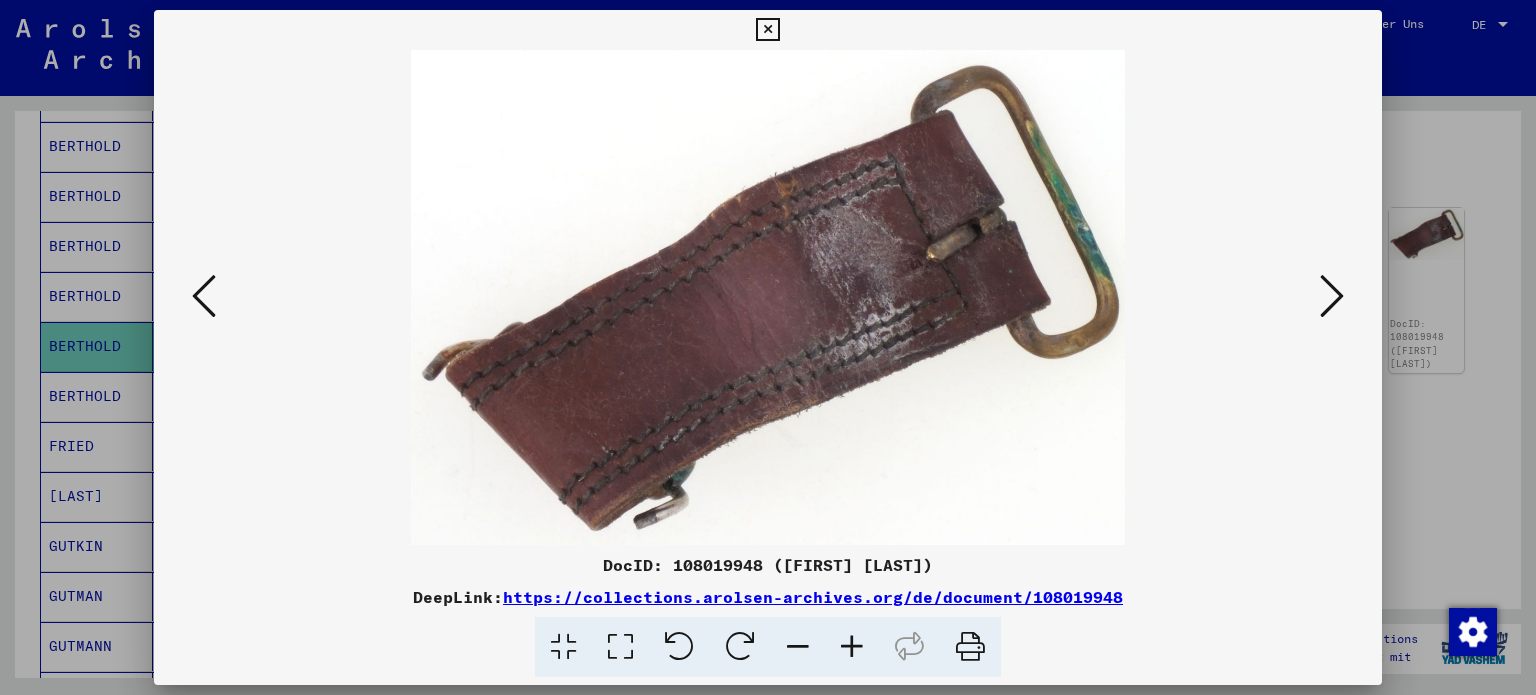 click at bounding box center [1332, 296] 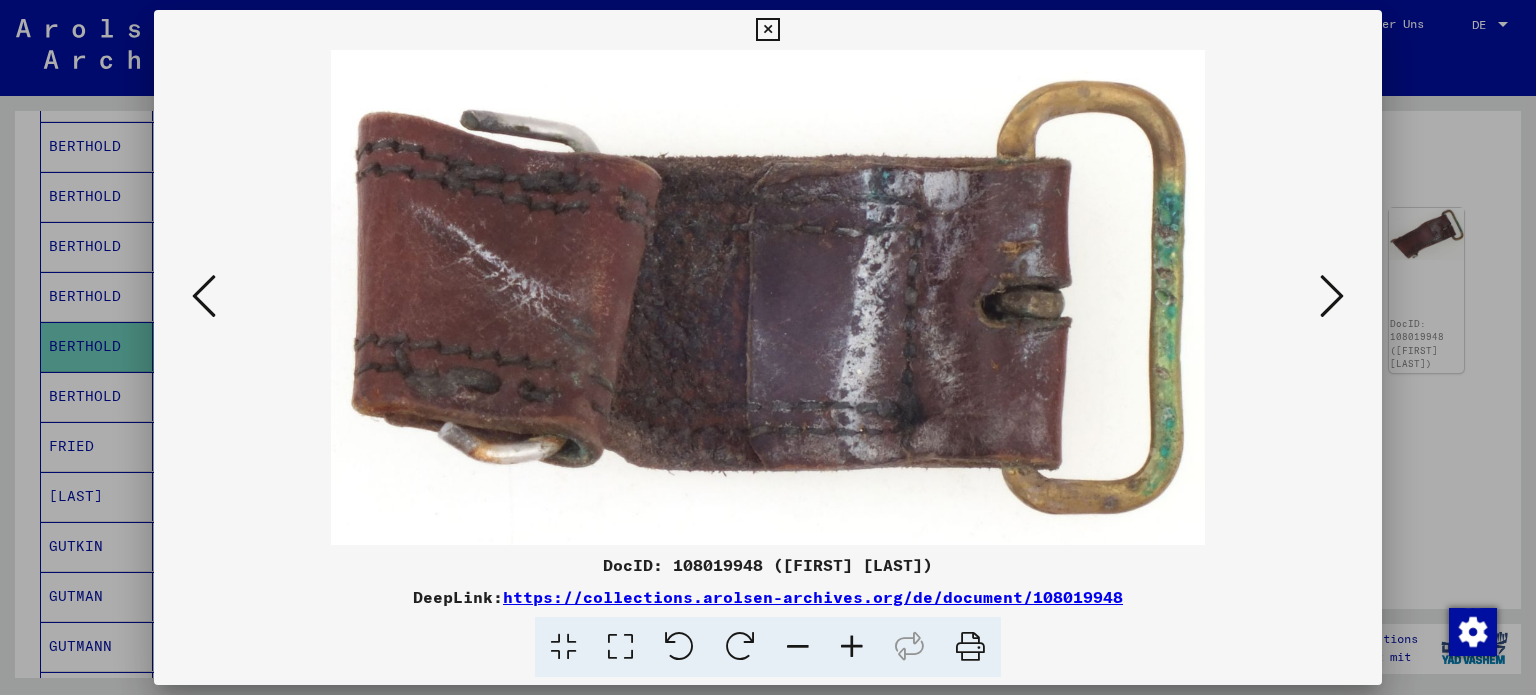 click at bounding box center (1332, 296) 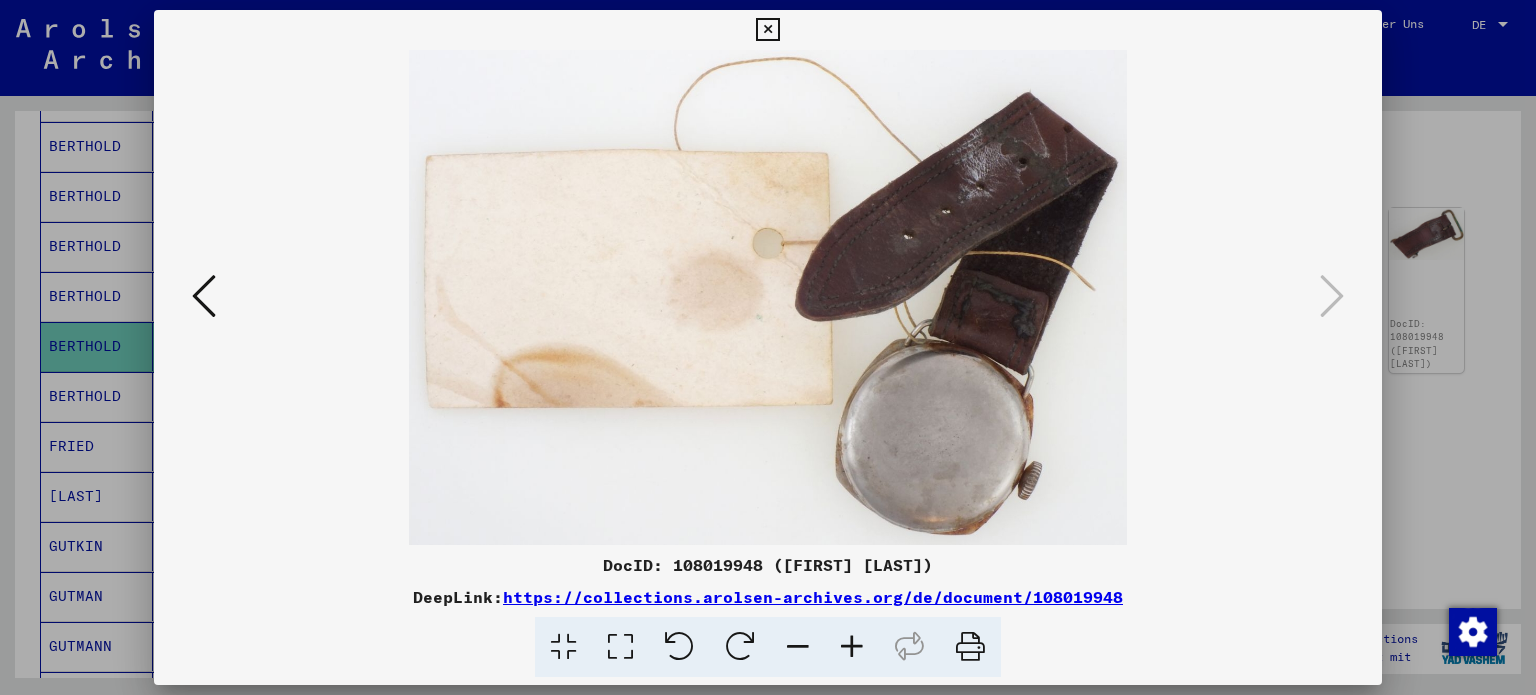 click at bounding box center (768, 347) 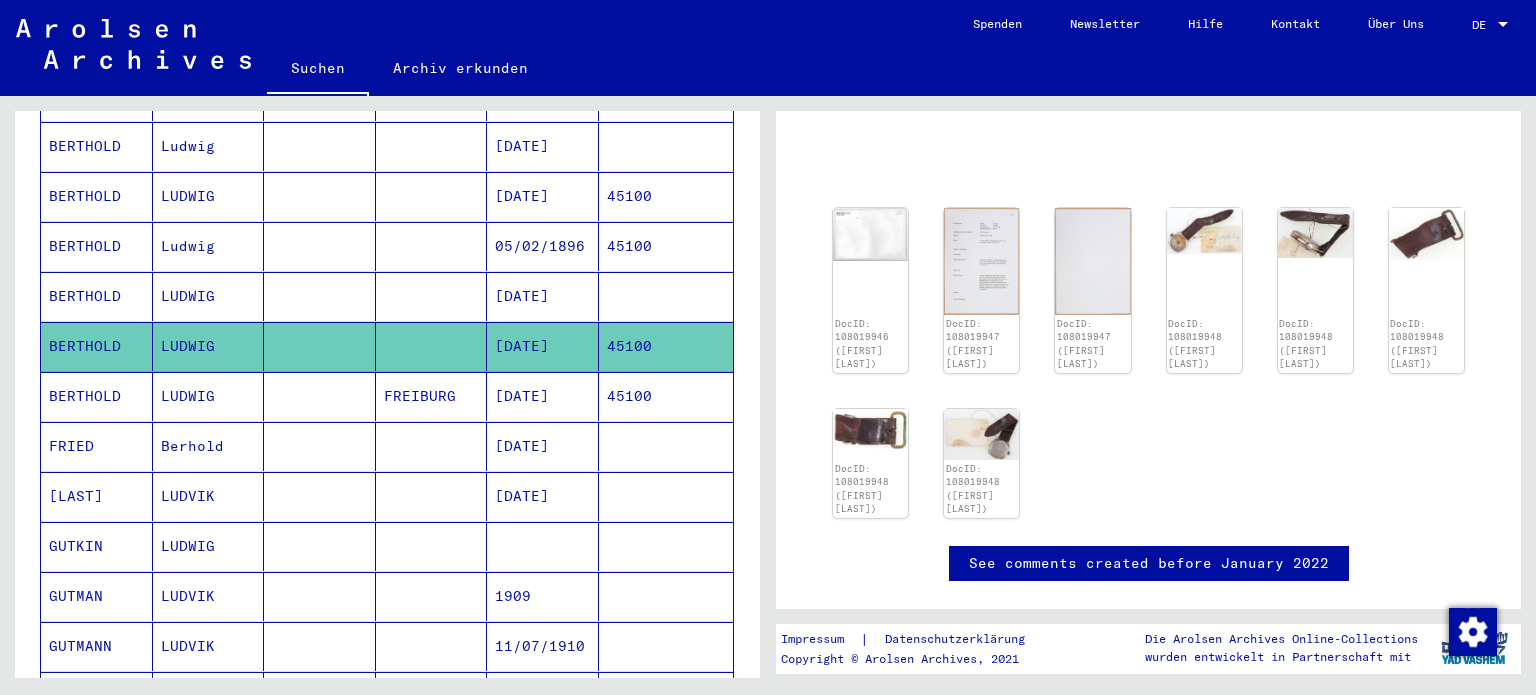 click on "LUDWIG" at bounding box center [209, 346] 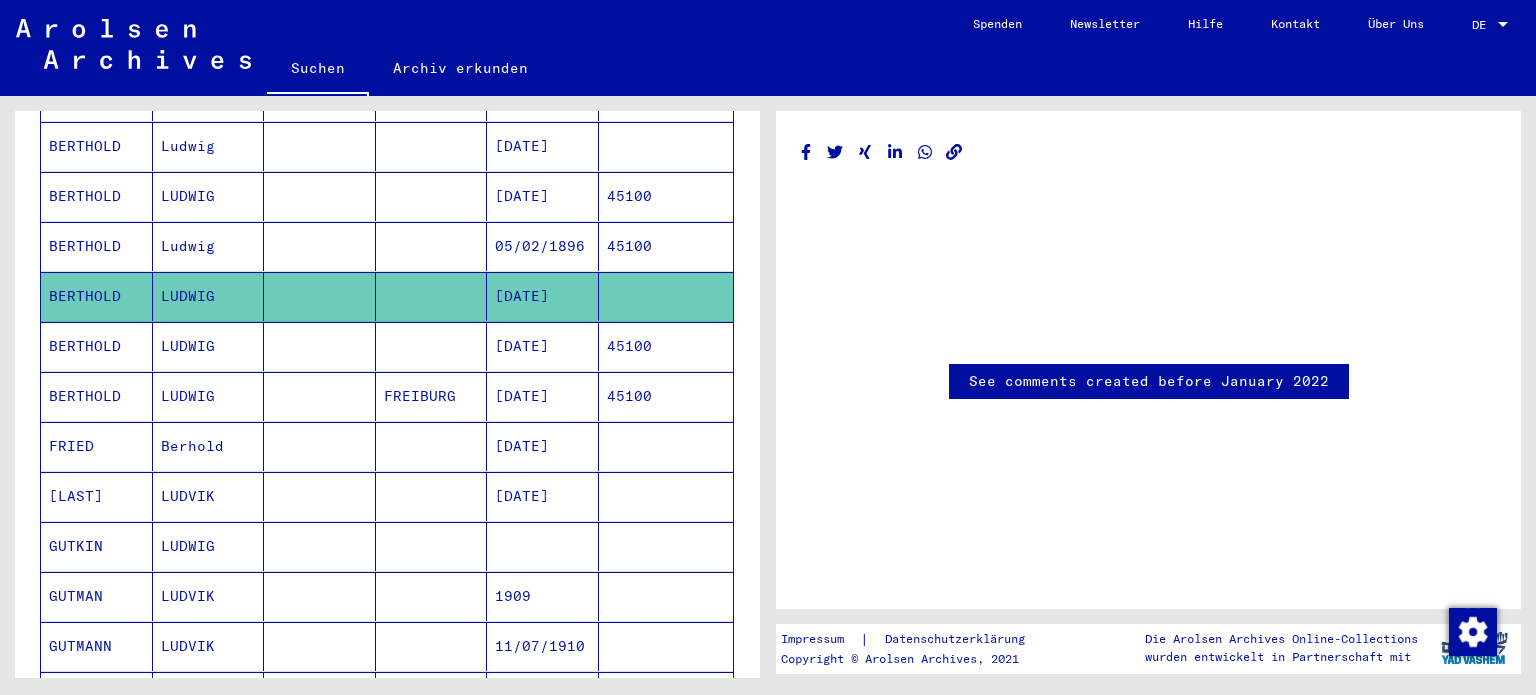 scroll, scrollTop: 0, scrollLeft: 0, axis: both 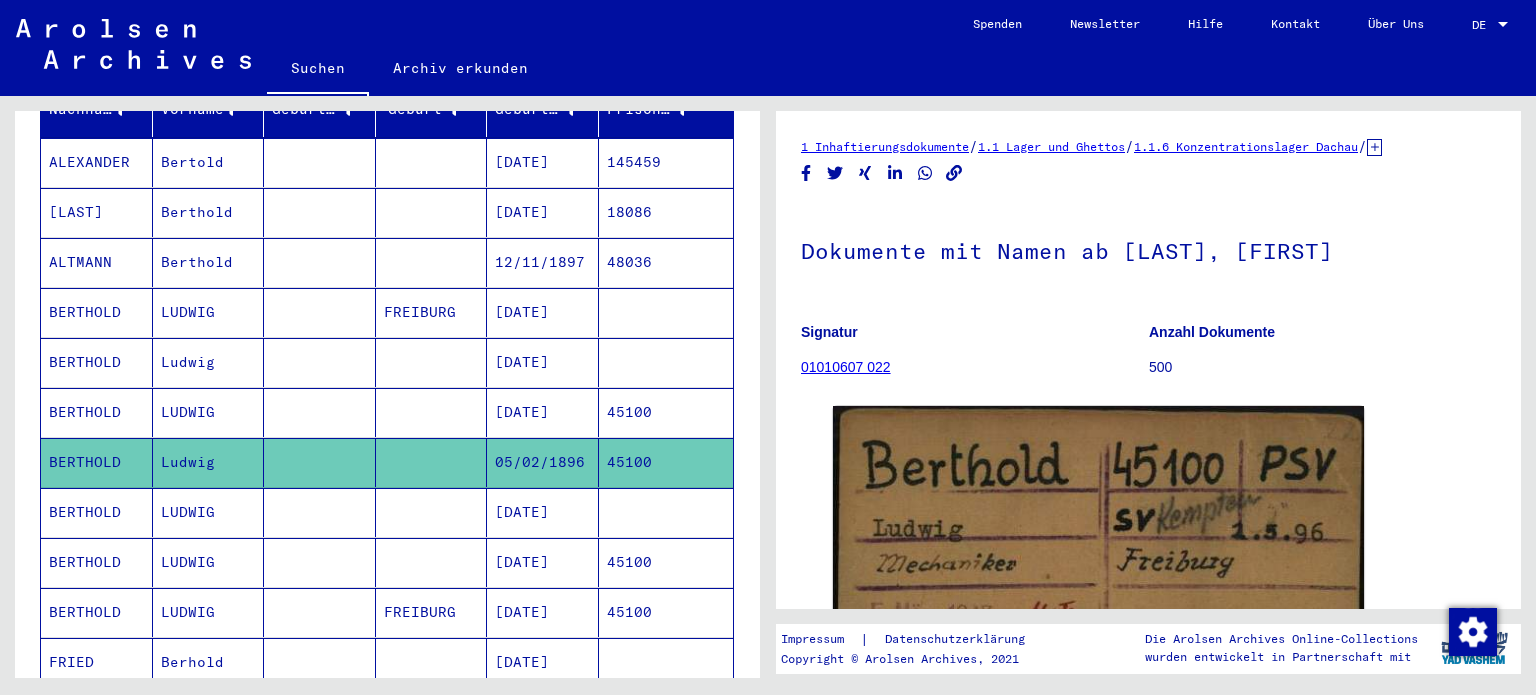 click on "LUDWIG" at bounding box center [209, 462] 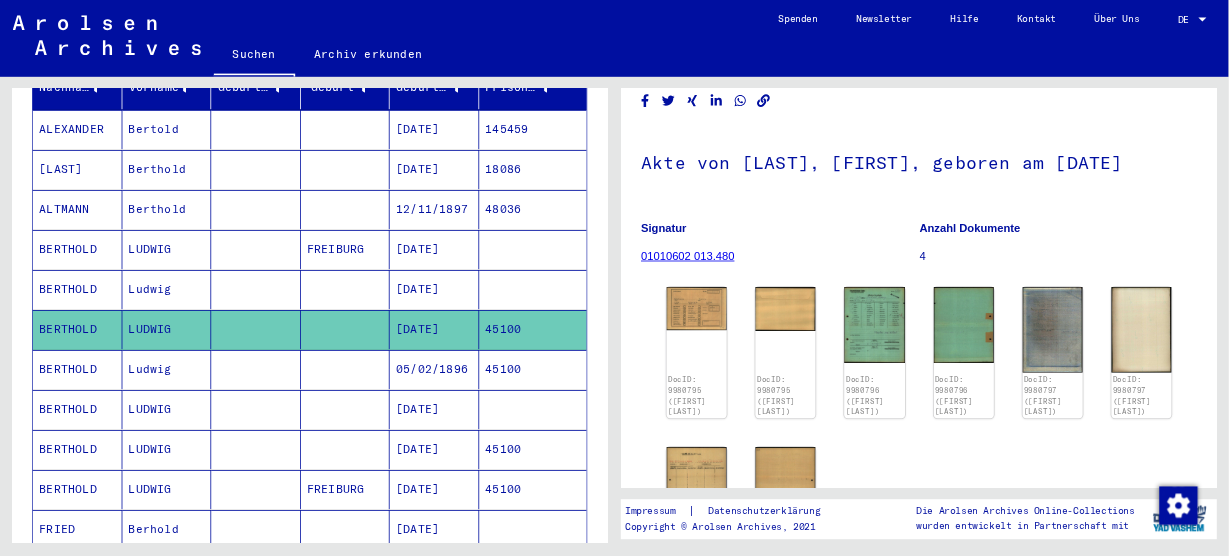 scroll, scrollTop: 72, scrollLeft: 0, axis: vertical 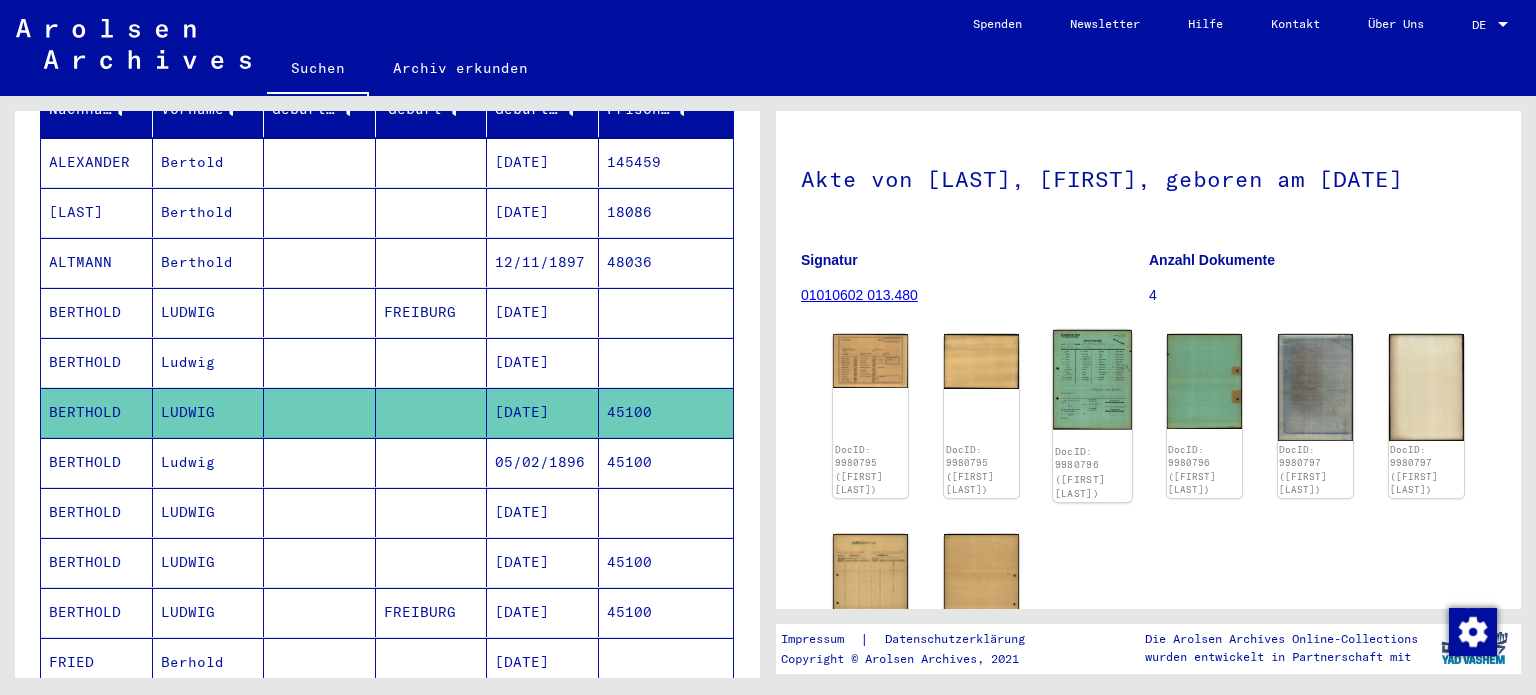 click 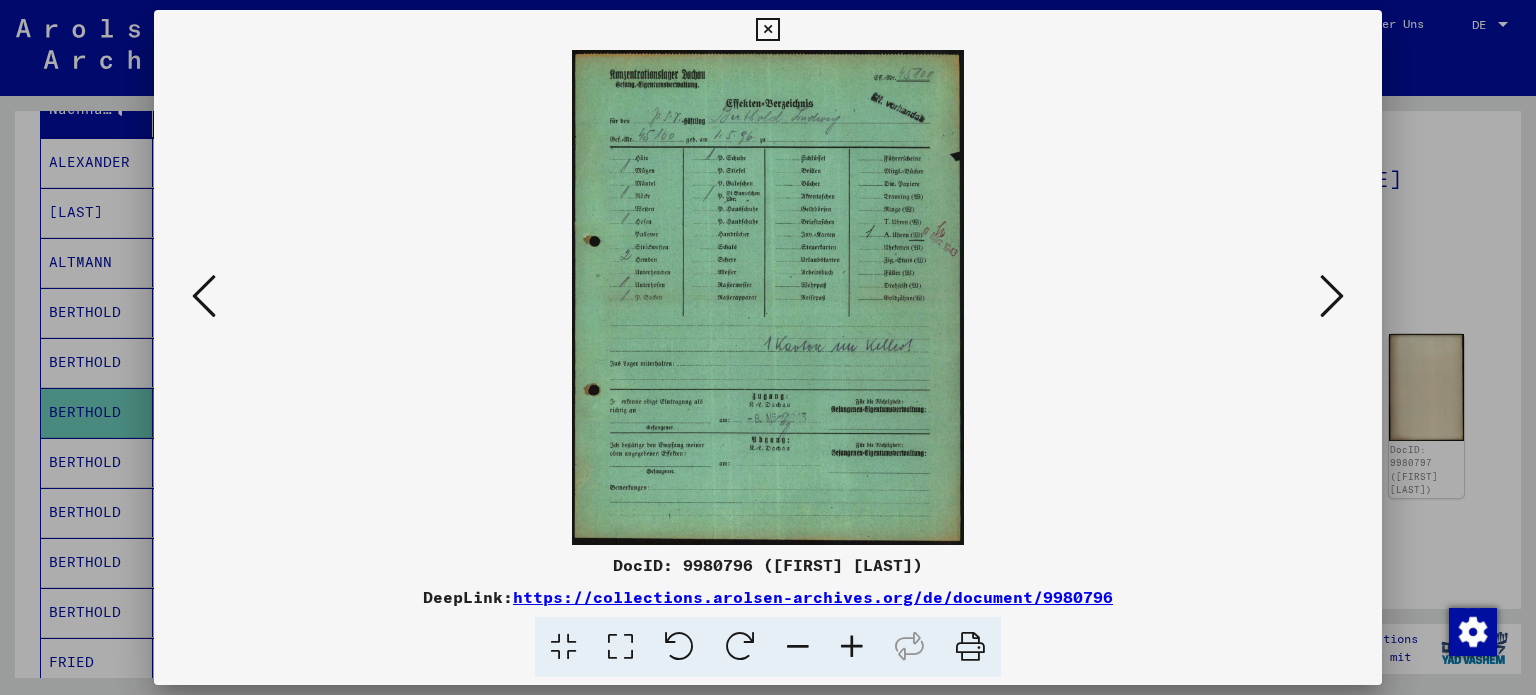 type 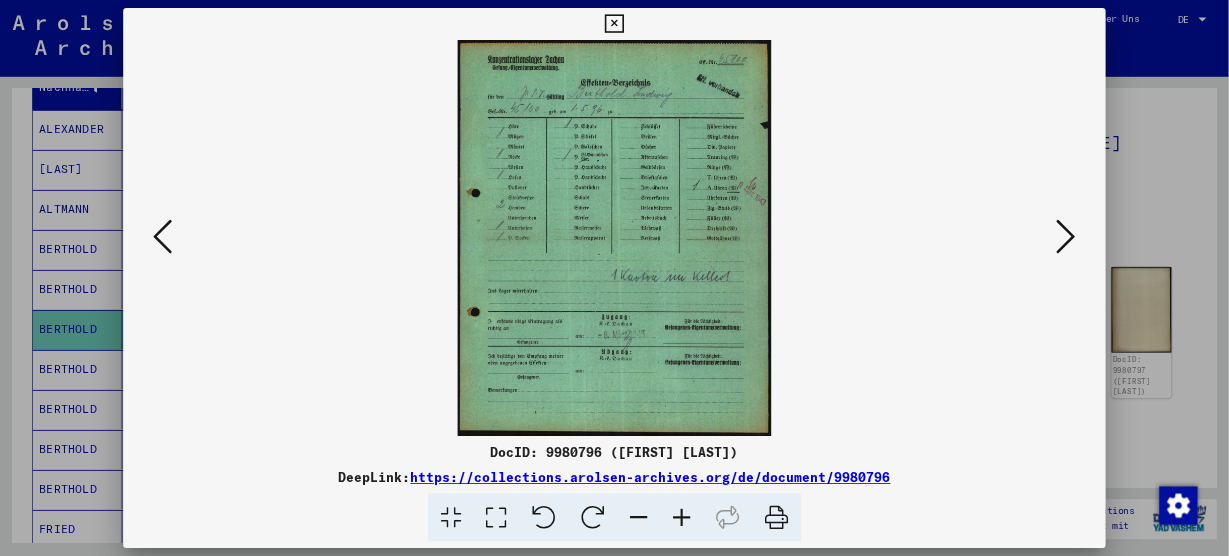 scroll, scrollTop: 288, scrollLeft: 0, axis: vertical 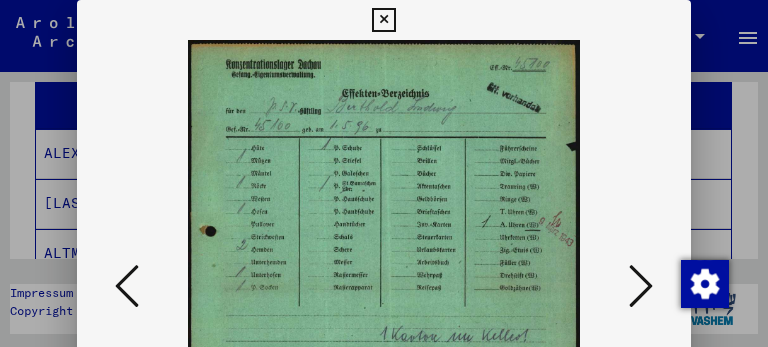 click at bounding box center [641, 286] 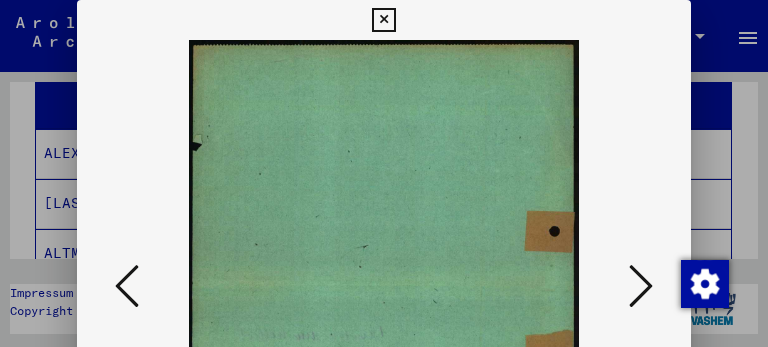 click at bounding box center [641, 286] 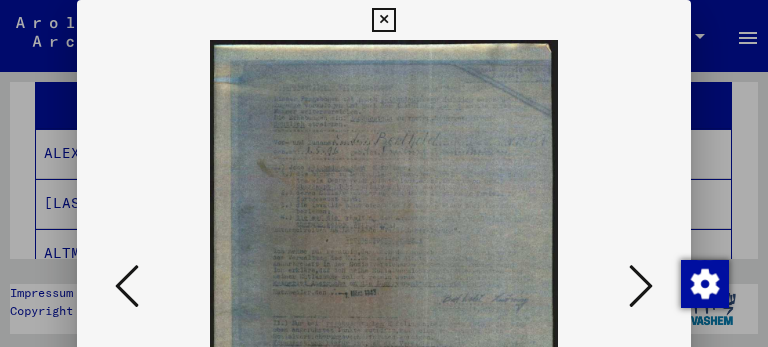 click at bounding box center (641, 286) 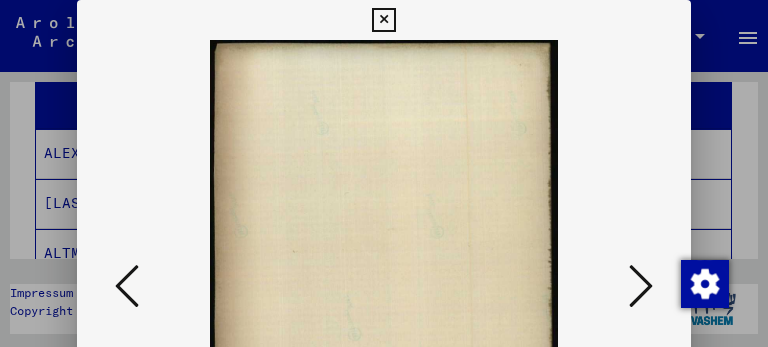 click at bounding box center [641, 286] 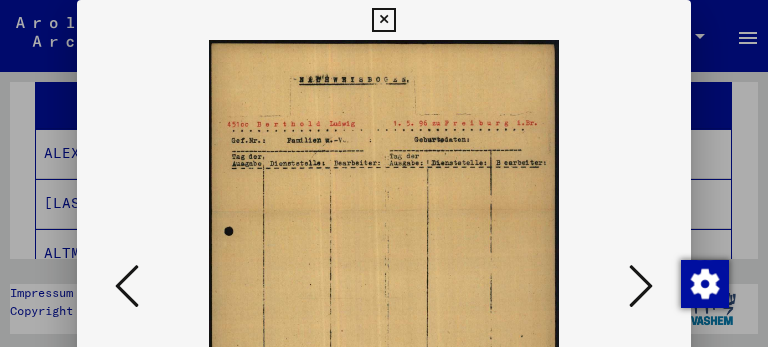 type 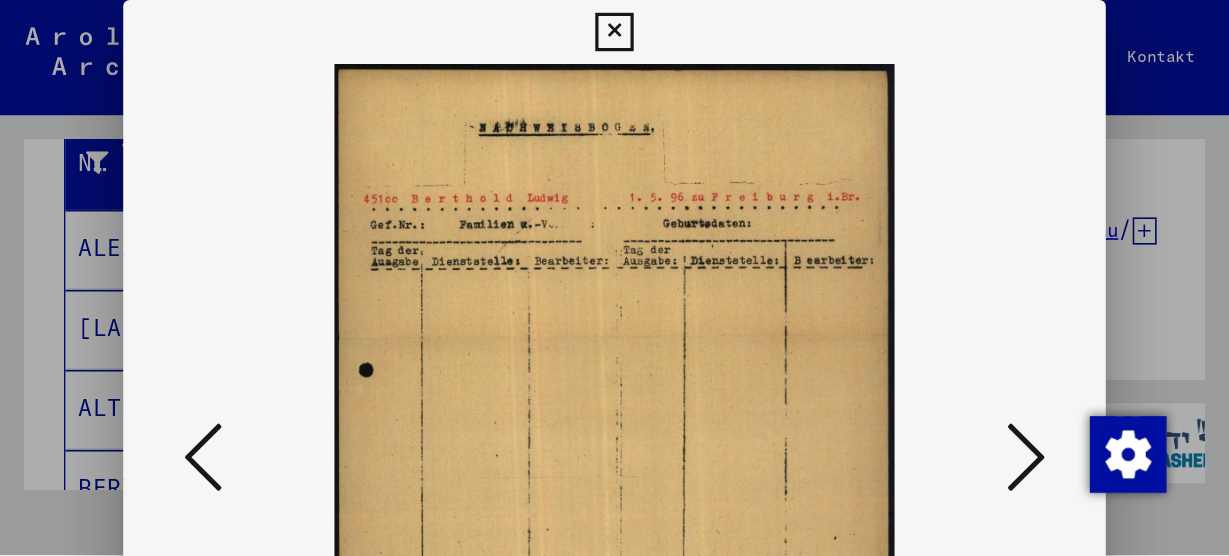 scroll, scrollTop: 290, scrollLeft: 0, axis: vertical 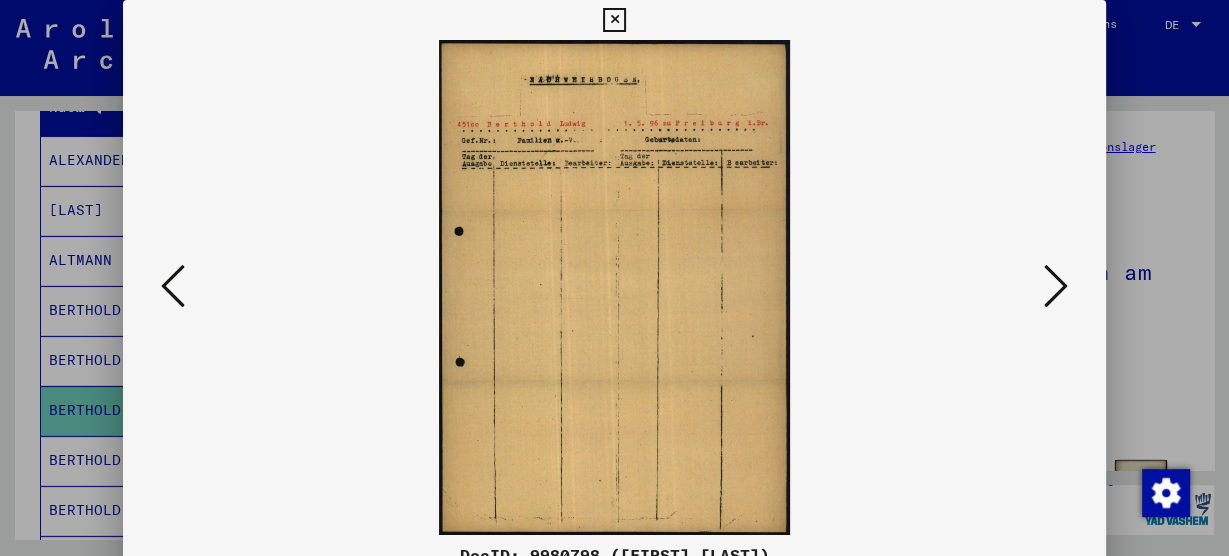 click at bounding box center [1056, 286] 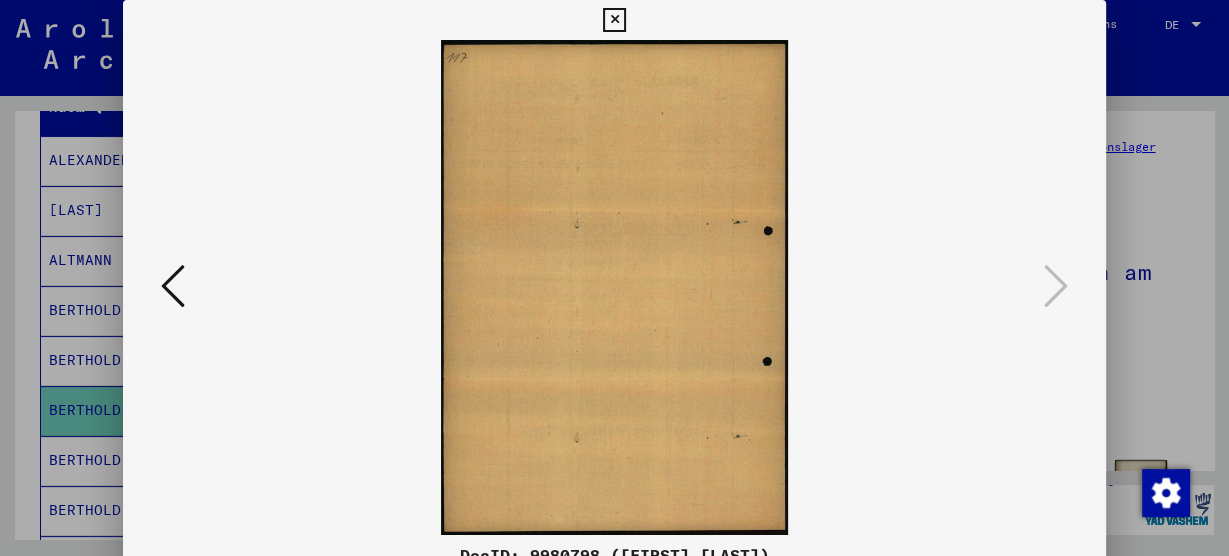 click at bounding box center [614, 278] 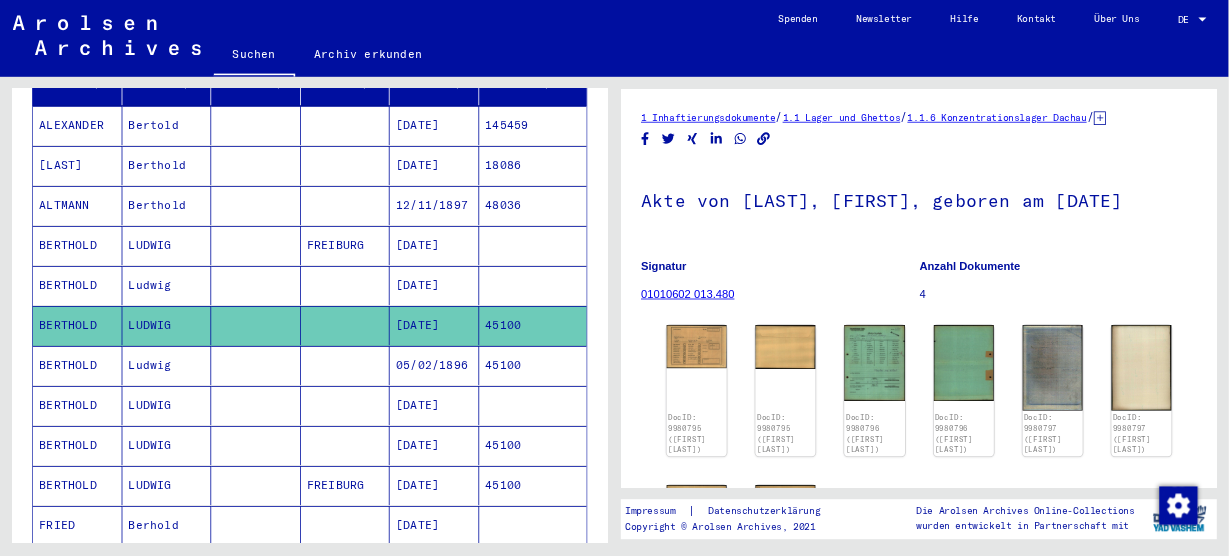 scroll, scrollTop: 293, scrollLeft: 0, axis: vertical 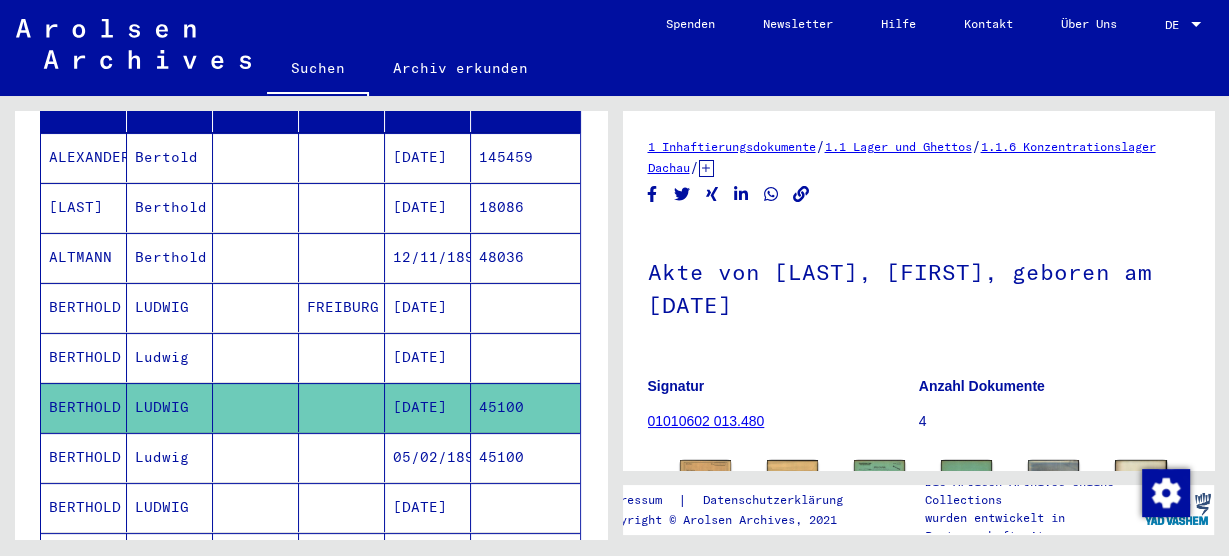 click on "Ludwig" at bounding box center [170, 407] 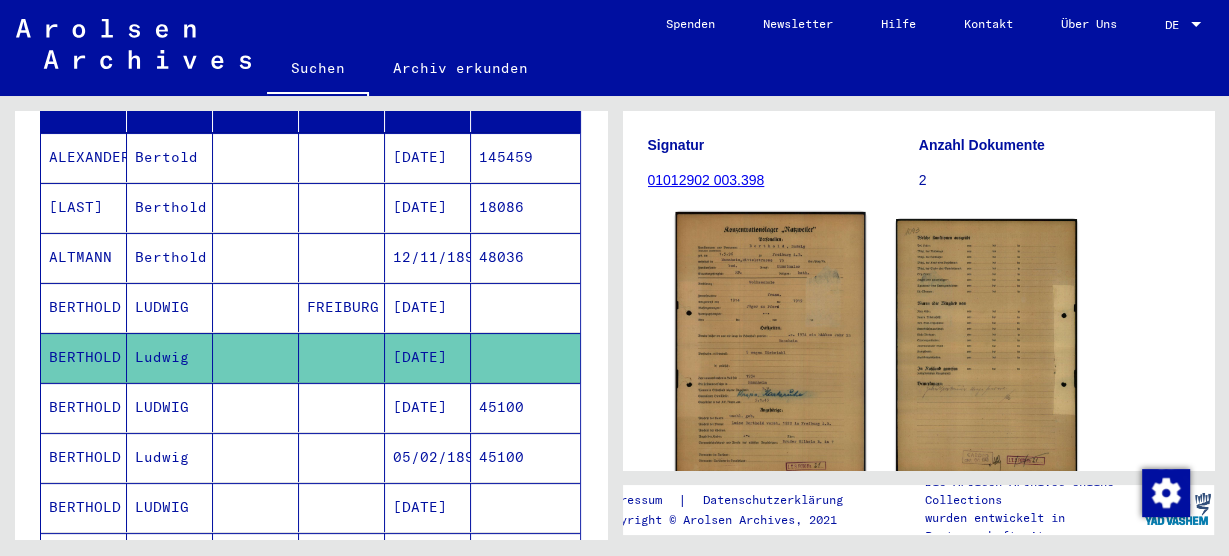 scroll, scrollTop: 403, scrollLeft: 0, axis: vertical 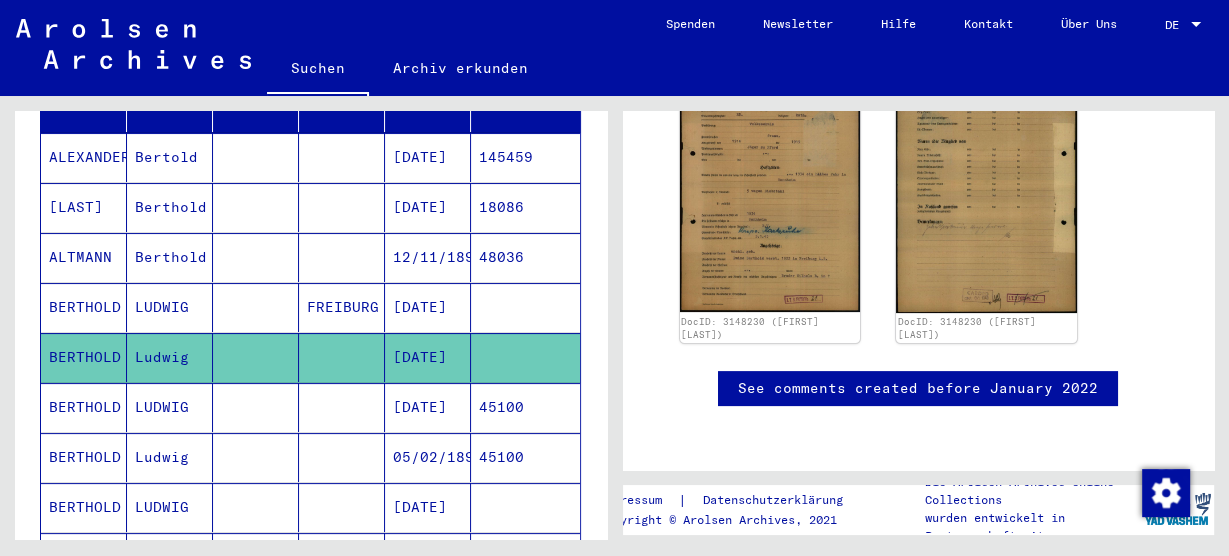 click on "LUDWIG" at bounding box center [170, 357] 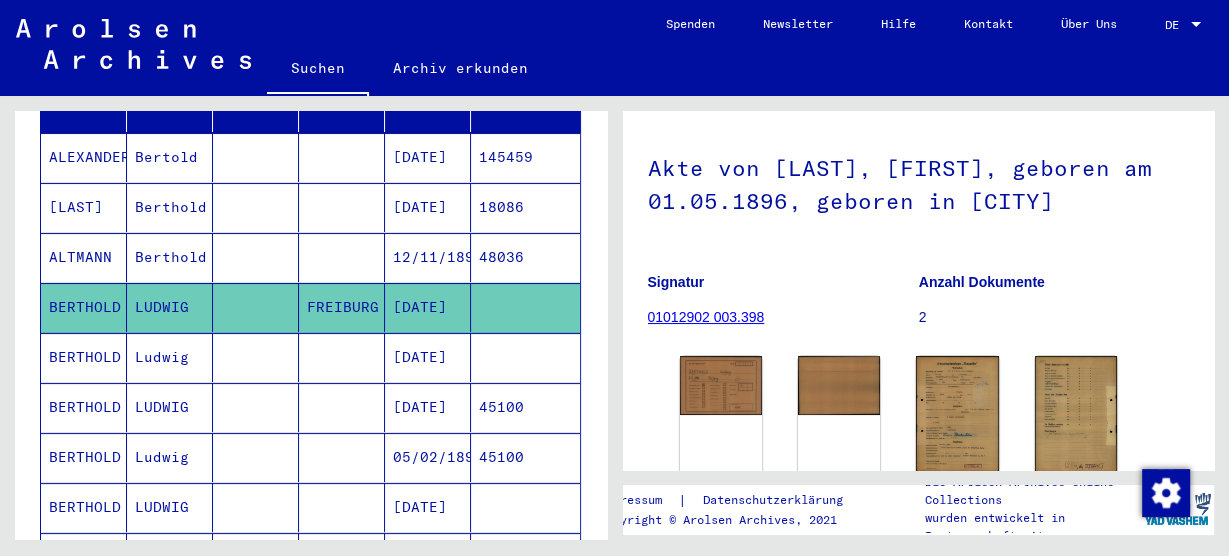 scroll, scrollTop: 288, scrollLeft: 0, axis: vertical 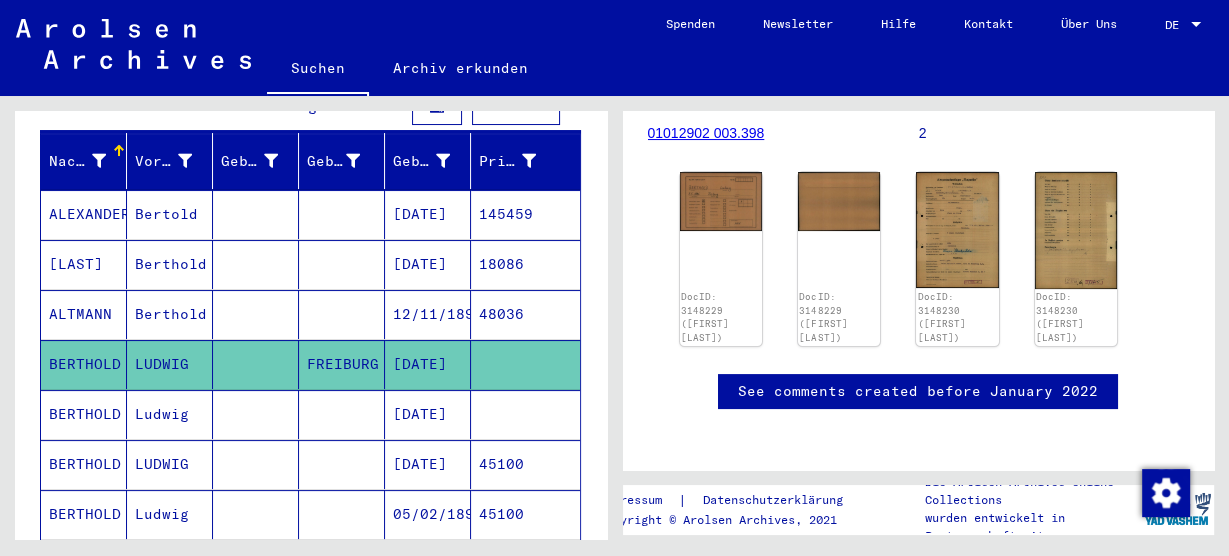 click at bounding box center [256, 264] 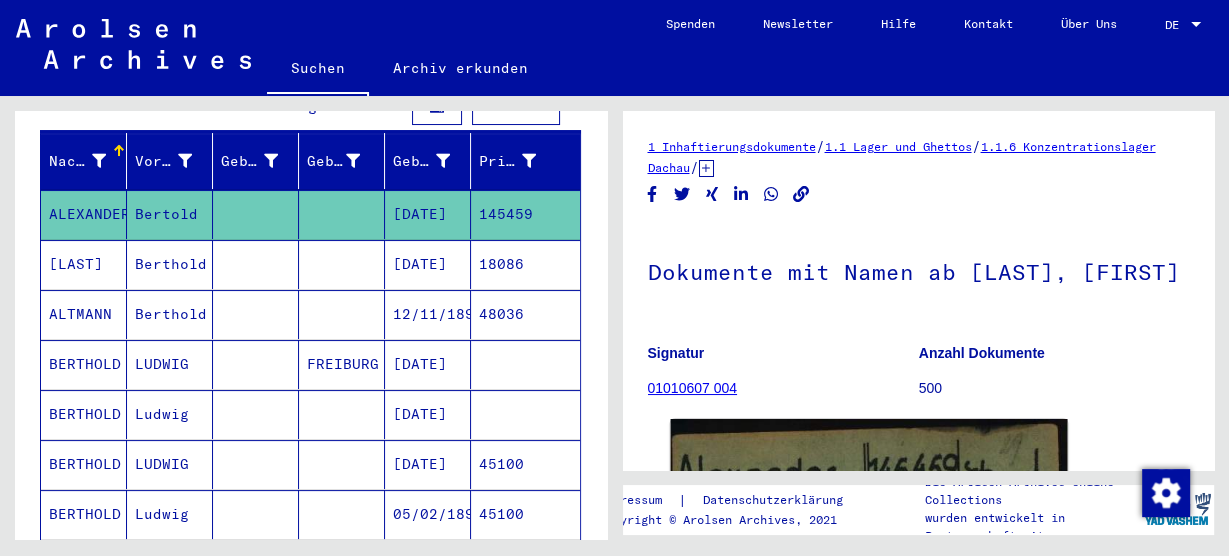 scroll, scrollTop: 230, scrollLeft: 0, axis: vertical 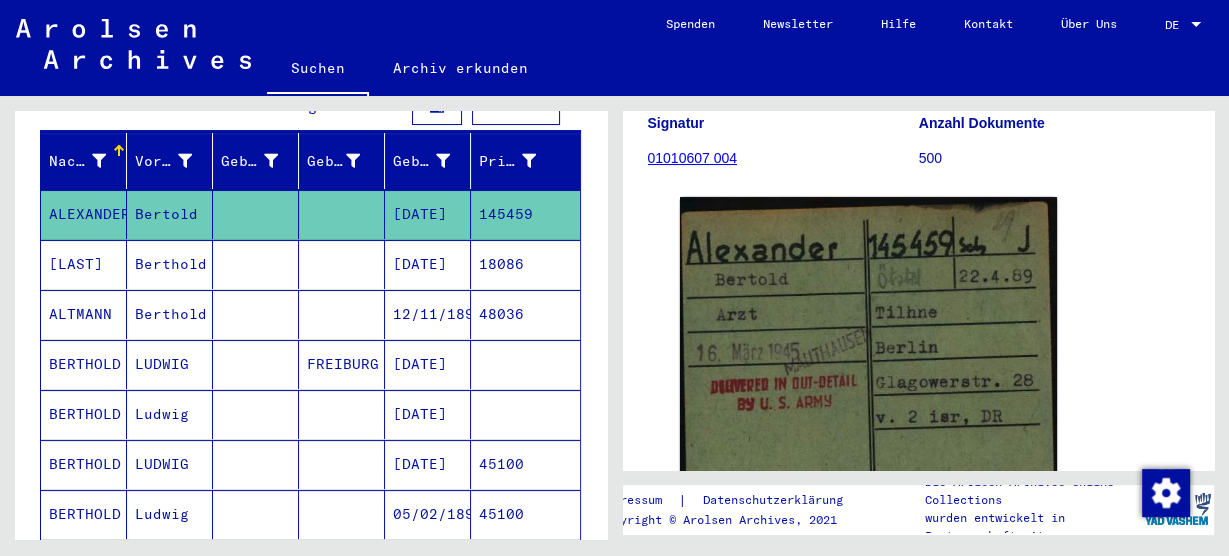click at bounding box center (256, 314) 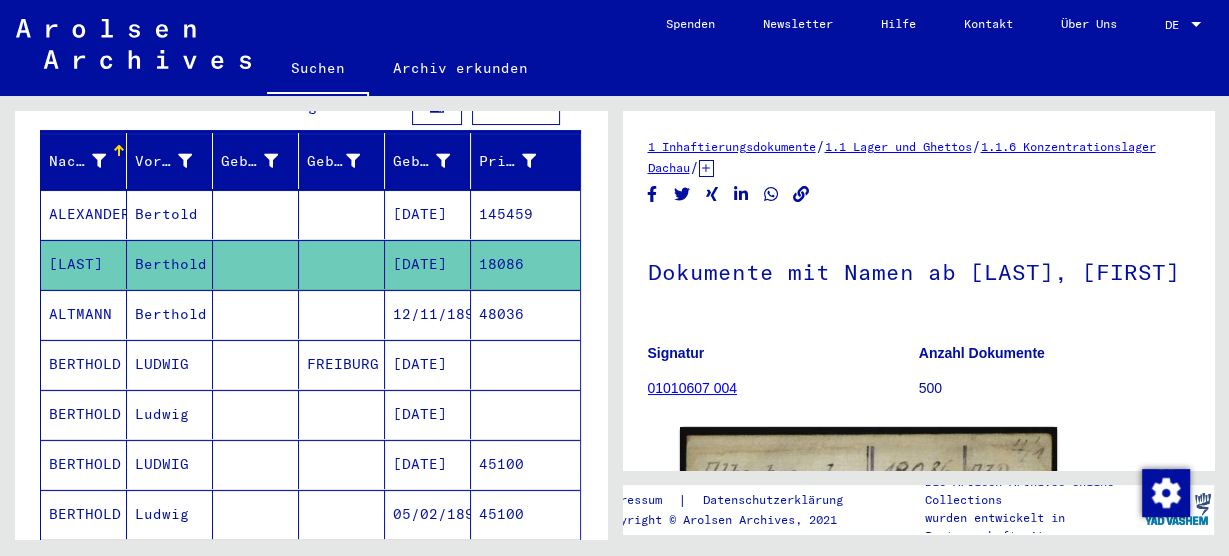 scroll, scrollTop: 0, scrollLeft: 0, axis: both 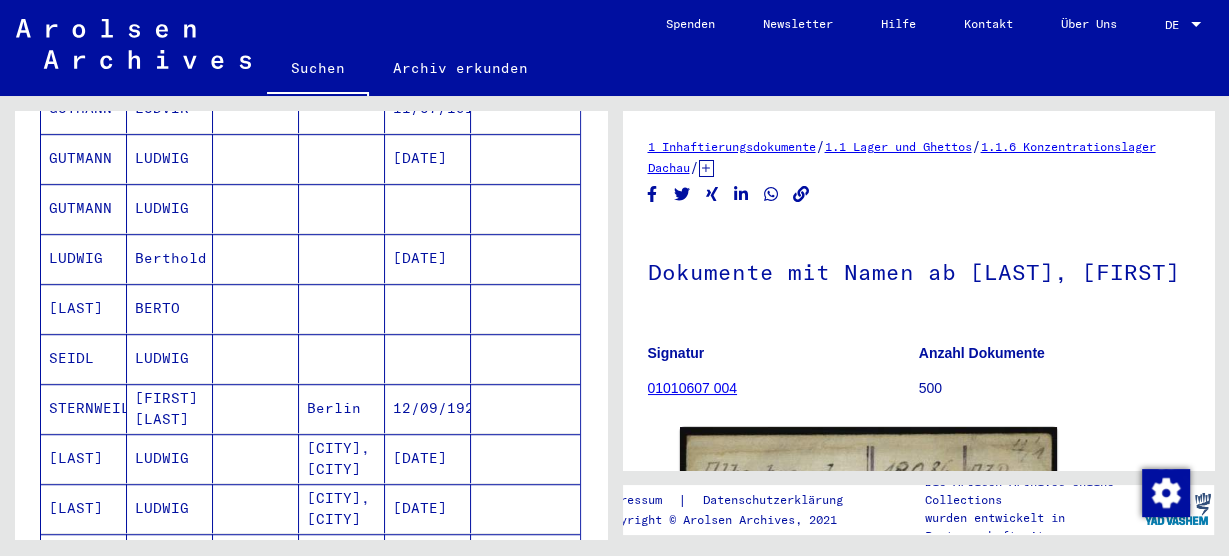 click at bounding box center [256, 308] 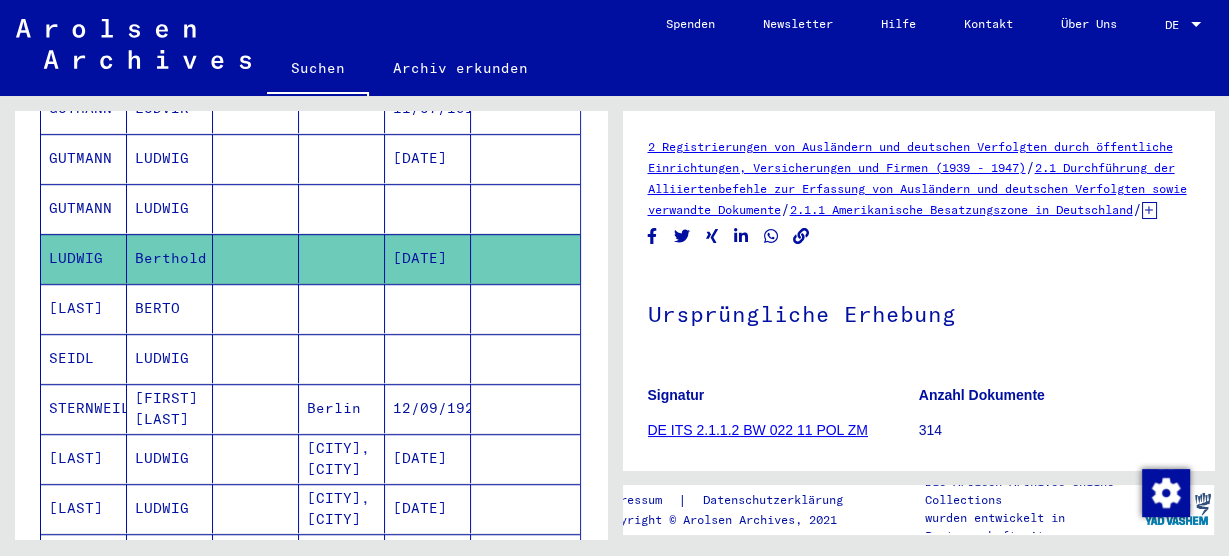 scroll, scrollTop: 288, scrollLeft: 0, axis: vertical 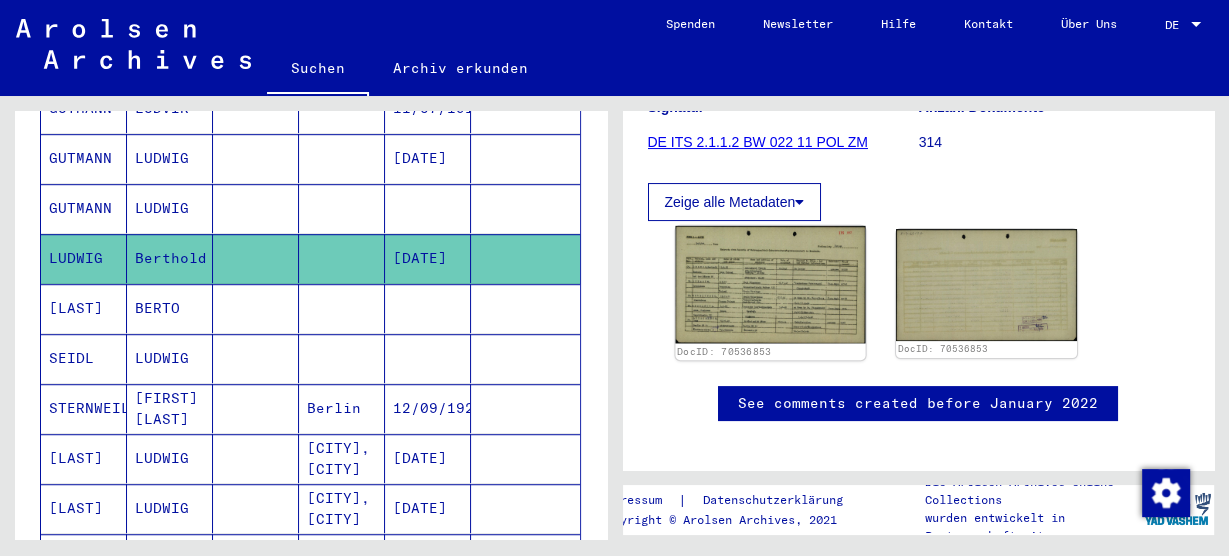 click 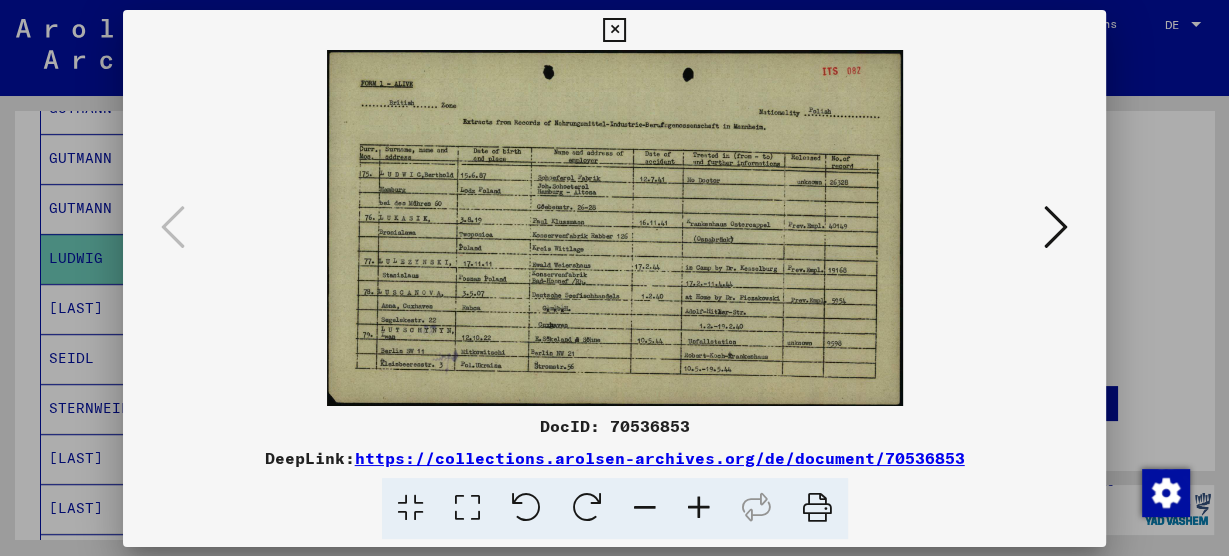 scroll, scrollTop: 0, scrollLeft: 0, axis: both 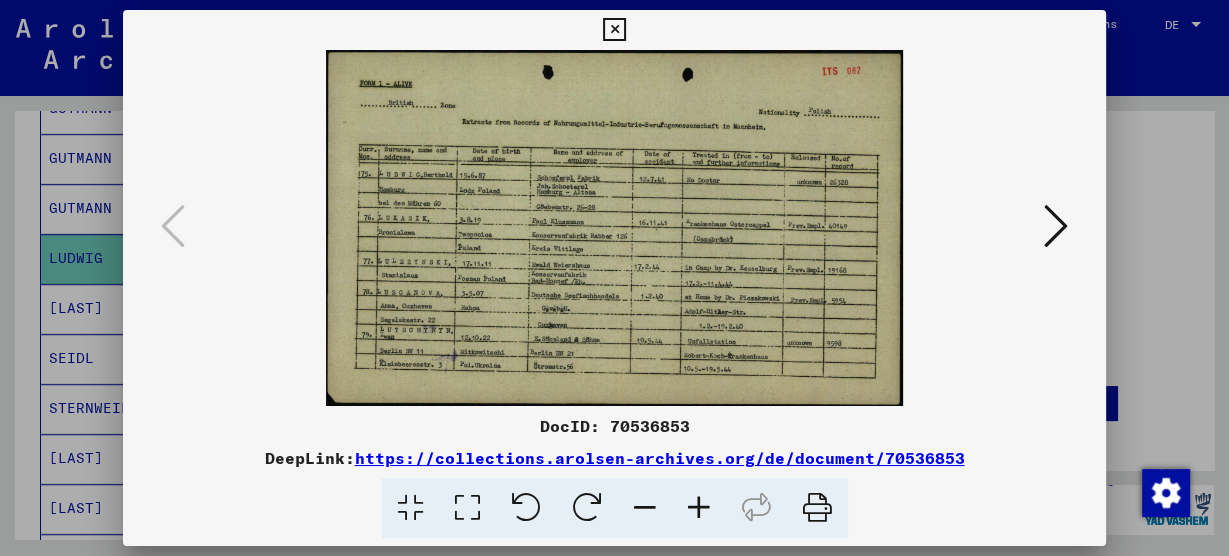 click at bounding box center [614, 278] 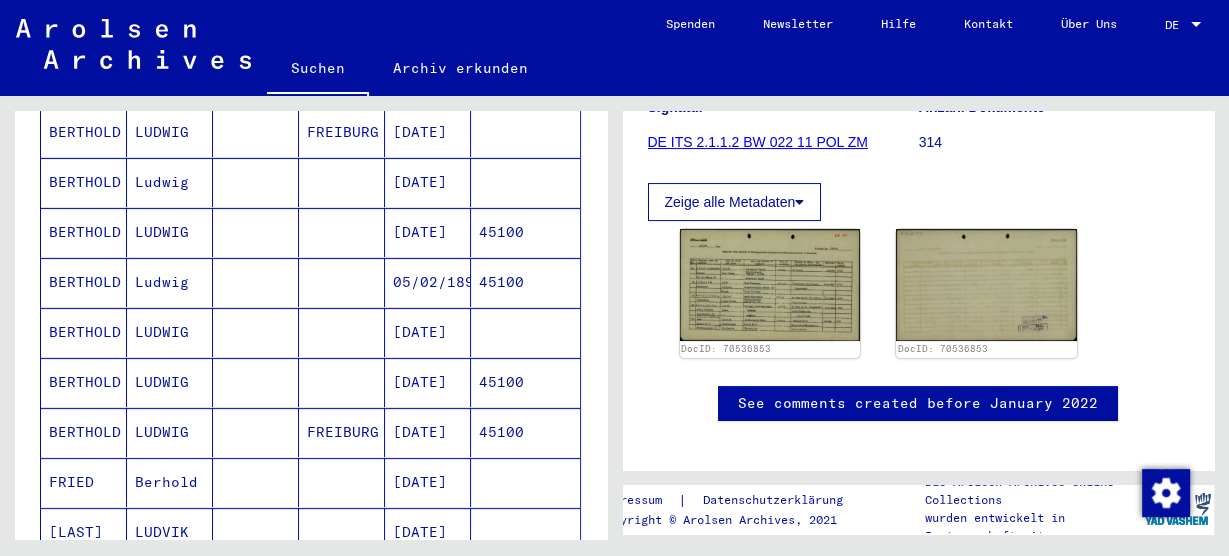 scroll, scrollTop: 466, scrollLeft: 0, axis: vertical 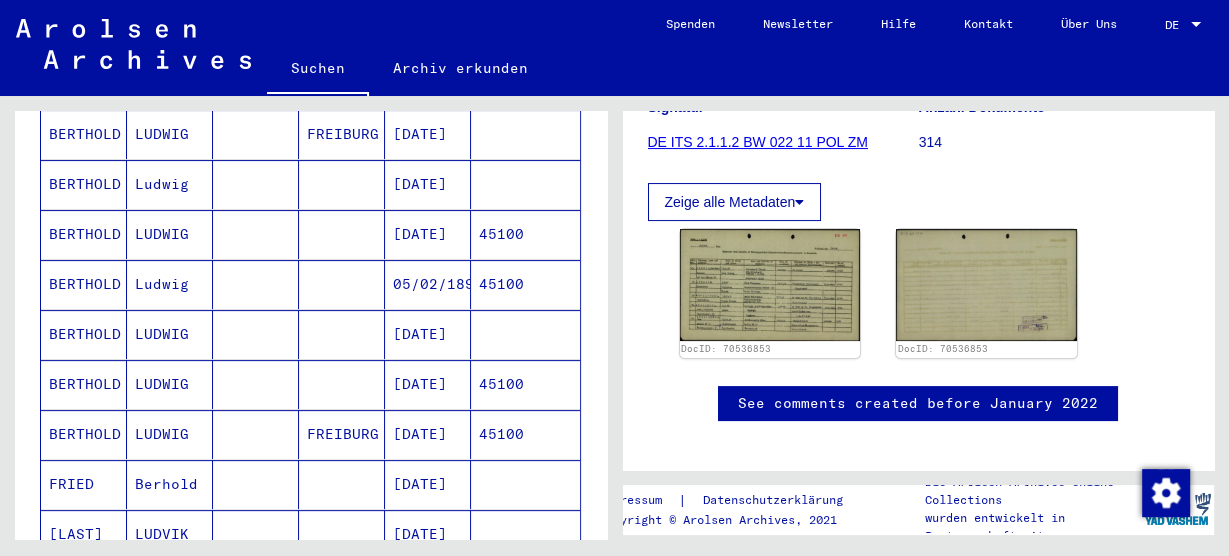 click on "Ludwig" at bounding box center [170, 334] 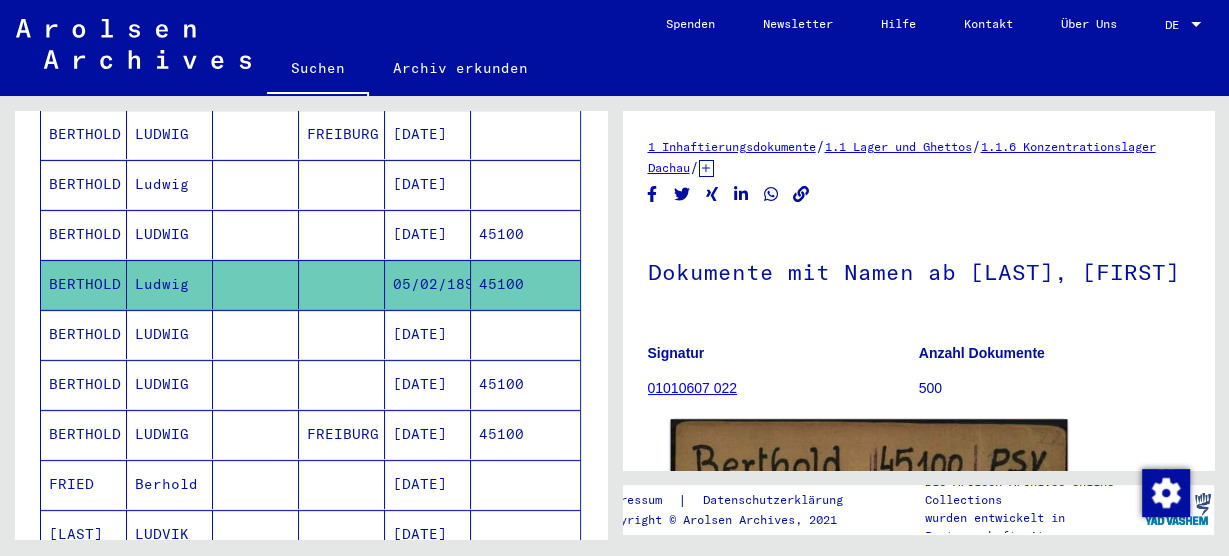 scroll, scrollTop: 288, scrollLeft: 0, axis: vertical 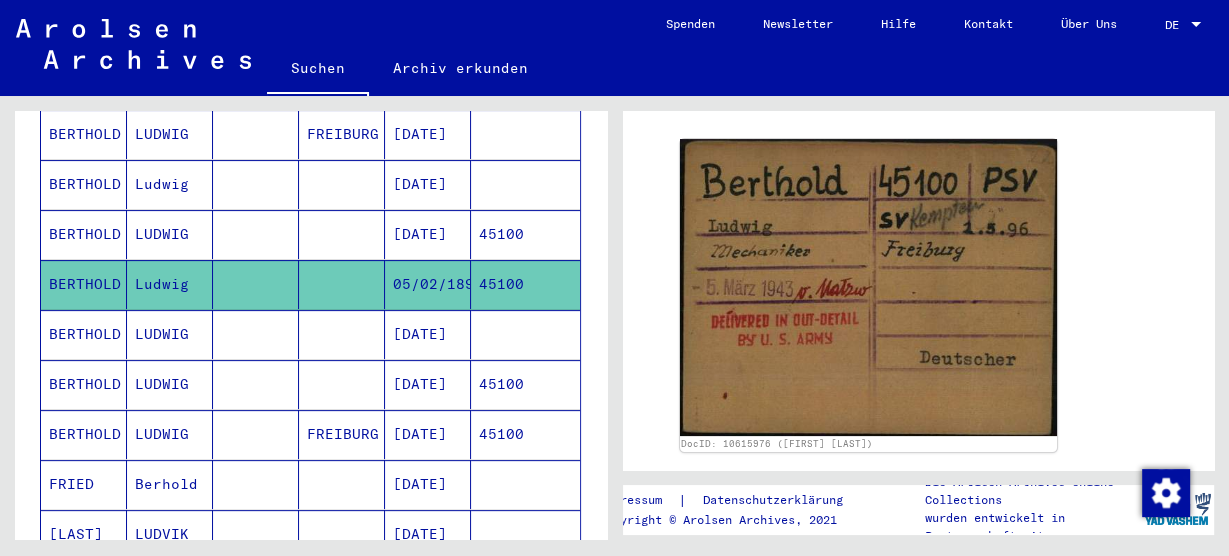 click on "LUDWIG" at bounding box center [170, 384] 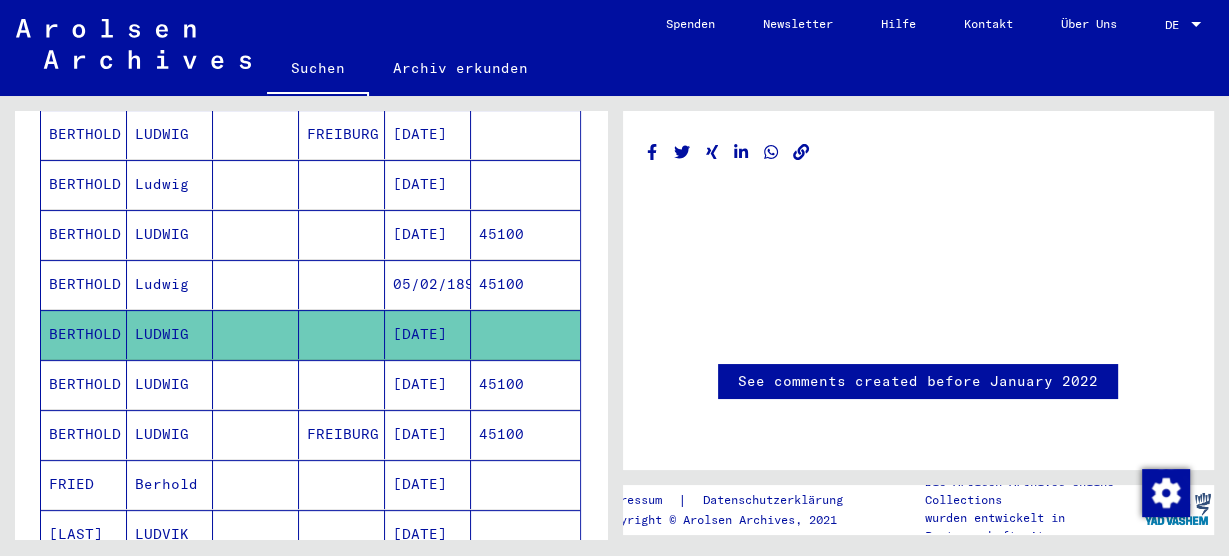 scroll, scrollTop: 0, scrollLeft: 0, axis: both 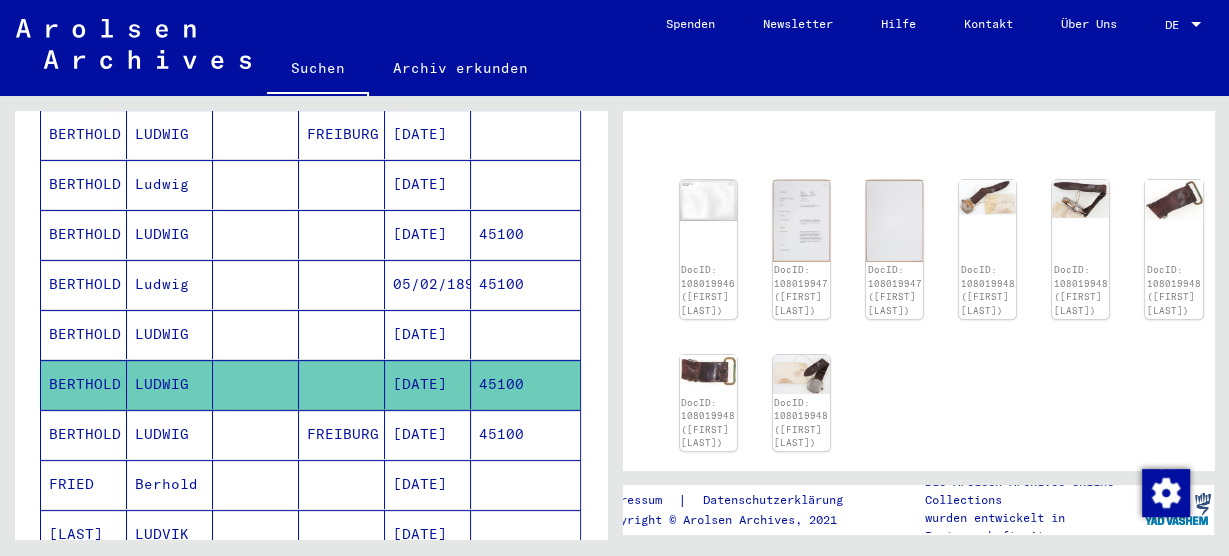 click at bounding box center (256, 484) 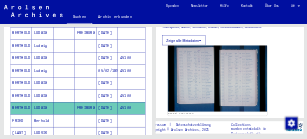 scroll, scrollTop: 576, scrollLeft: 0, axis: vertical 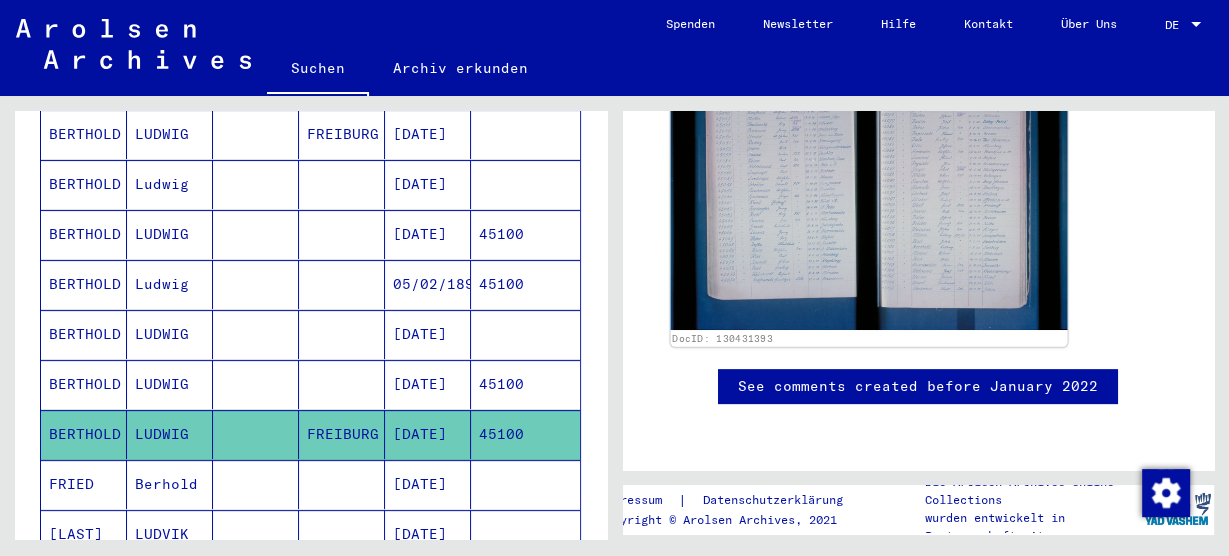click 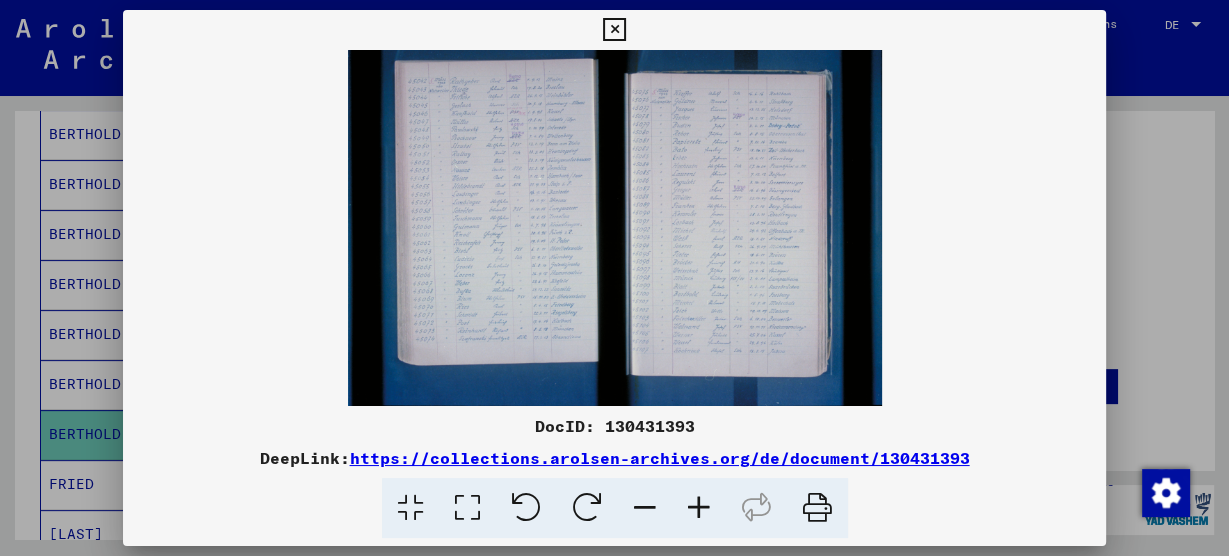 click at bounding box center [614, 228] 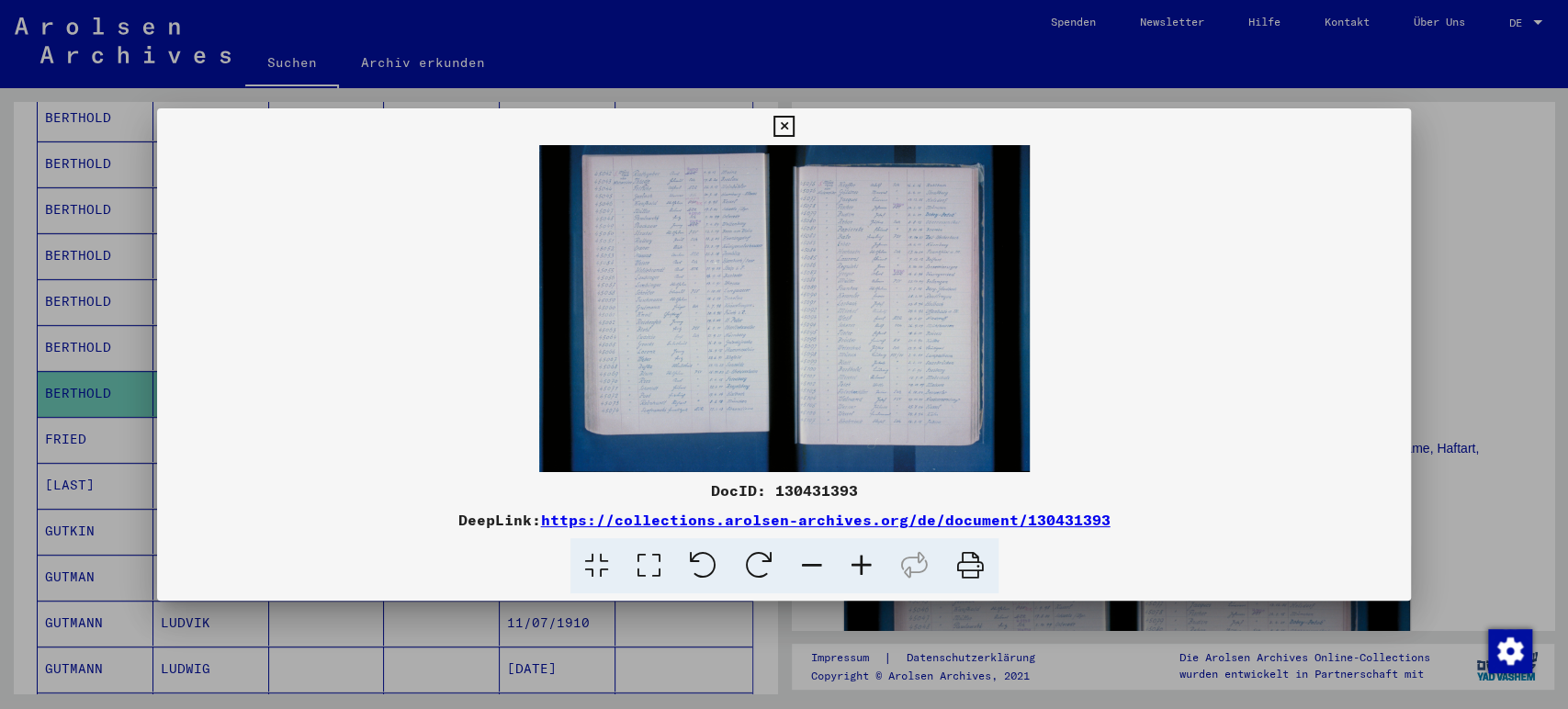scroll, scrollTop: 423, scrollLeft: 0, axis: vertical 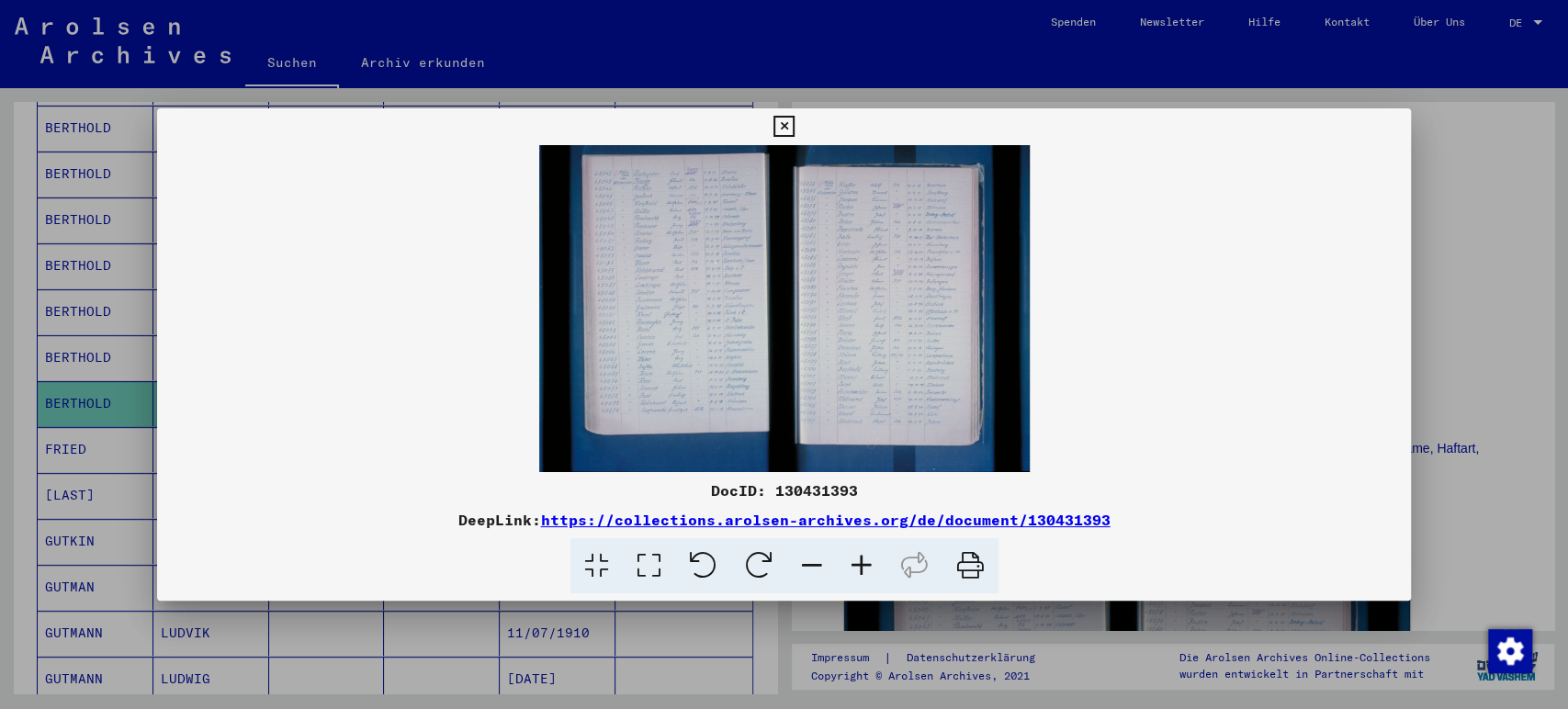 click at bounding box center [784, 127] 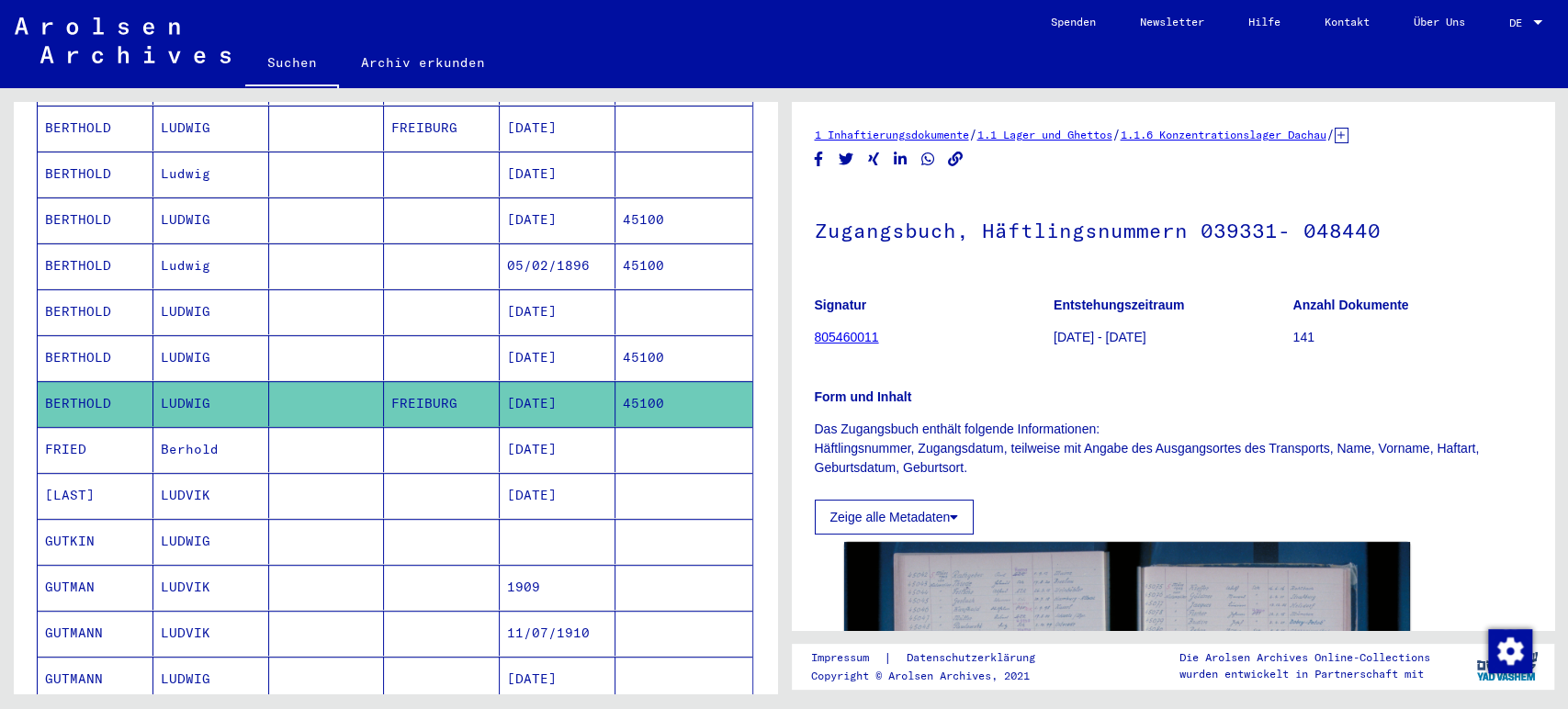 click at bounding box center (327, 495) 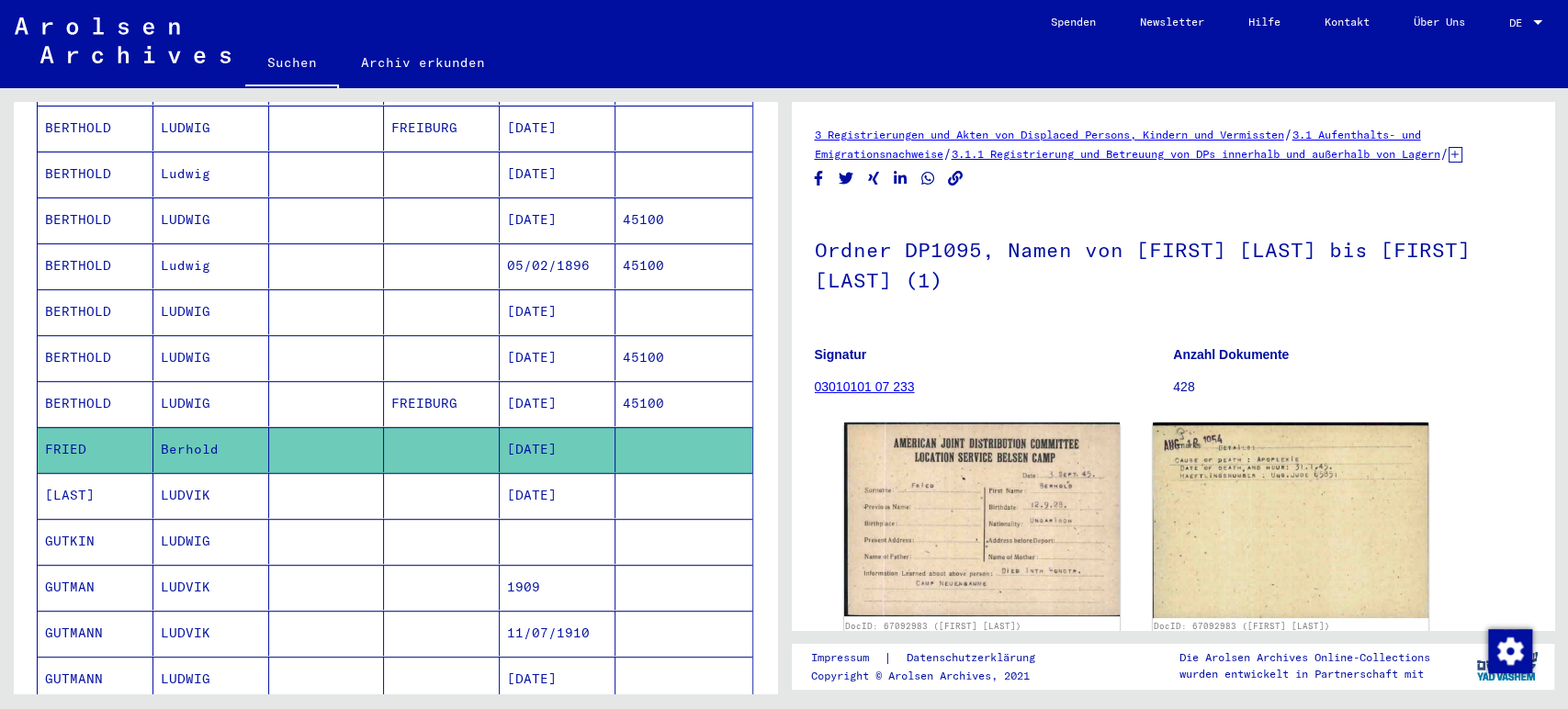 scroll, scrollTop: 73, scrollLeft: 0, axis: vertical 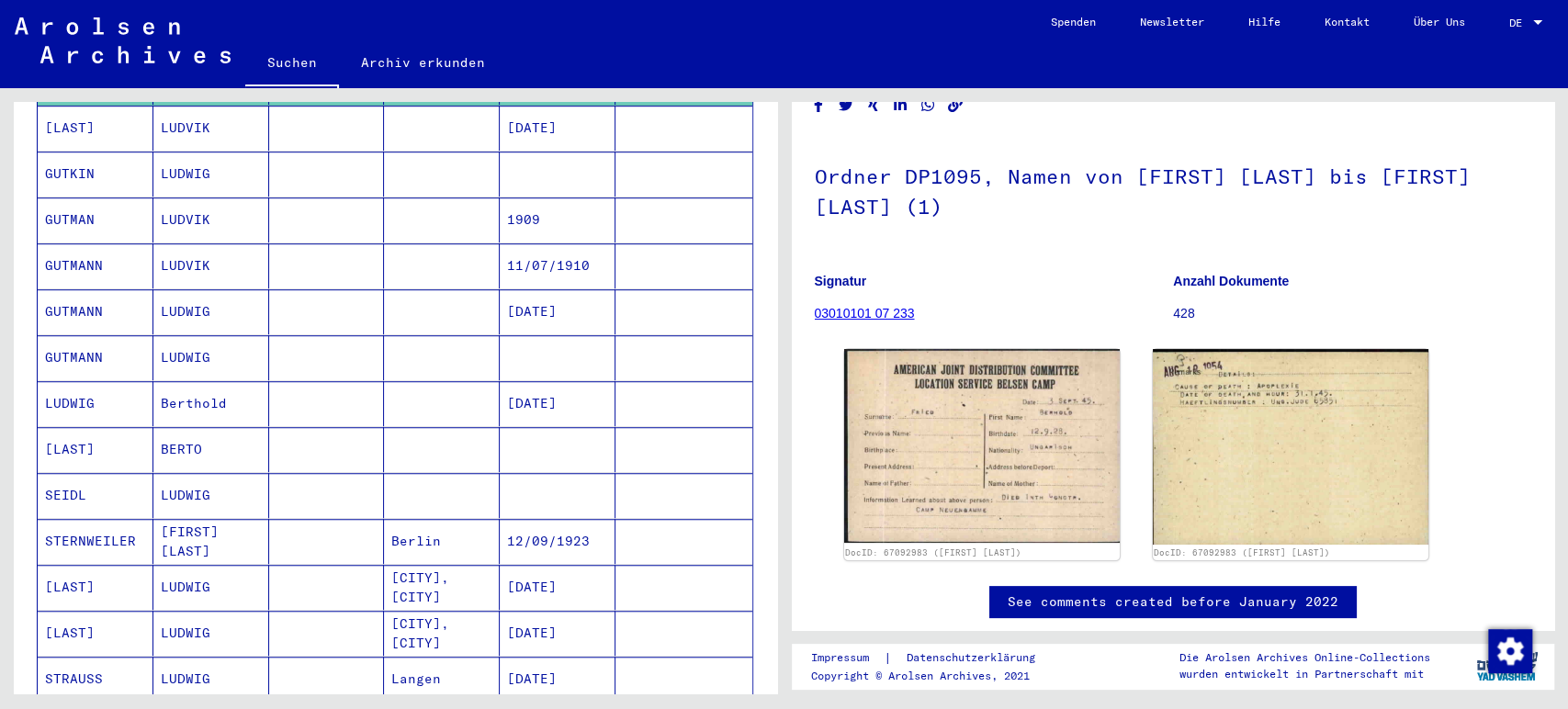 click on "Berthold" at bounding box center [211, 449] 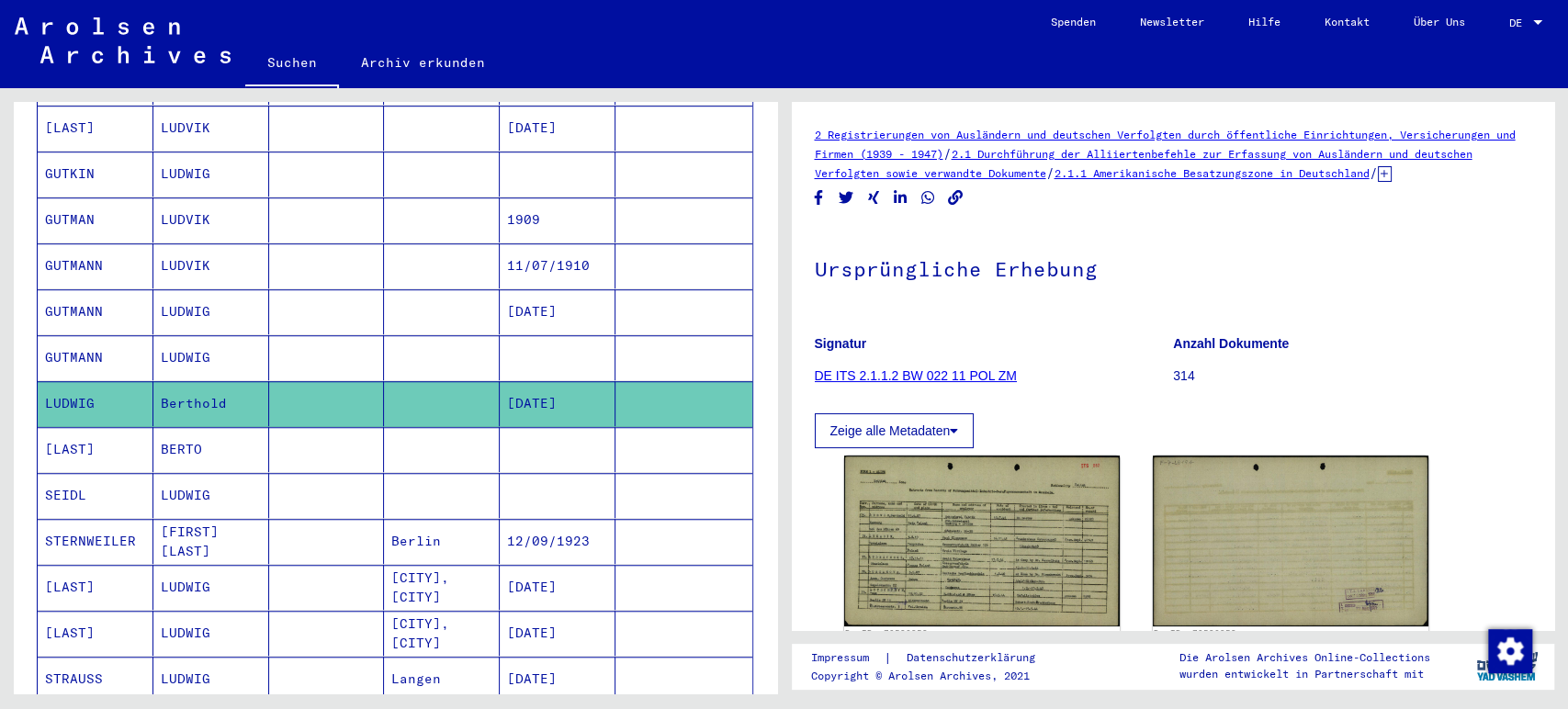 scroll, scrollTop: 717, scrollLeft: 0, axis: vertical 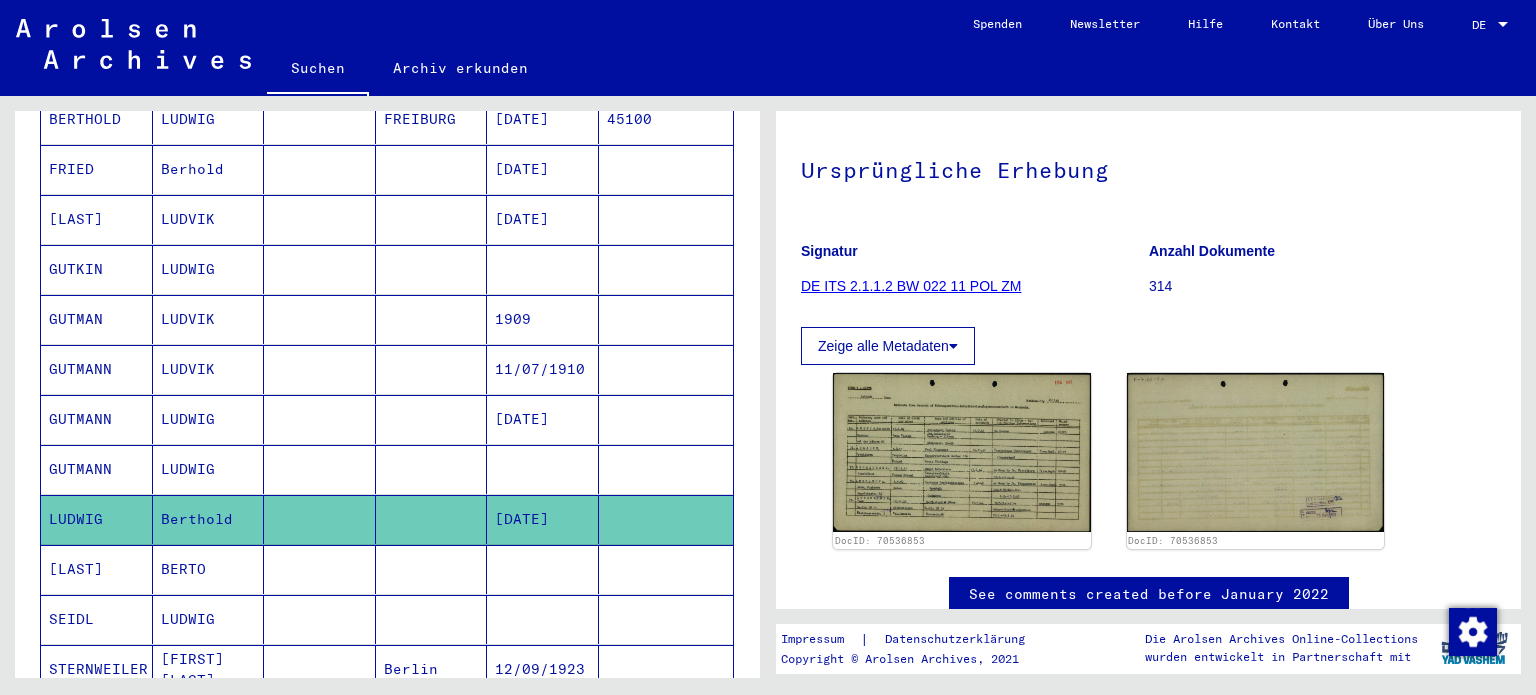 drag, startPoint x: 1171, startPoint y: 274, endPoint x: 1149, endPoint y: 279, distance: 22.561028 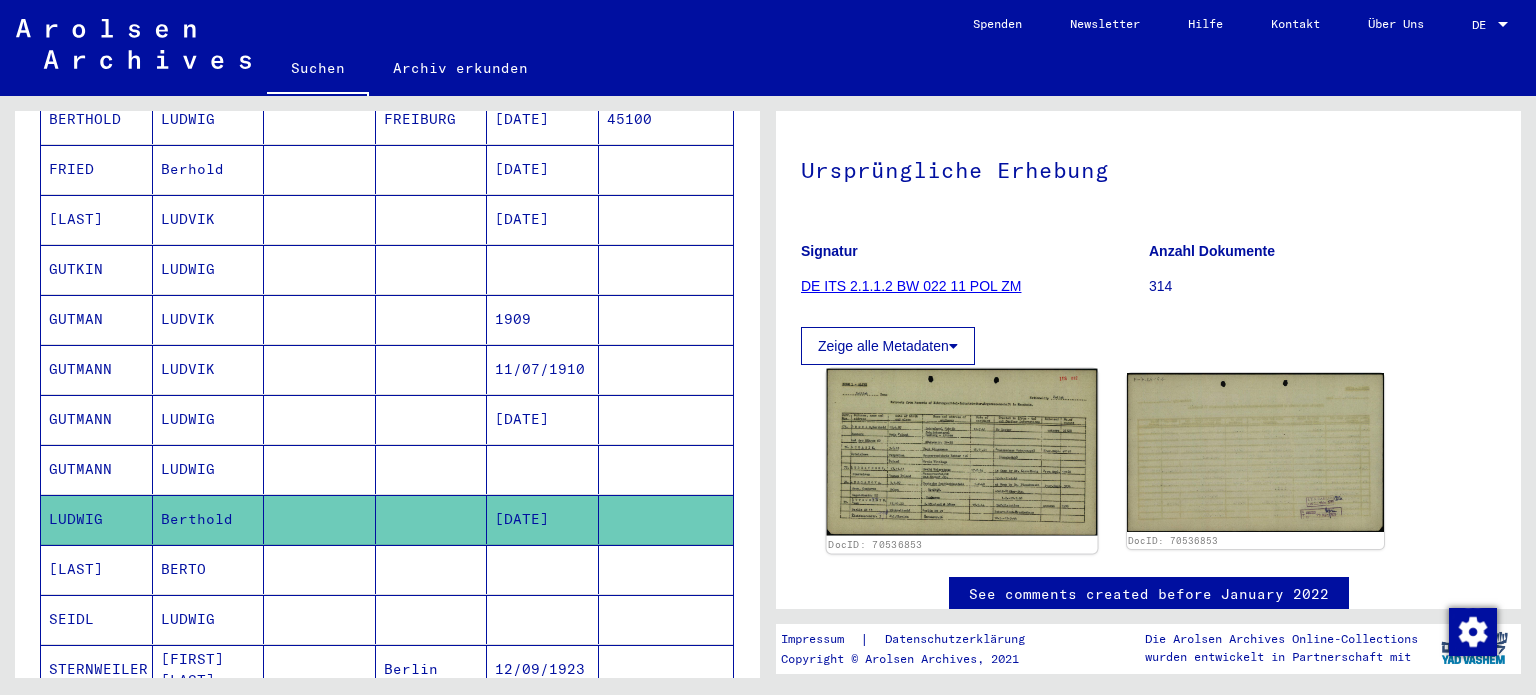 click 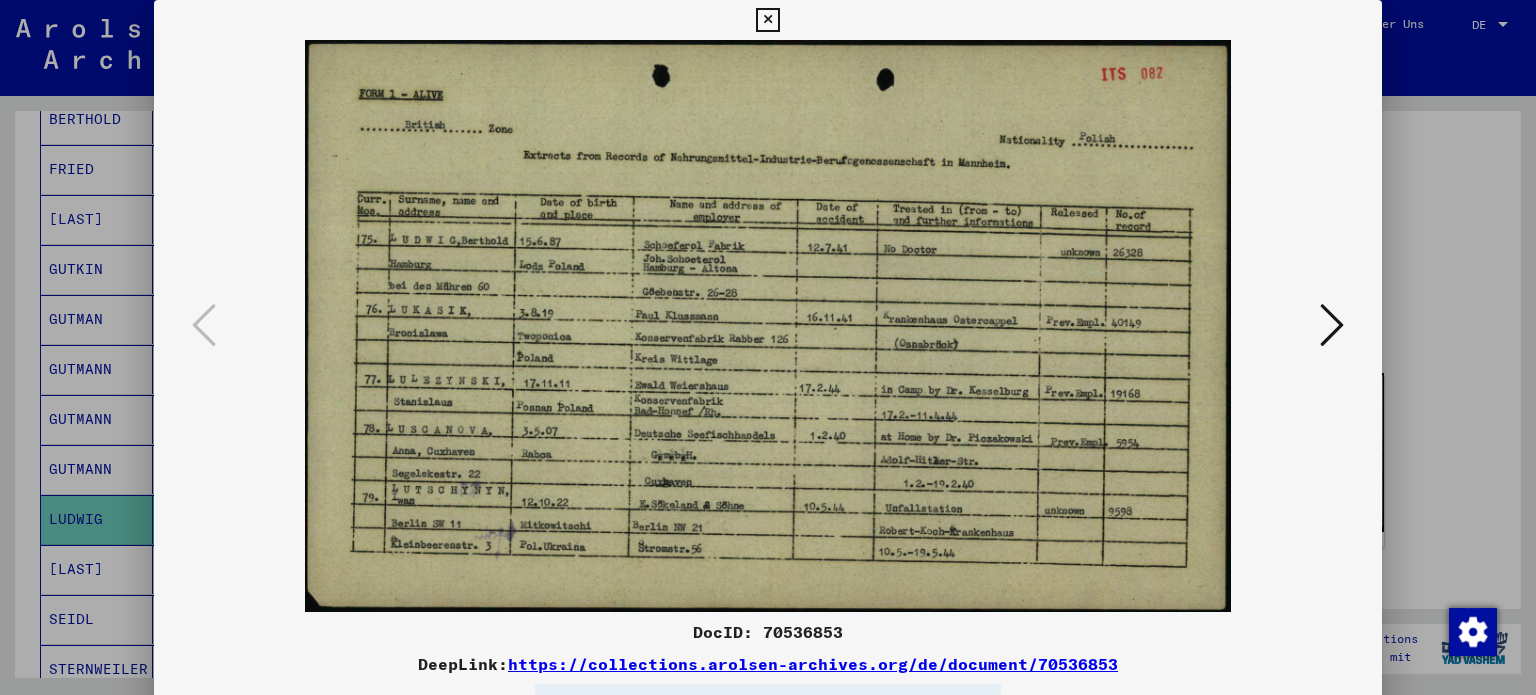 click at bounding box center (1332, 325) 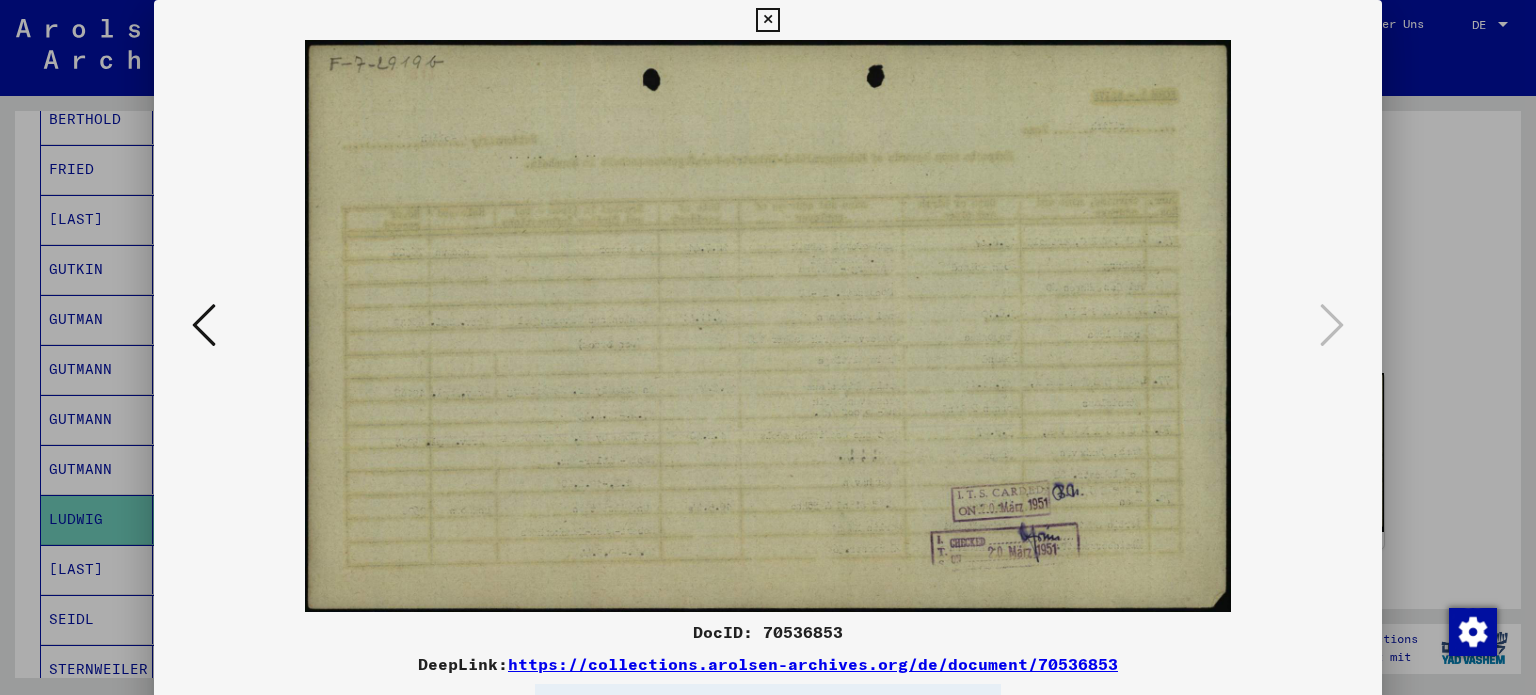click at bounding box center (768, 347) 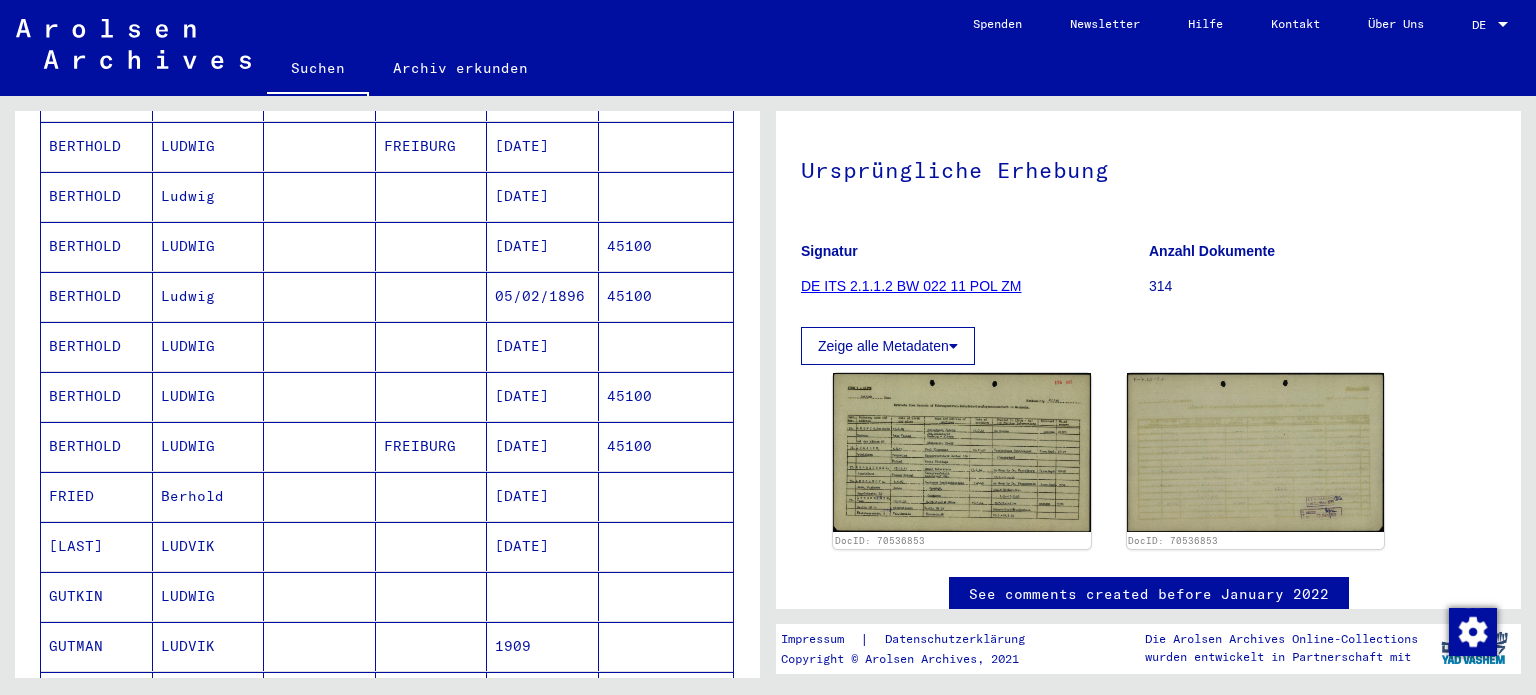 scroll, scrollTop: 421, scrollLeft: 0, axis: vertical 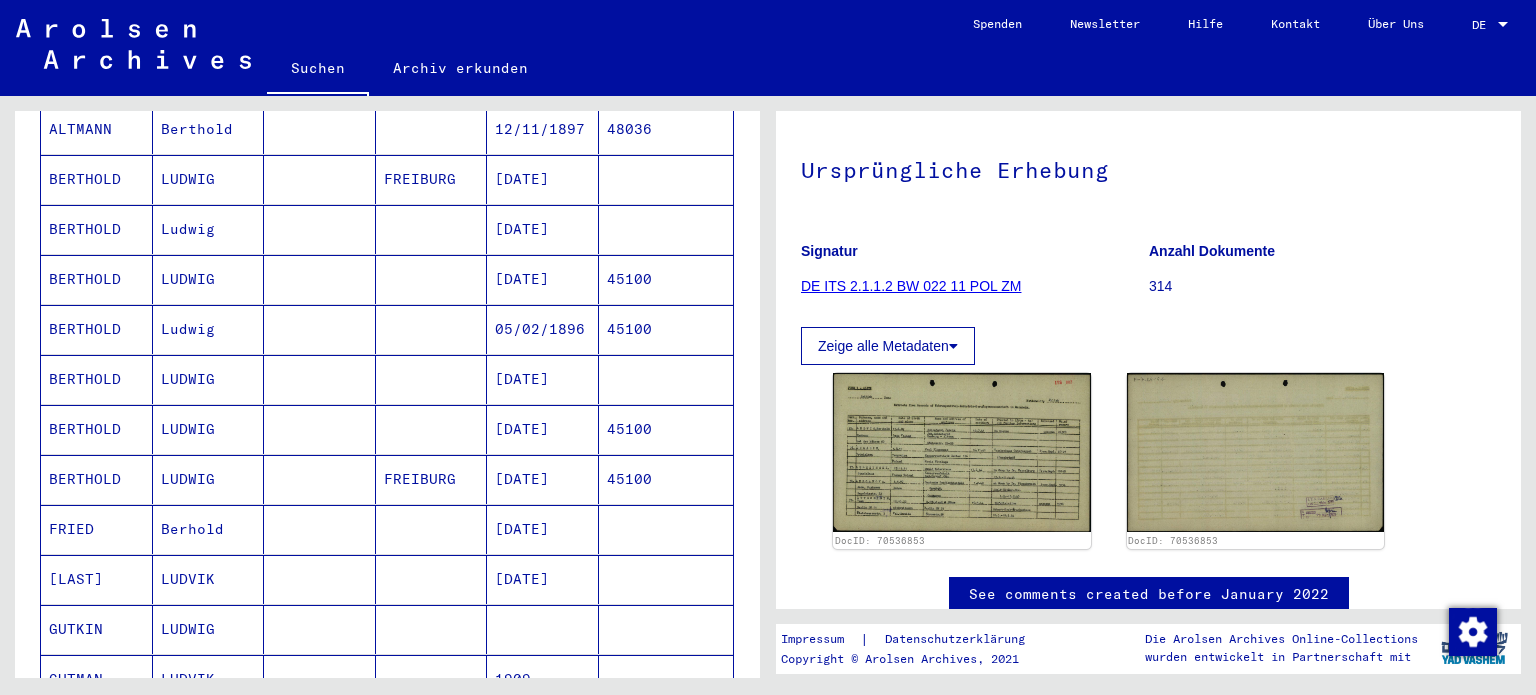 click at bounding box center [320, 529] 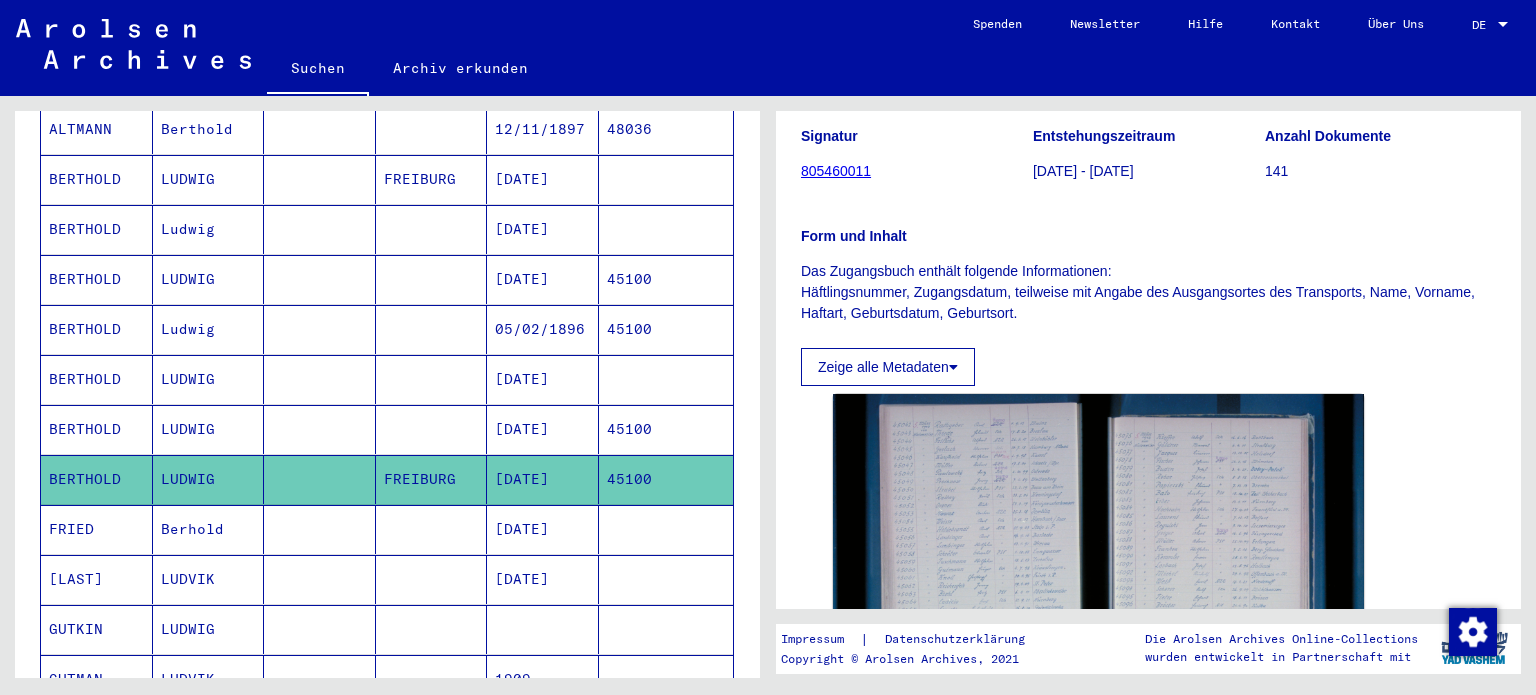 scroll, scrollTop: 72, scrollLeft: 0, axis: vertical 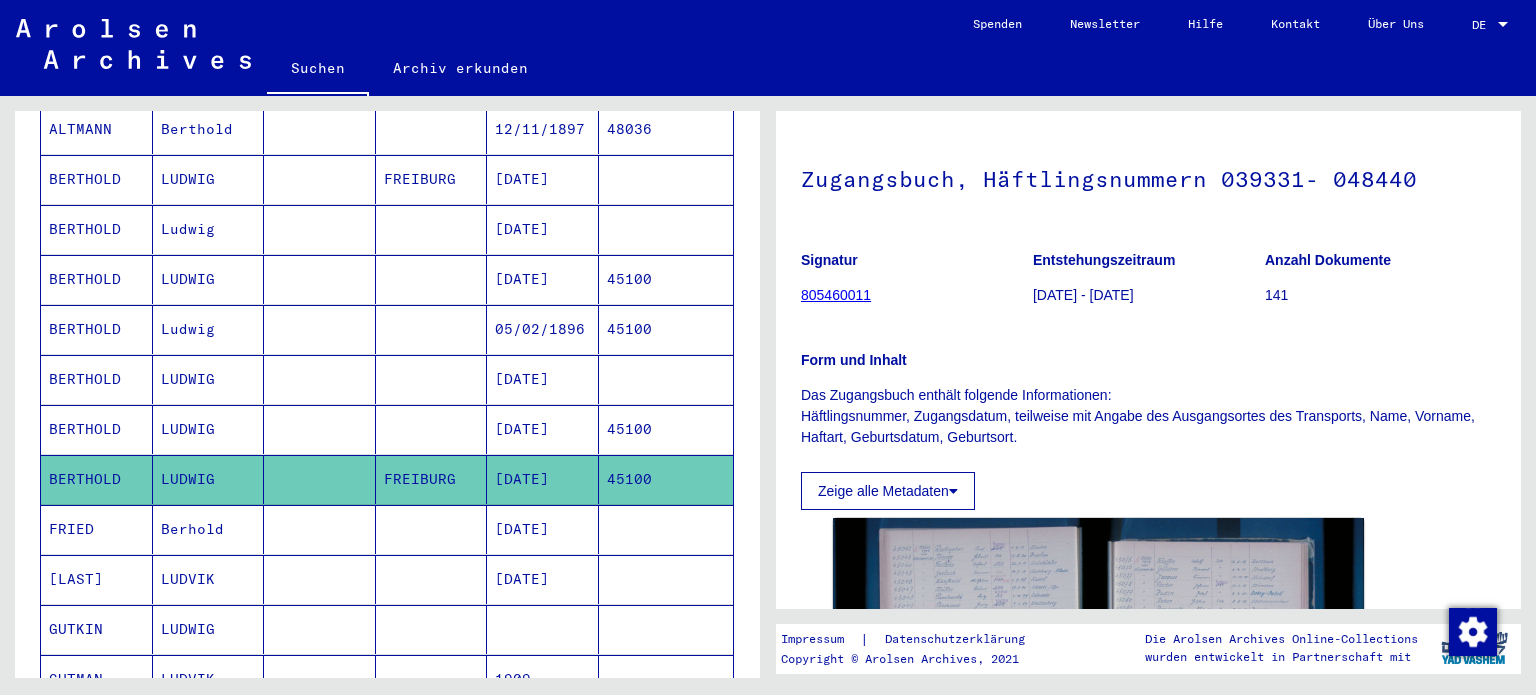 click on "805460011" 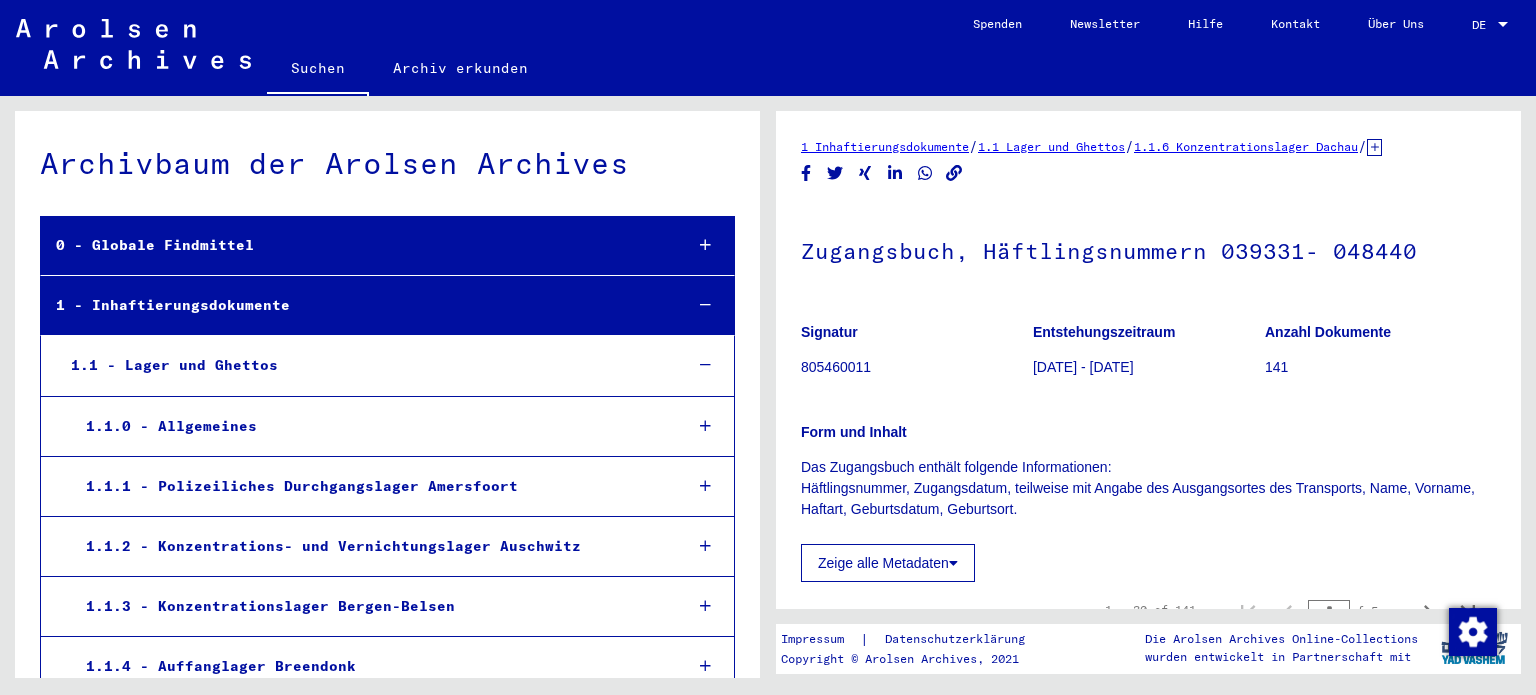 scroll, scrollTop: 1844, scrollLeft: 0, axis: vertical 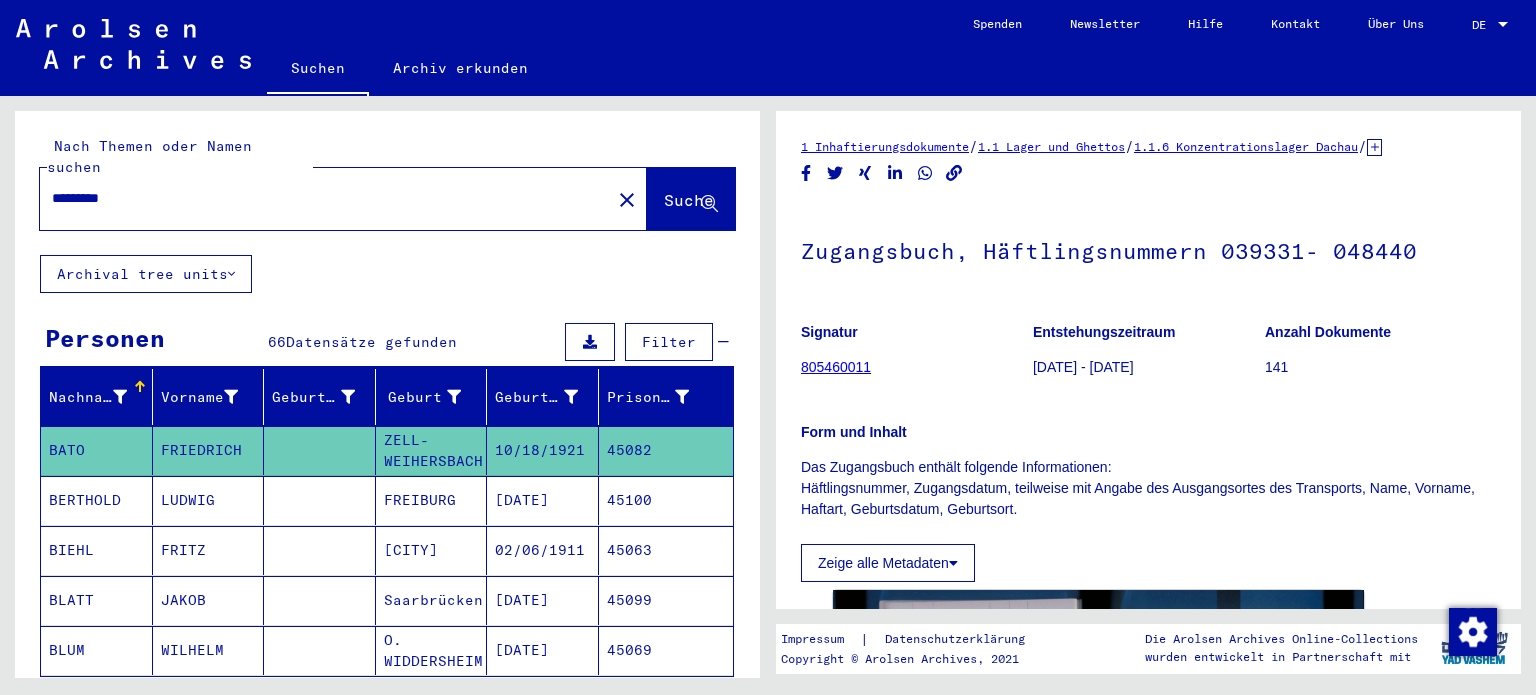 click on "LUDWIG" at bounding box center (209, 550) 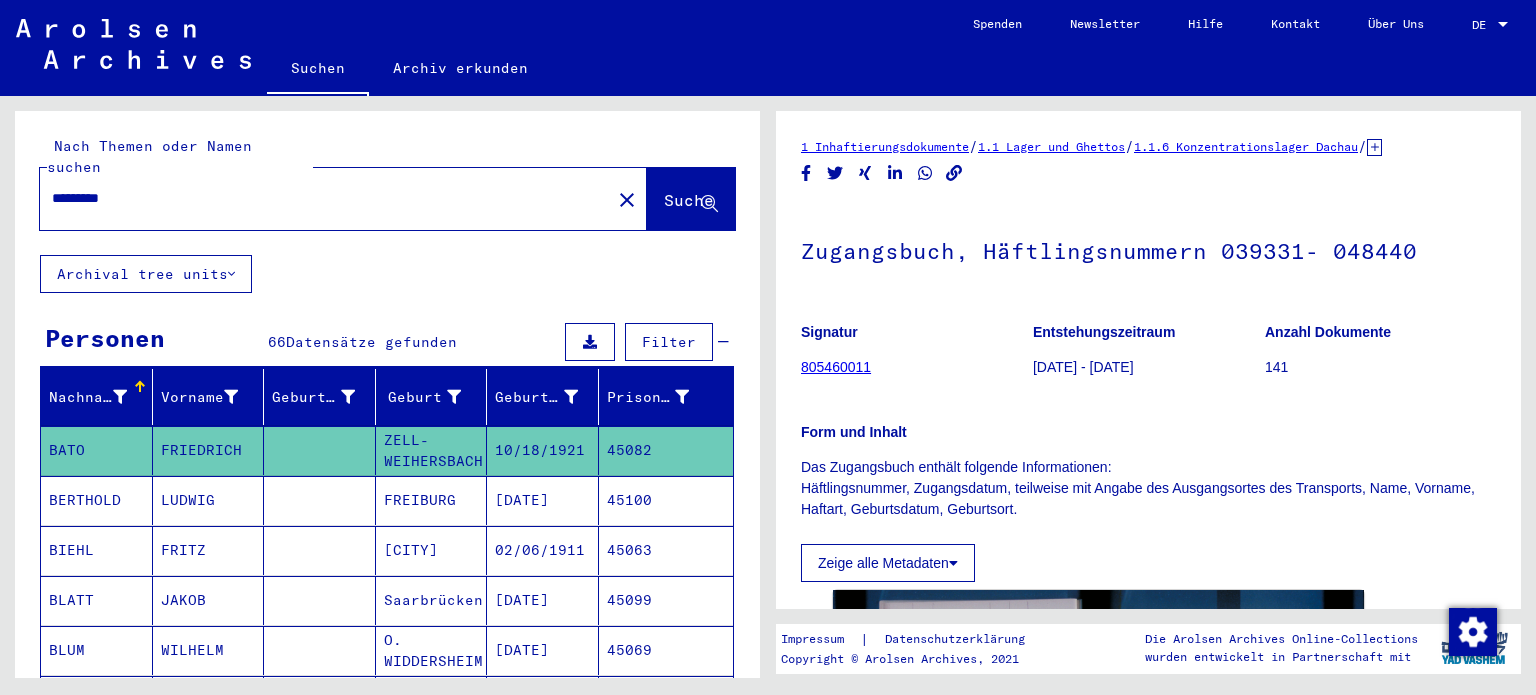 click on "LUDWIG" at bounding box center [209, 550] 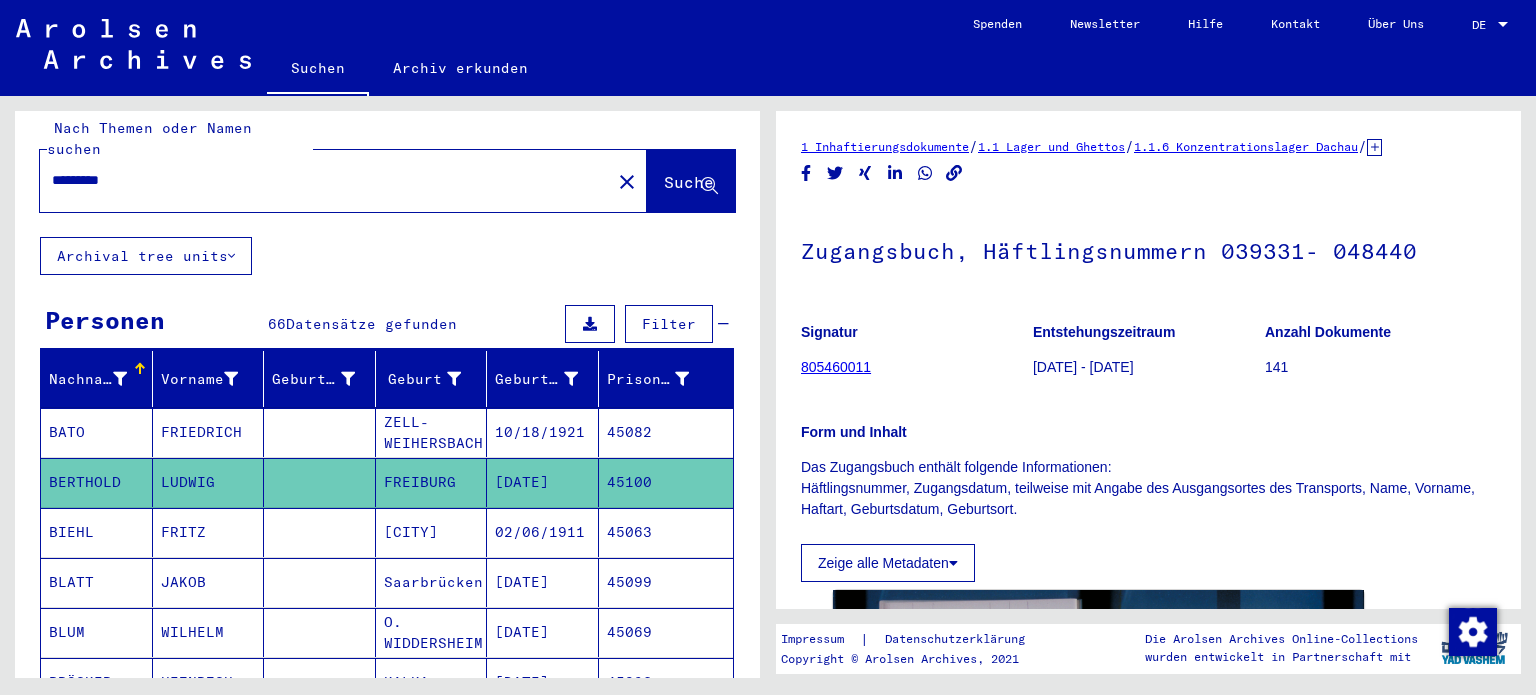 scroll, scrollTop: 72, scrollLeft: 0, axis: vertical 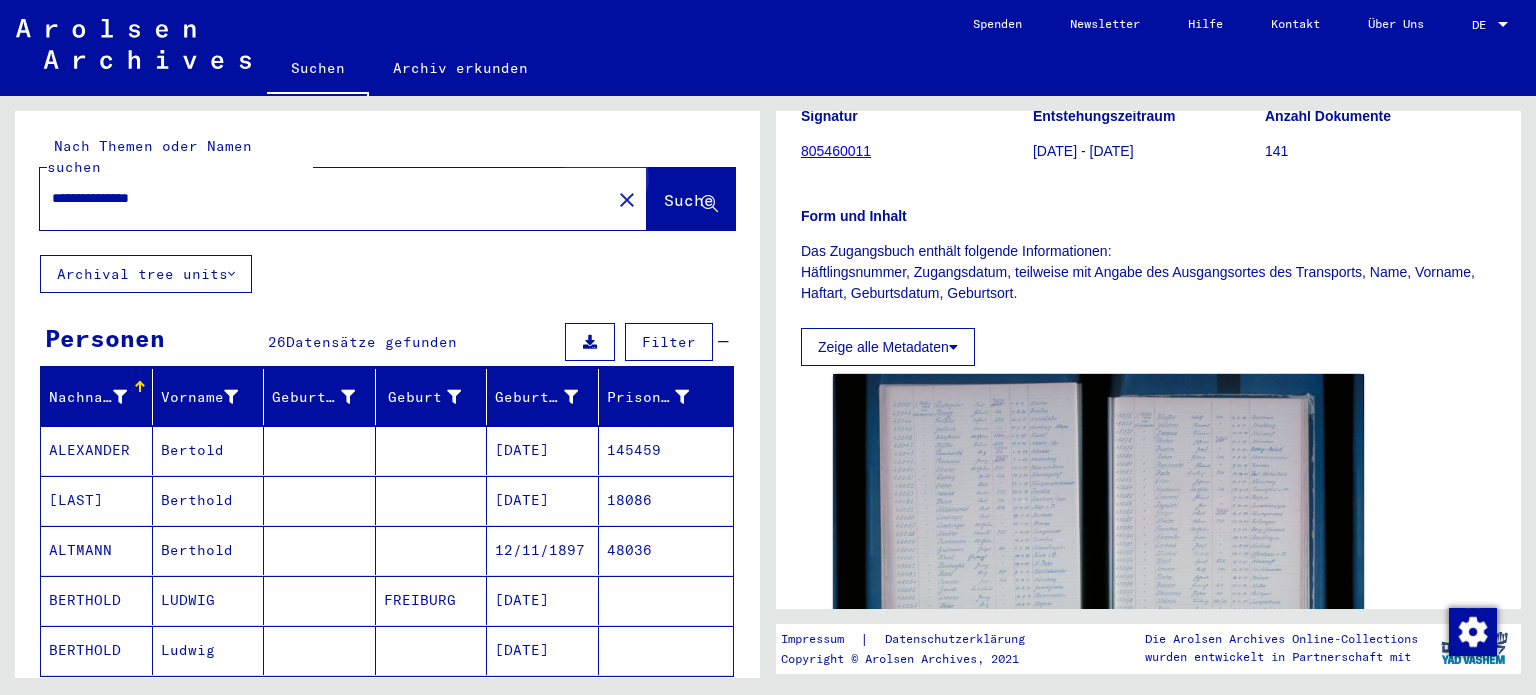 click on "Suche" 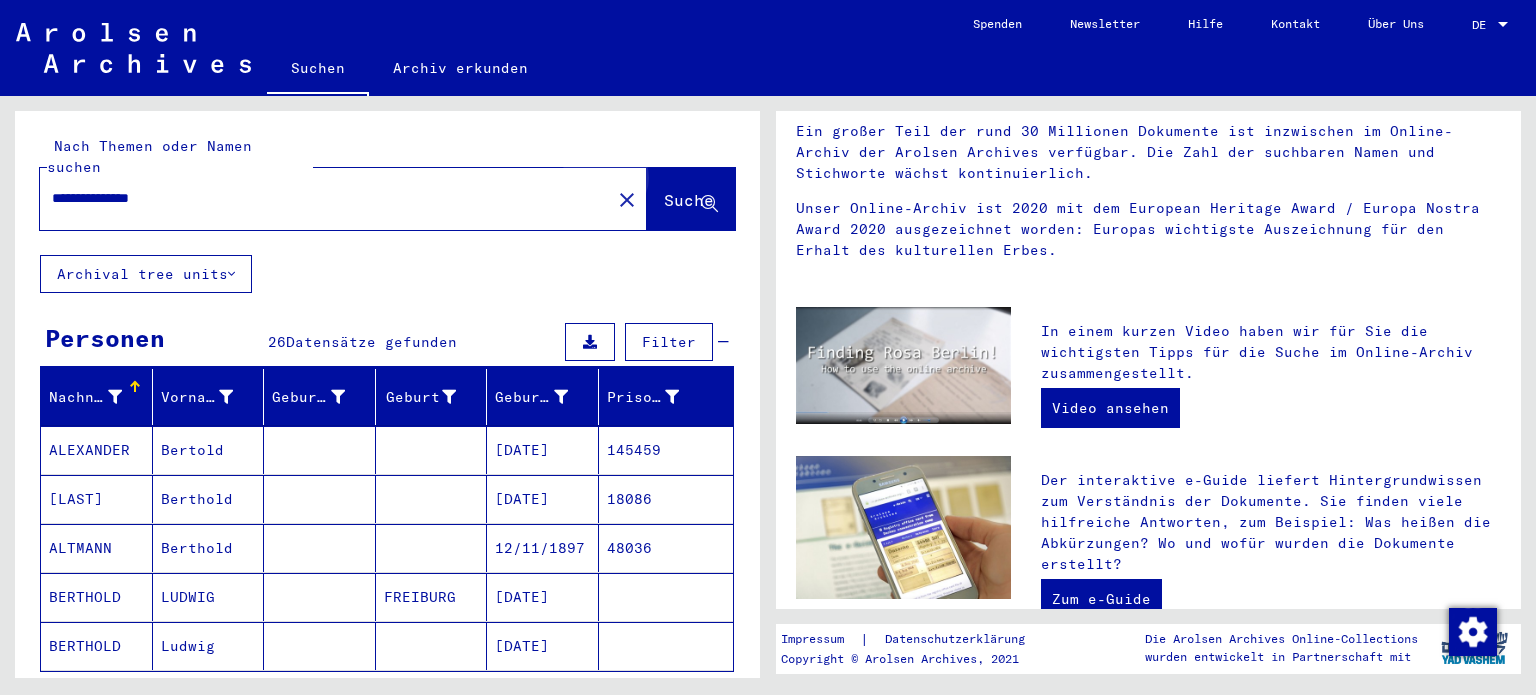 scroll, scrollTop: 0, scrollLeft: 0, axis: both 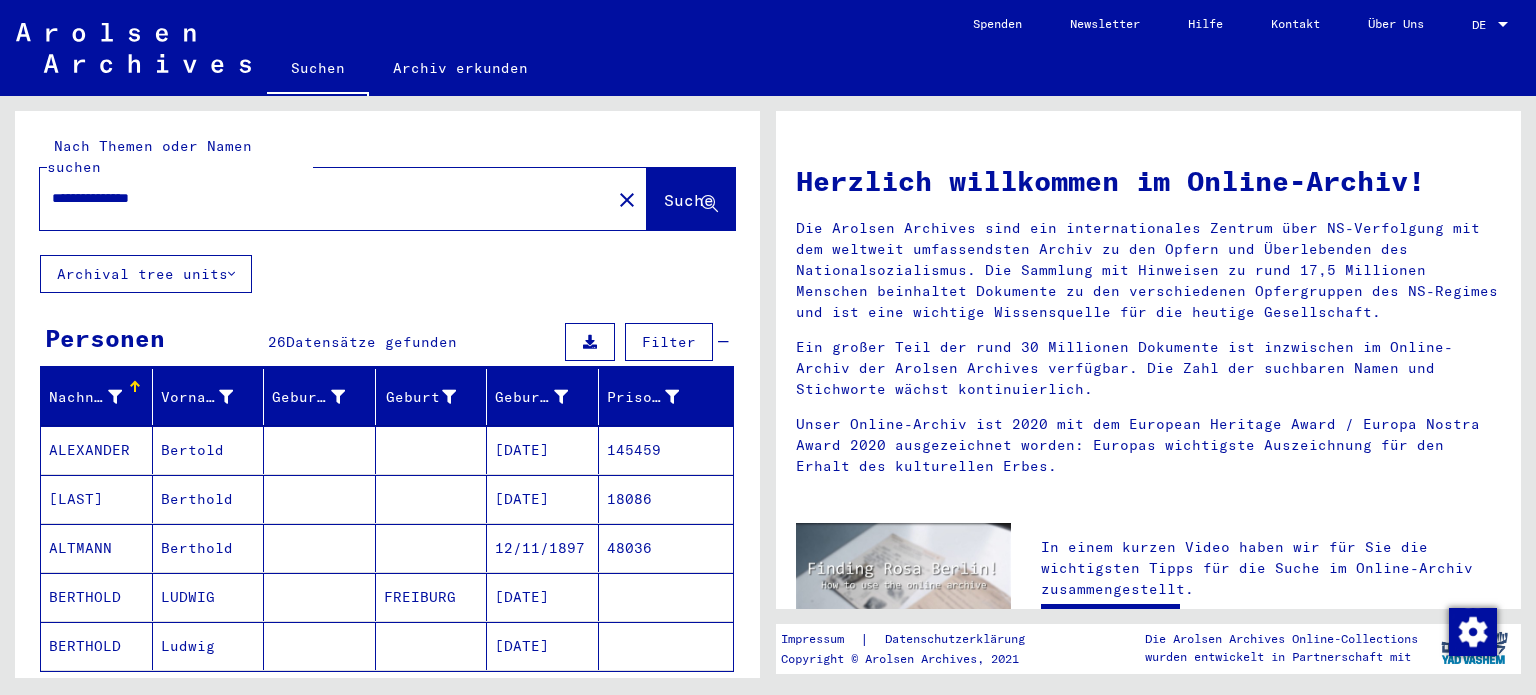 click on "Archival tree units" 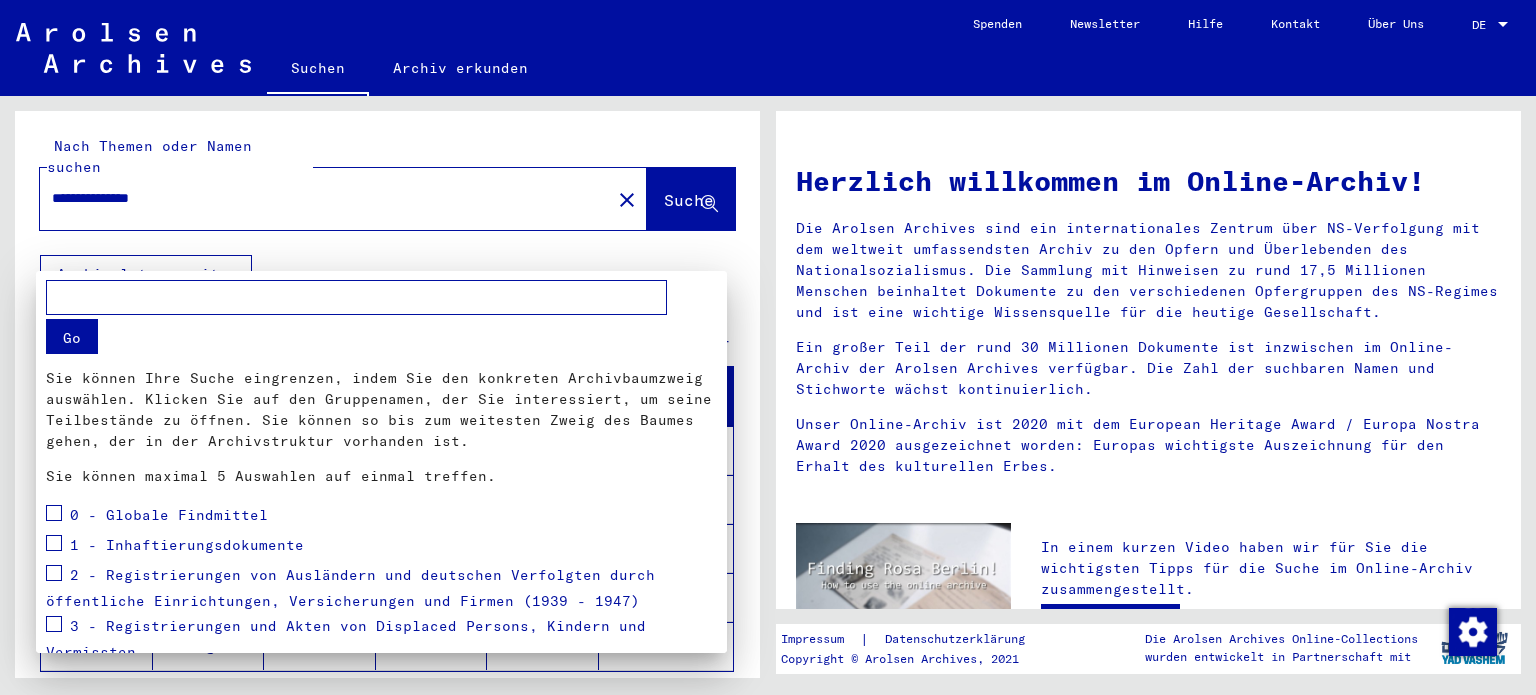 click at bounding box center (768, 347) 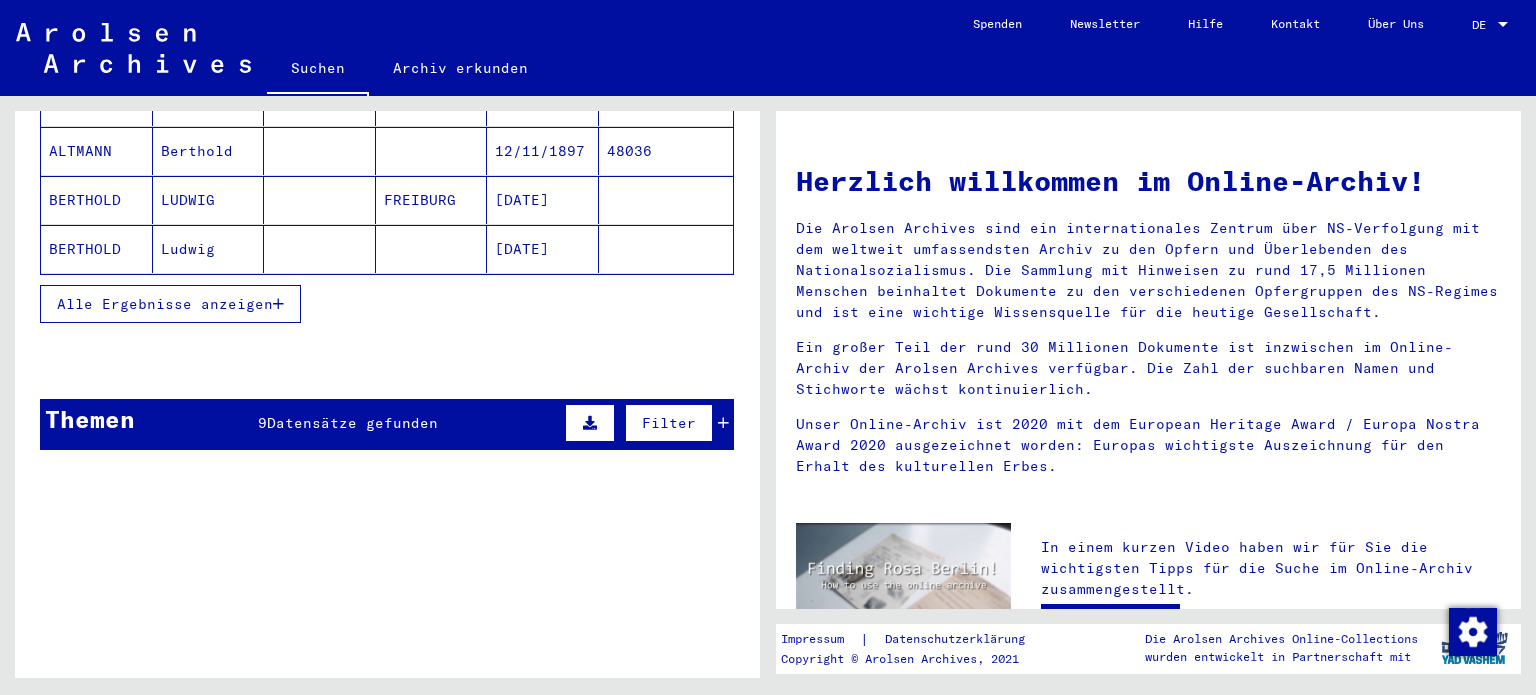 scroll, scrollTop: 72, scrollLeft: 0, axis: vertical 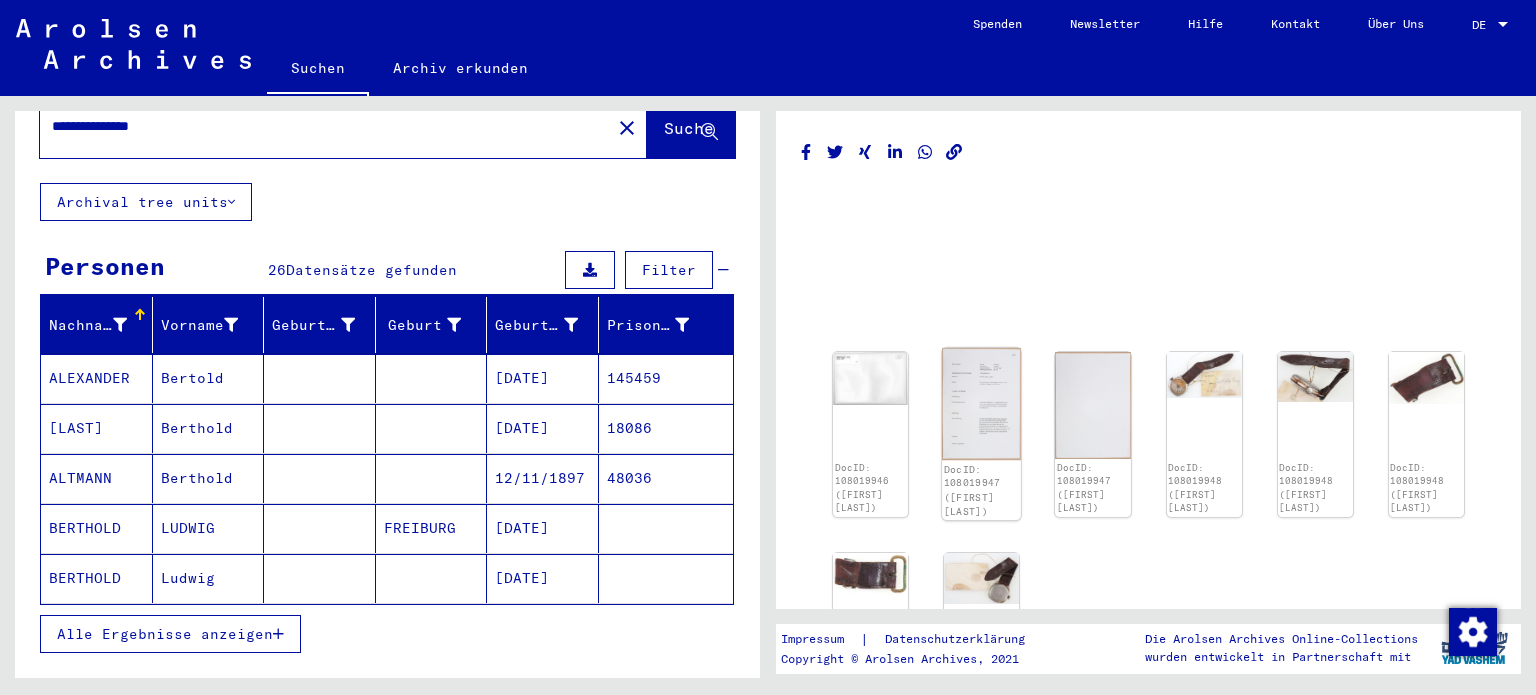 click 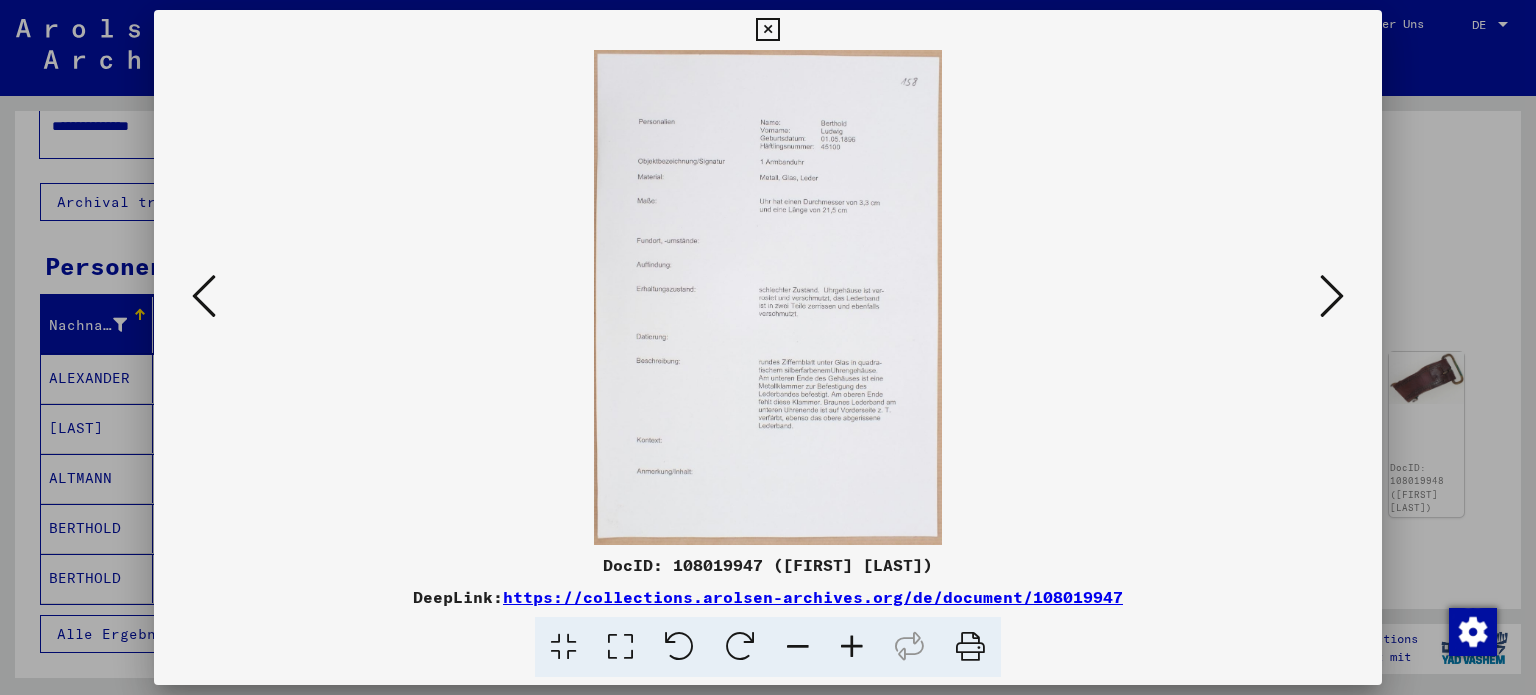 click at bounding box center [767, 30] 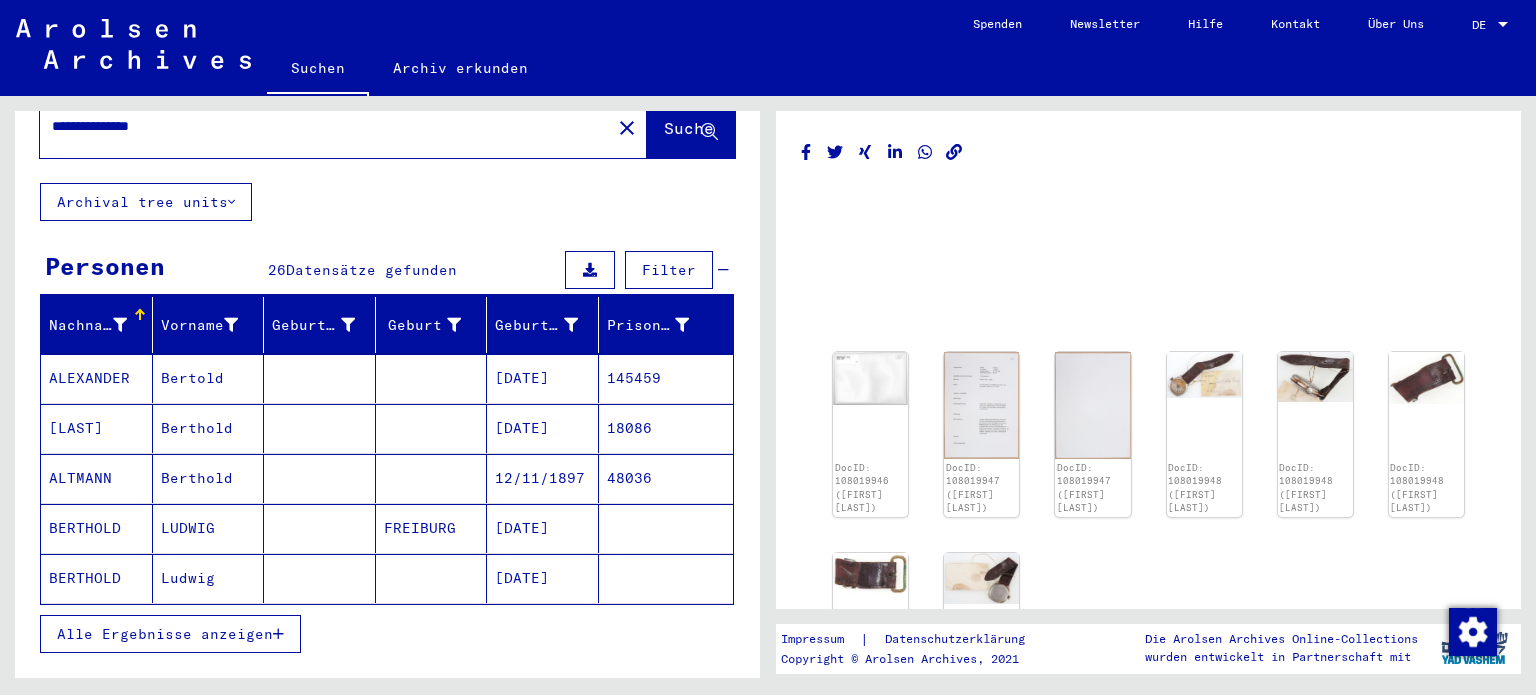 scroll, scrollTop: 0, scrollLeft: 0, axis: both 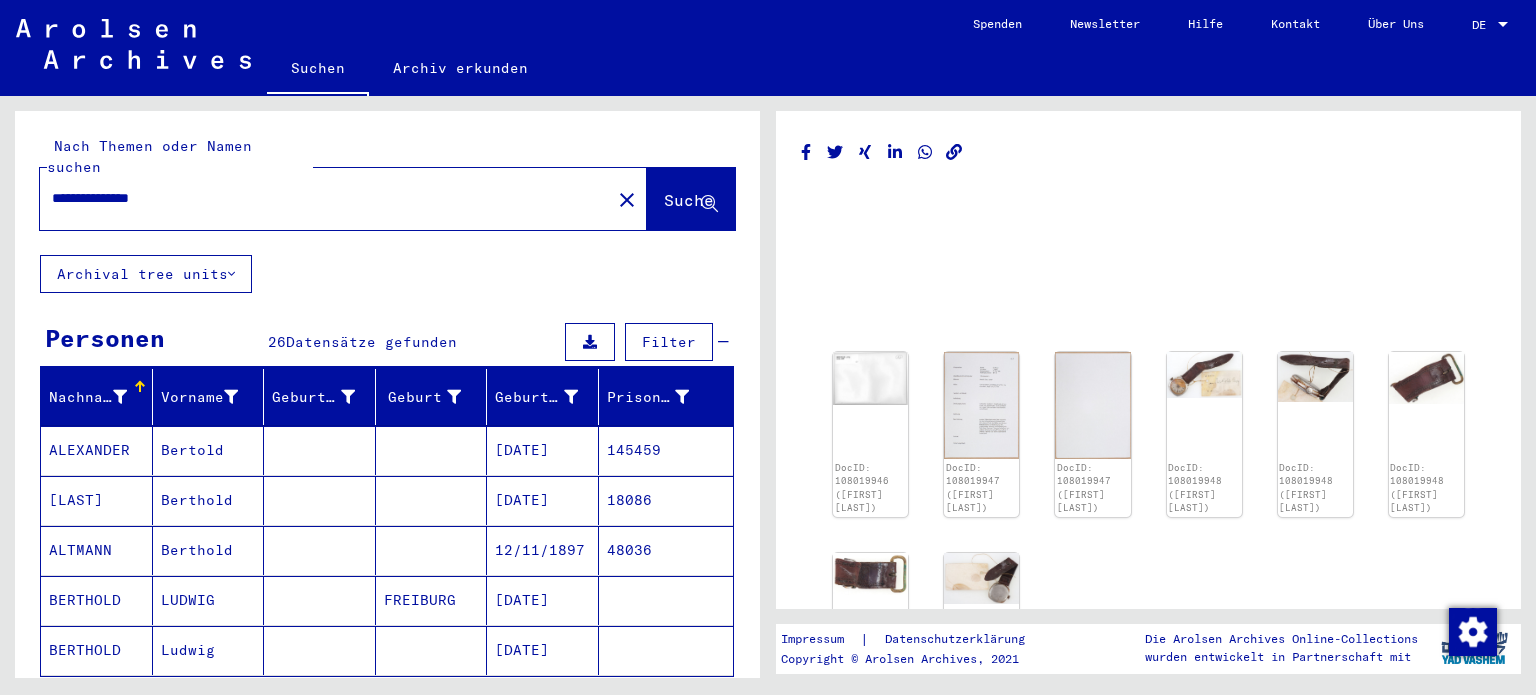 drag, startPoint x: 181, startPoint y: 179, endPoint x: 3, endPoint y: 184, distance: 178.0702 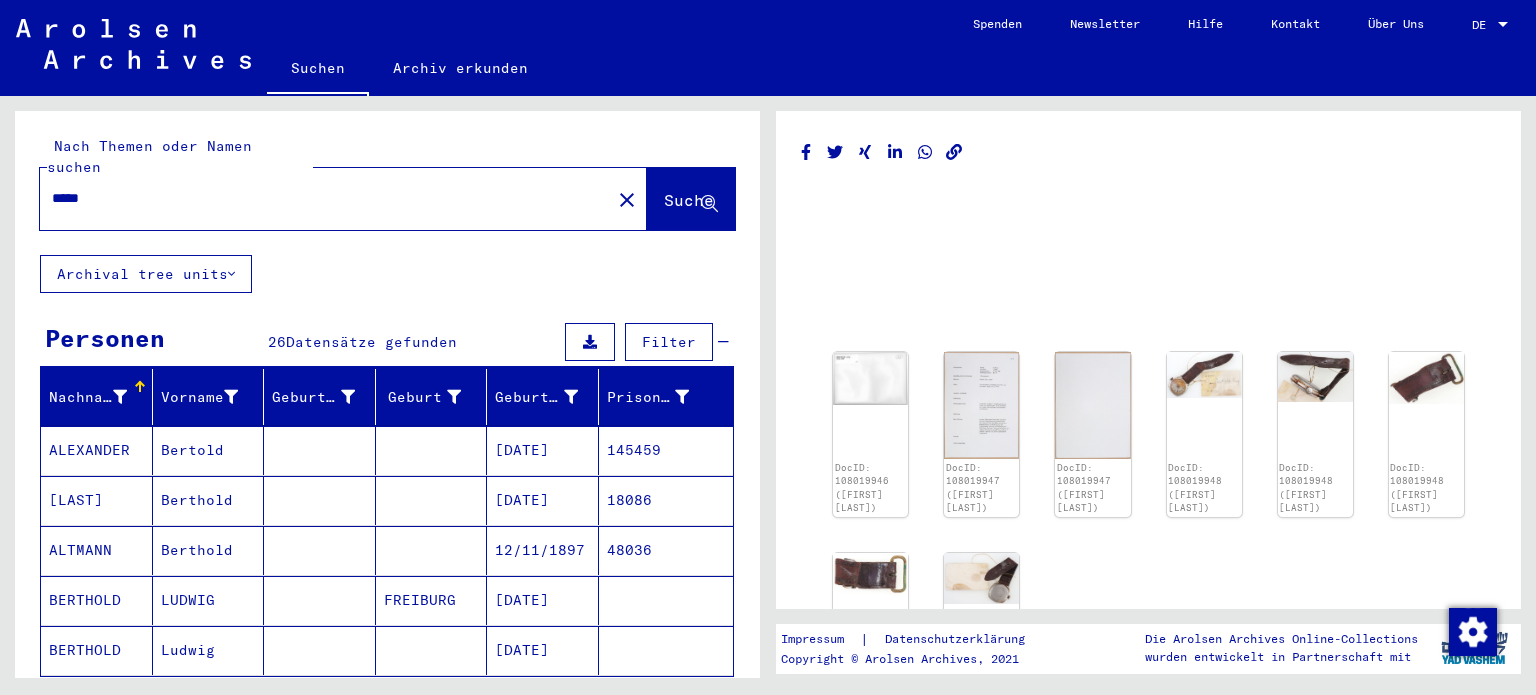 type on "*****" 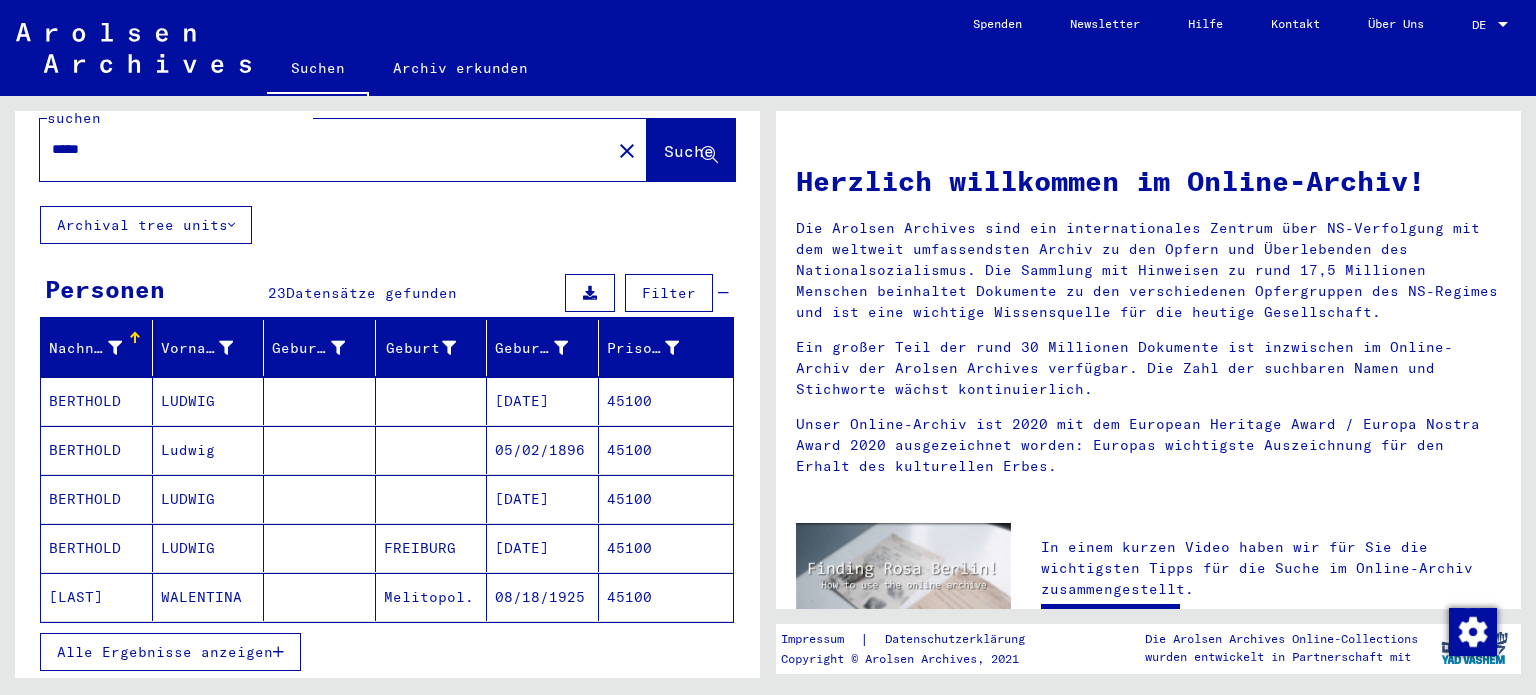 scroll, scrollTop: 72, scrollLeft: 0, axis: vertical 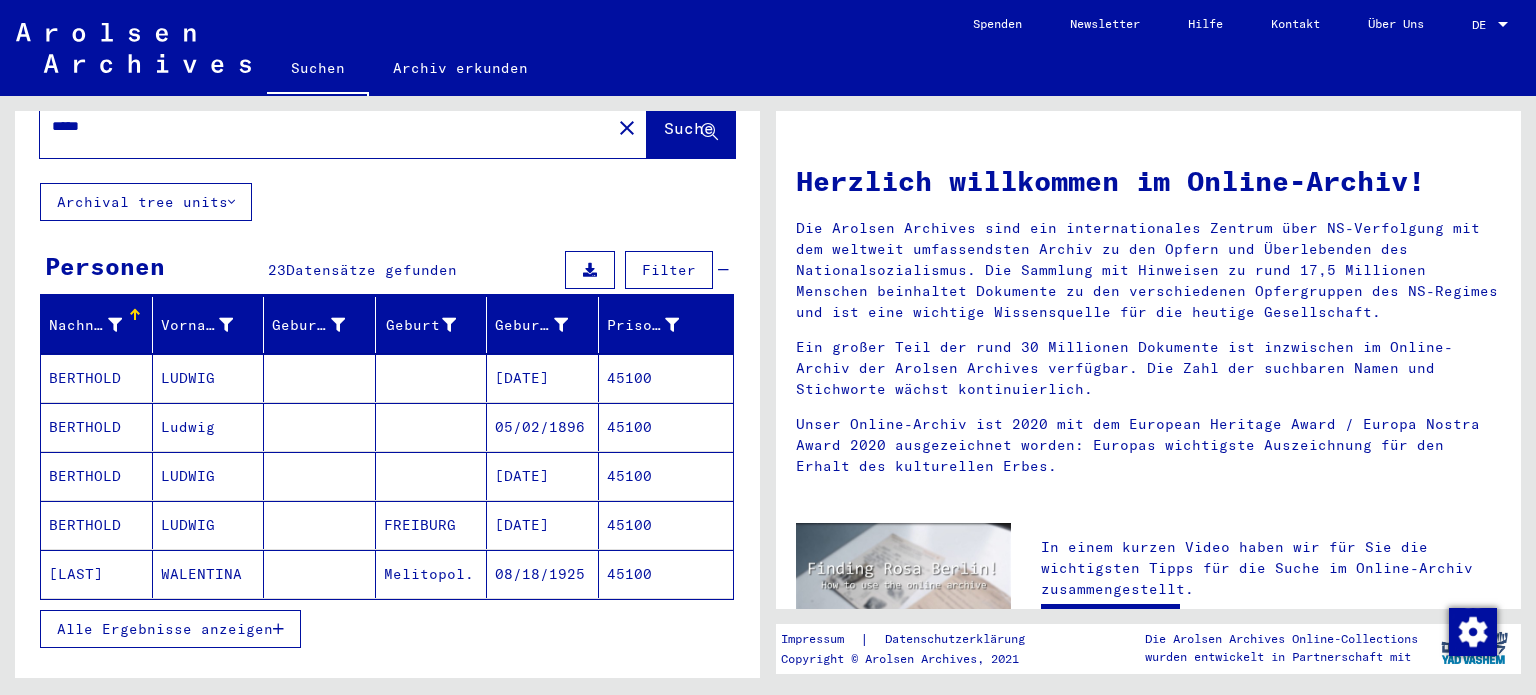click on "Melitopol." 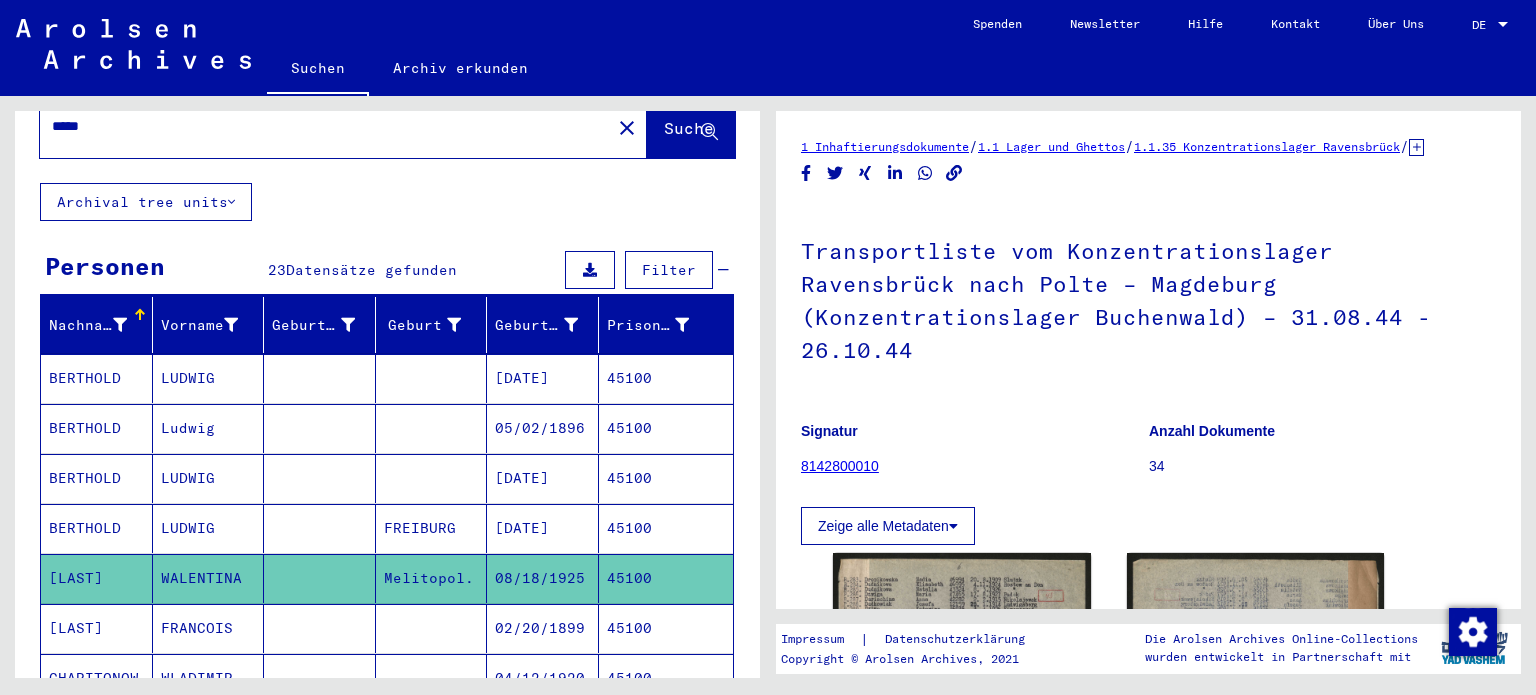 scroll, scrollTop: 144, scrollLeft: 0, axis: vertical 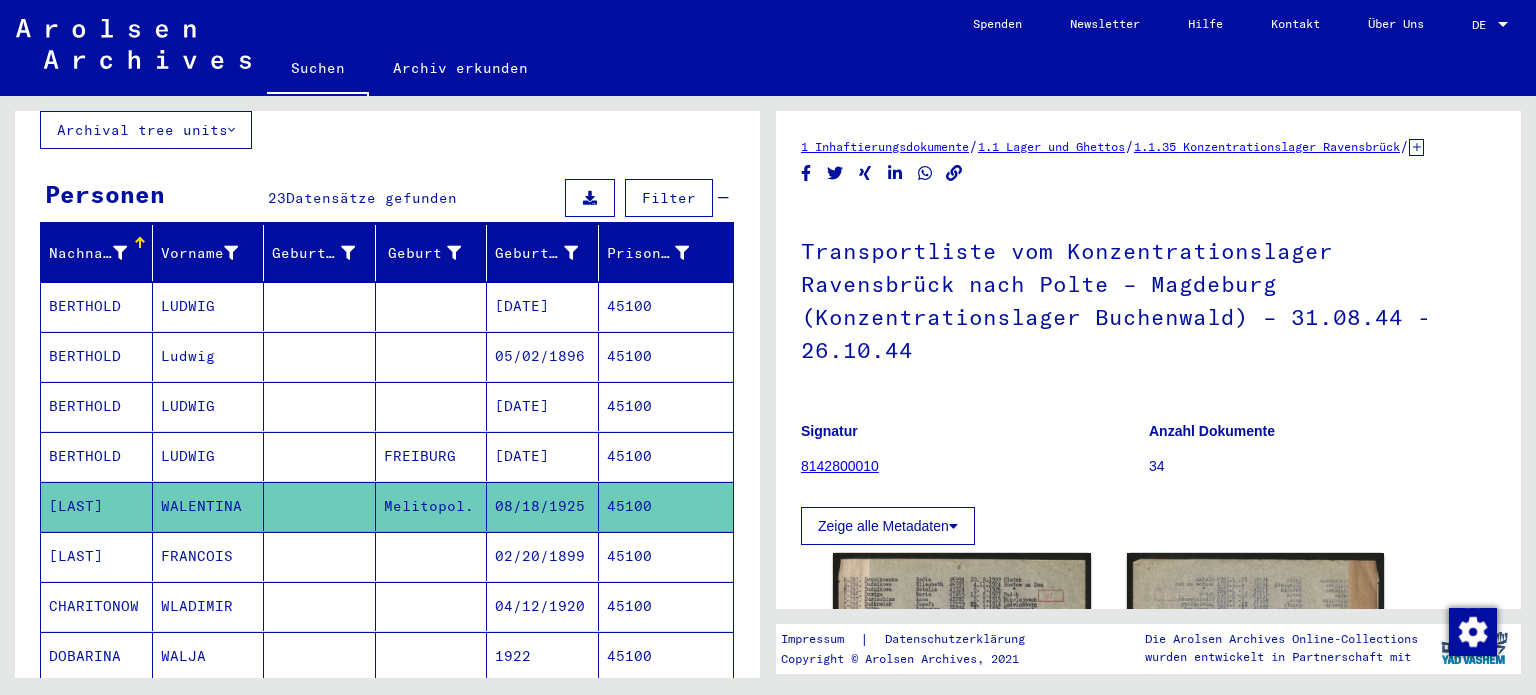 click 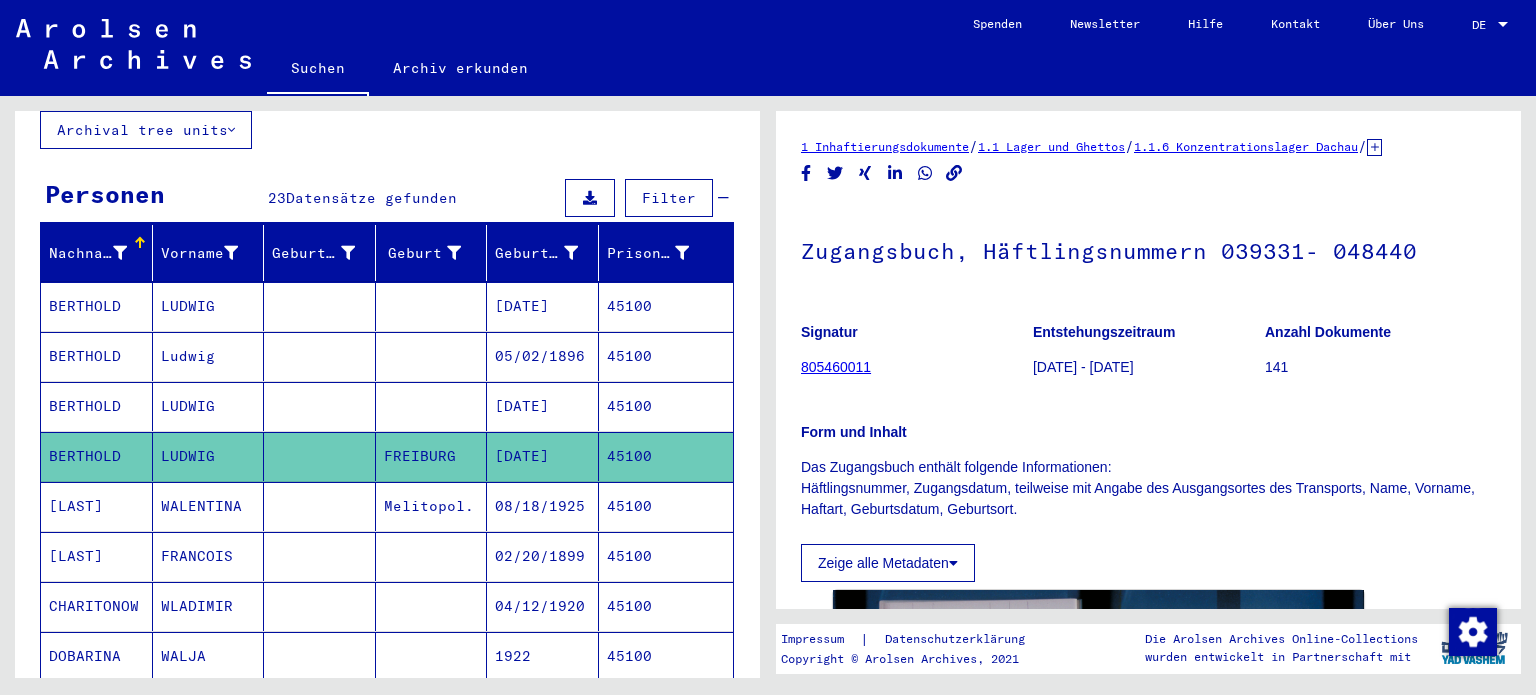 click on "LUDWIG" at bounding box center [209, 356] 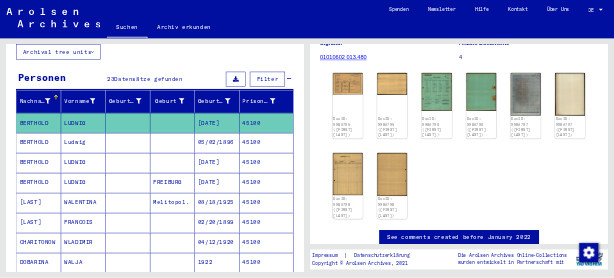 scroll, scrollTop: 288, scrollLeft: 0, axis: vertical 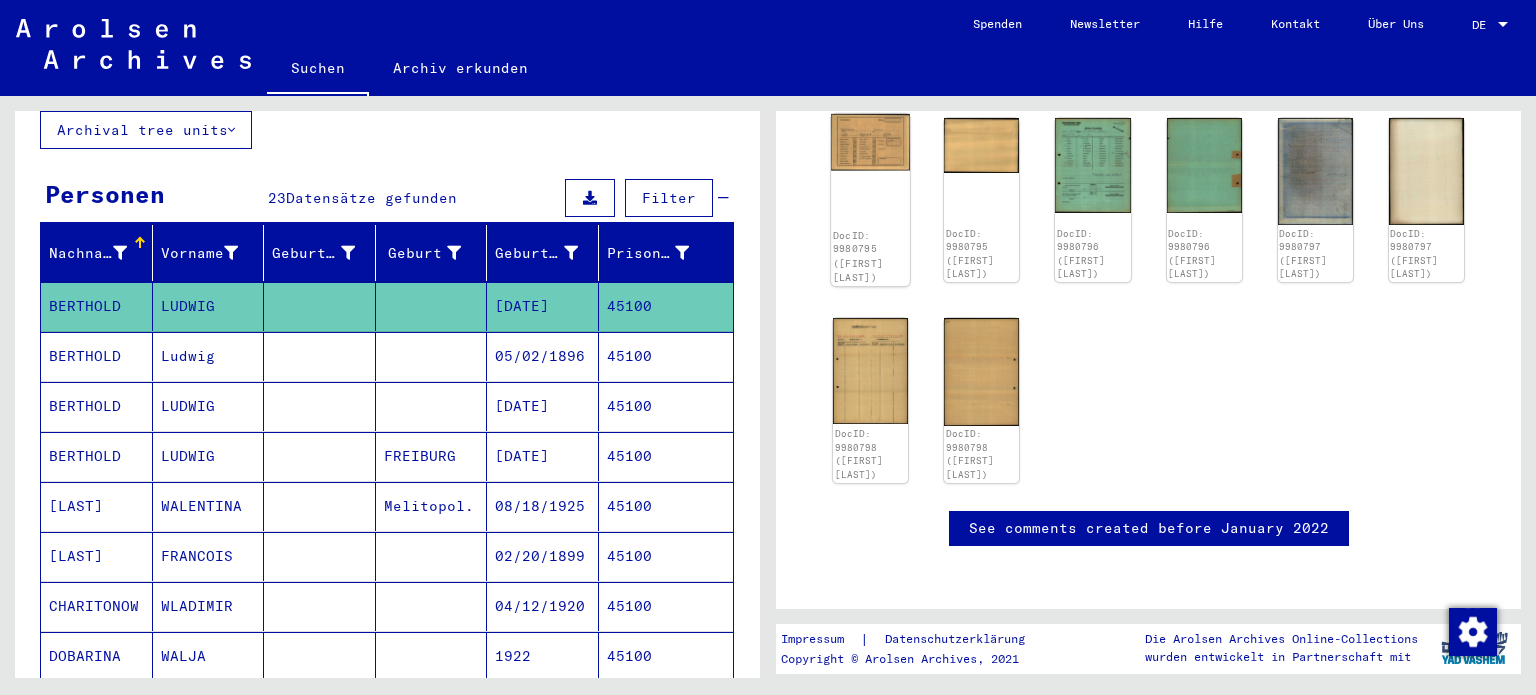 click 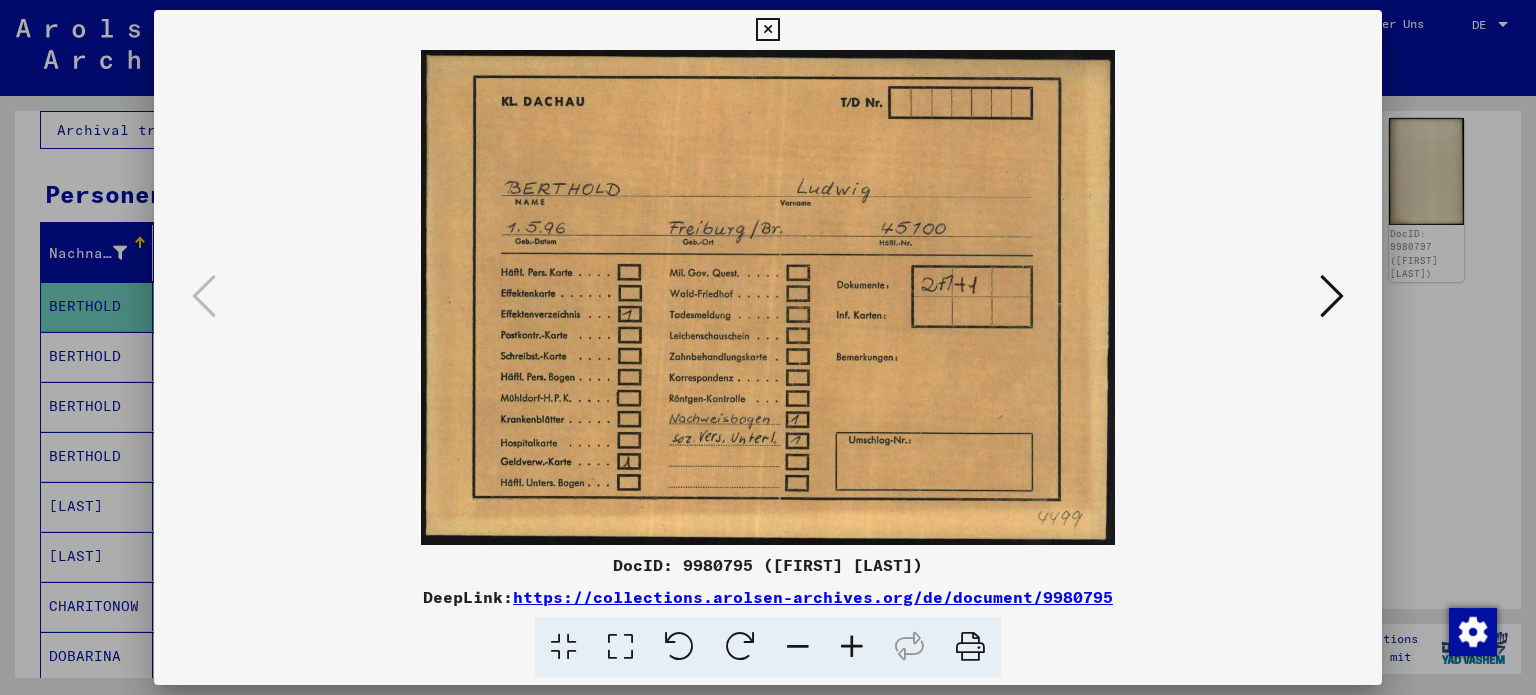 click at bounding box center [1332, 296] 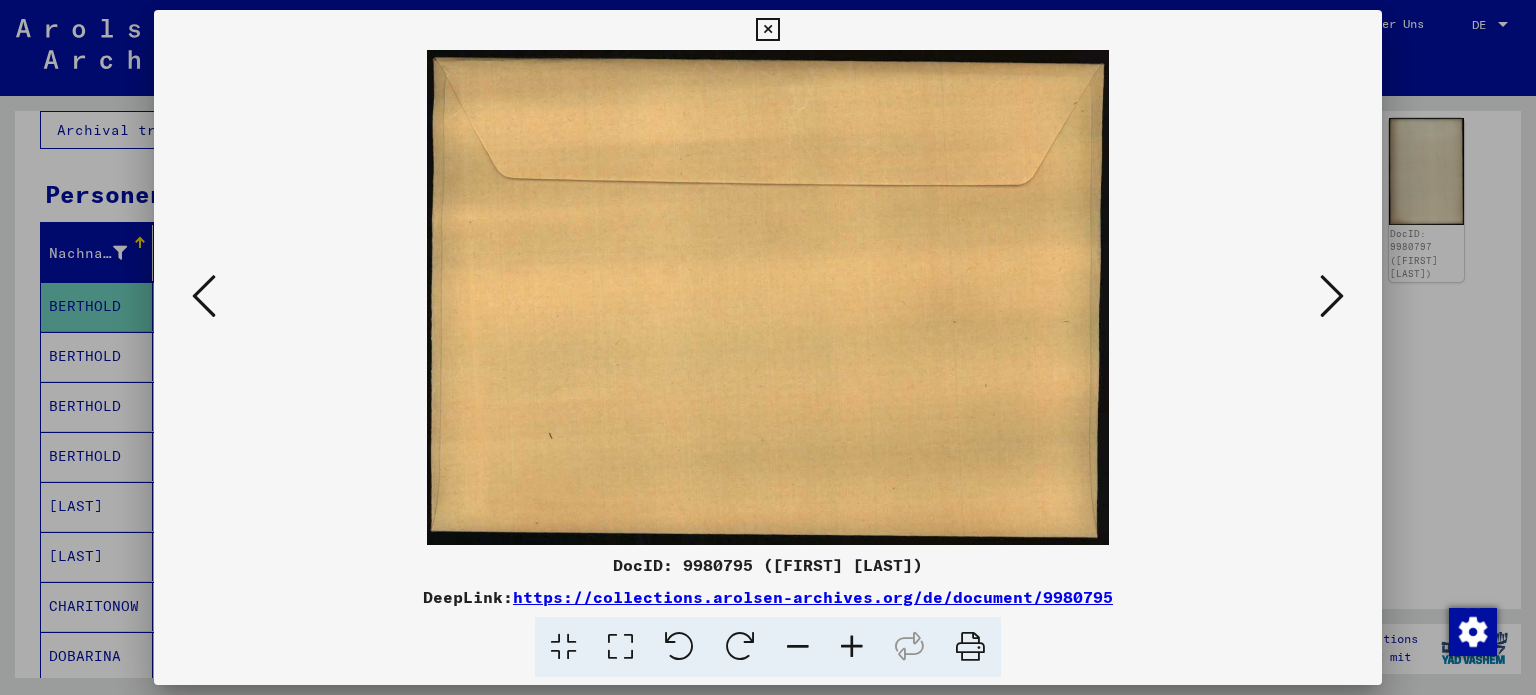 click at bounding box center [1332, 296] 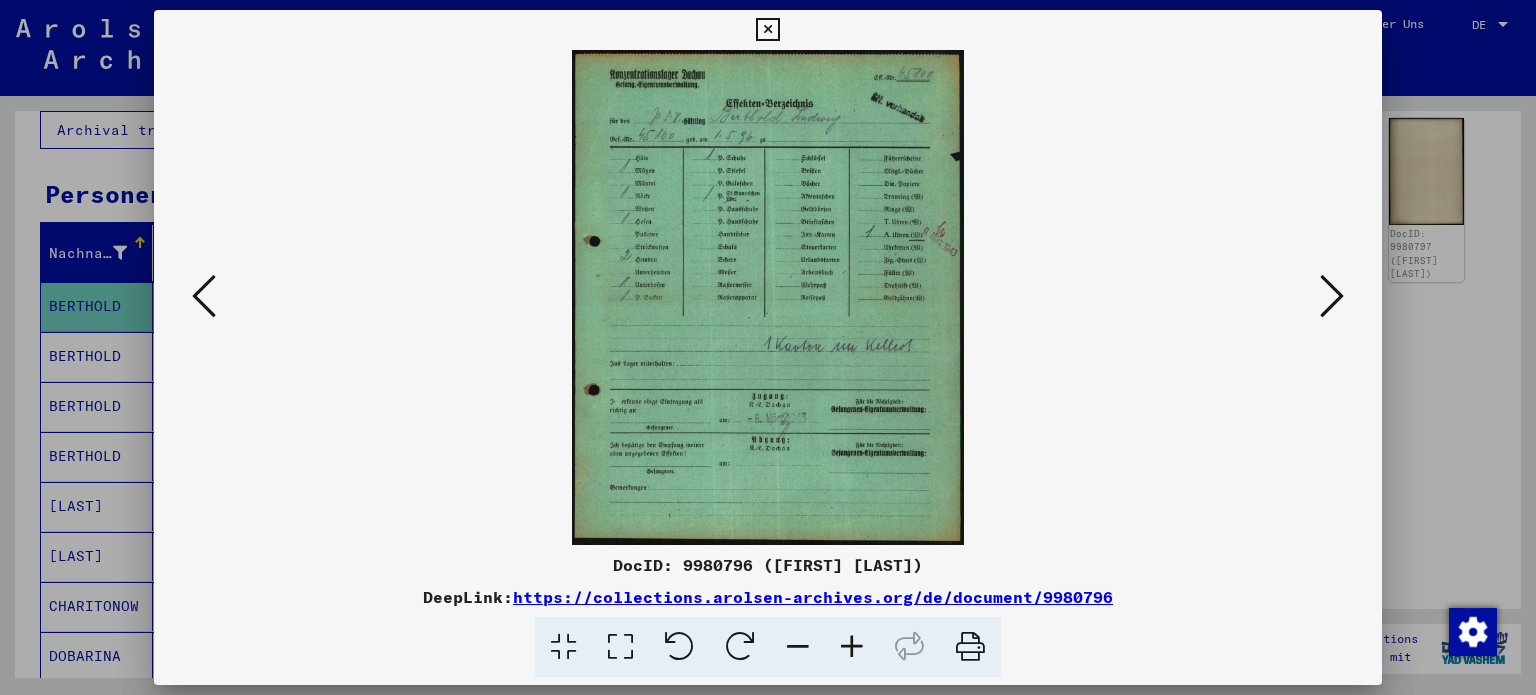 click at bounding box center (1332, 296) 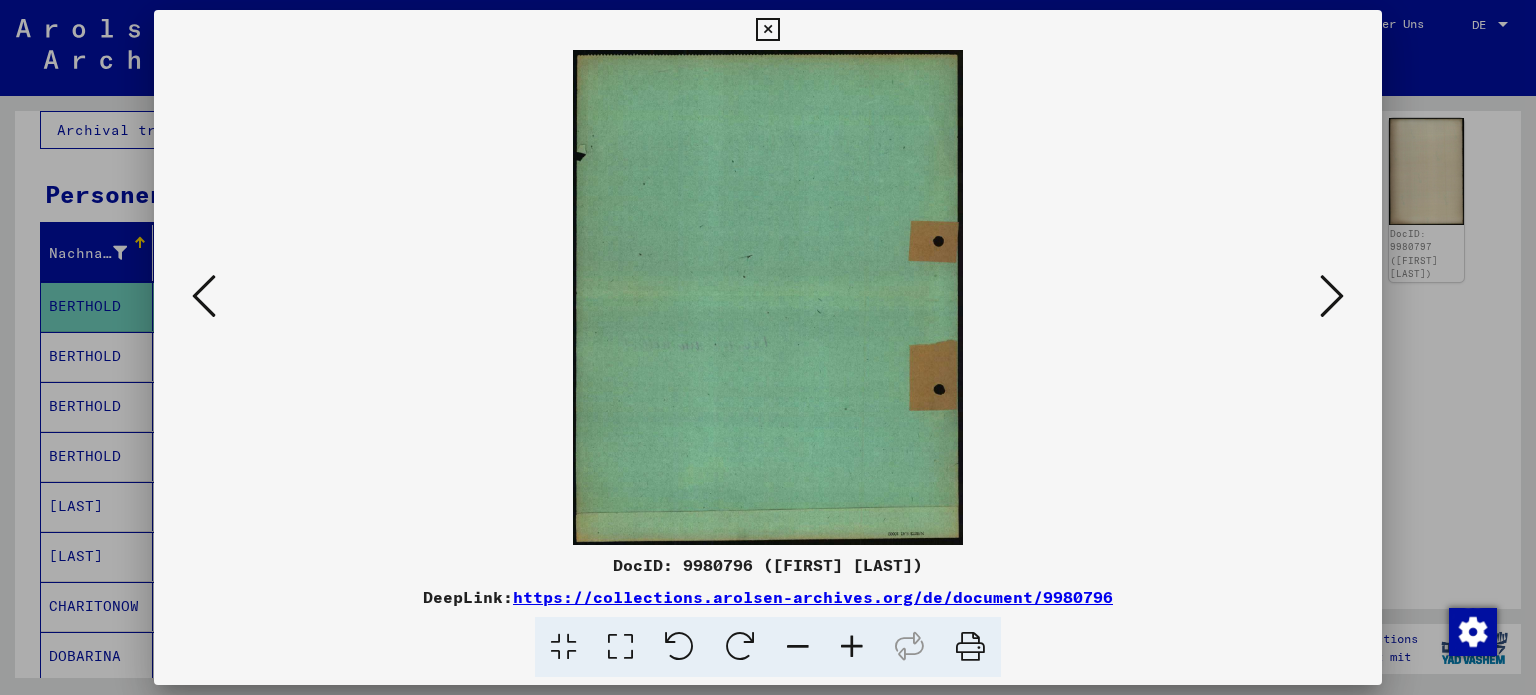 click at bounding box center (1332, 296) 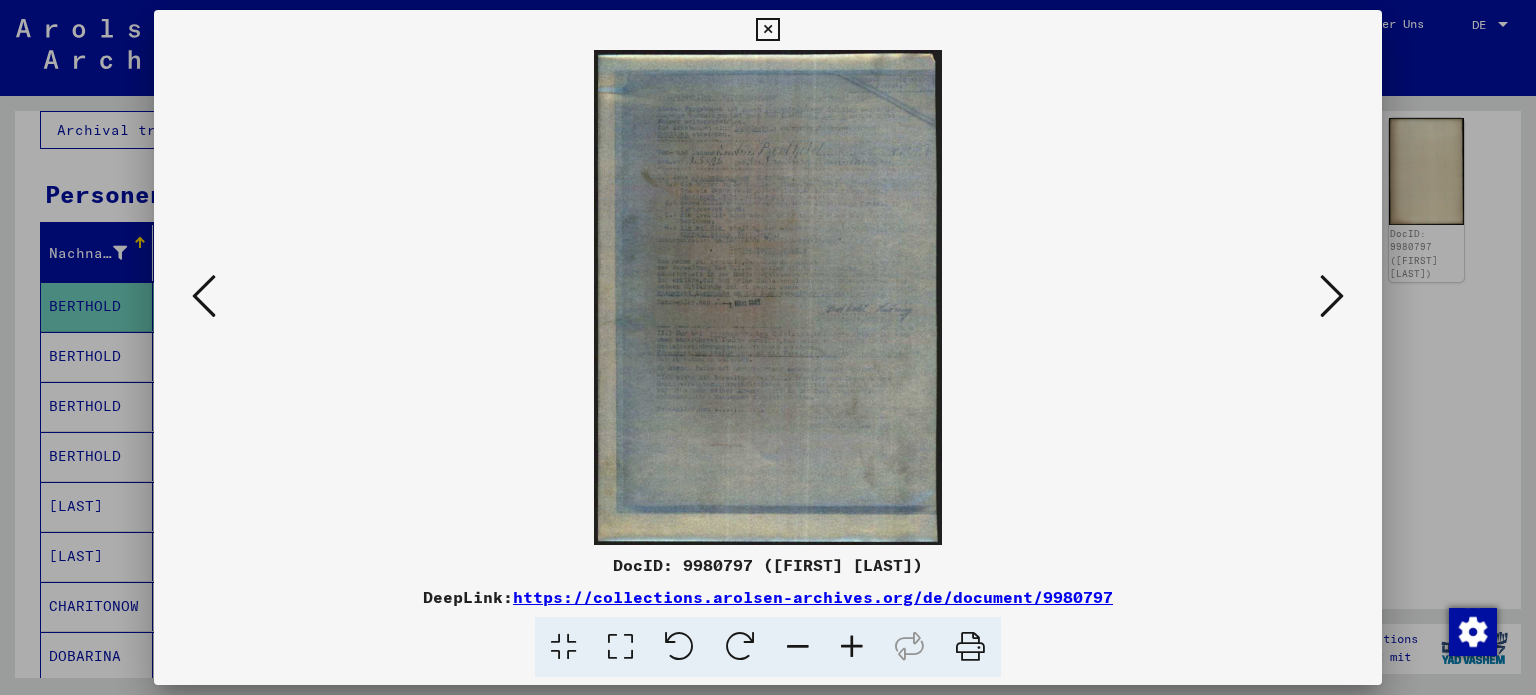 type 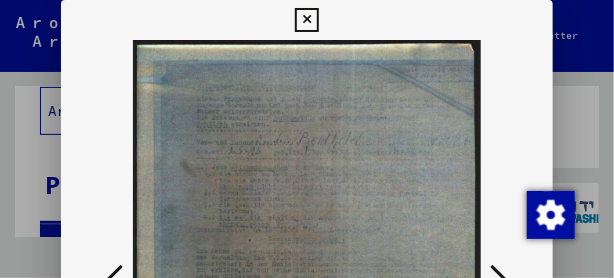 scroll, scrollTop: 144, scrollLeft: 0, axis: vertical 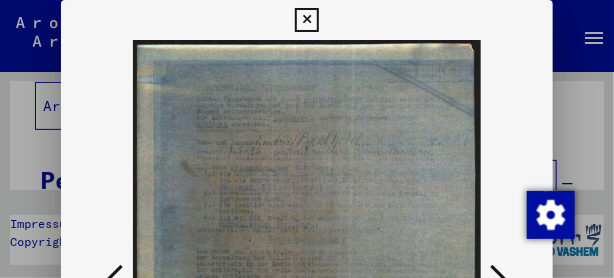 drag, startPoint x: 427, startPoint y: 200, endPoint x: 417, endPoint y: 133, distance: 67.74216 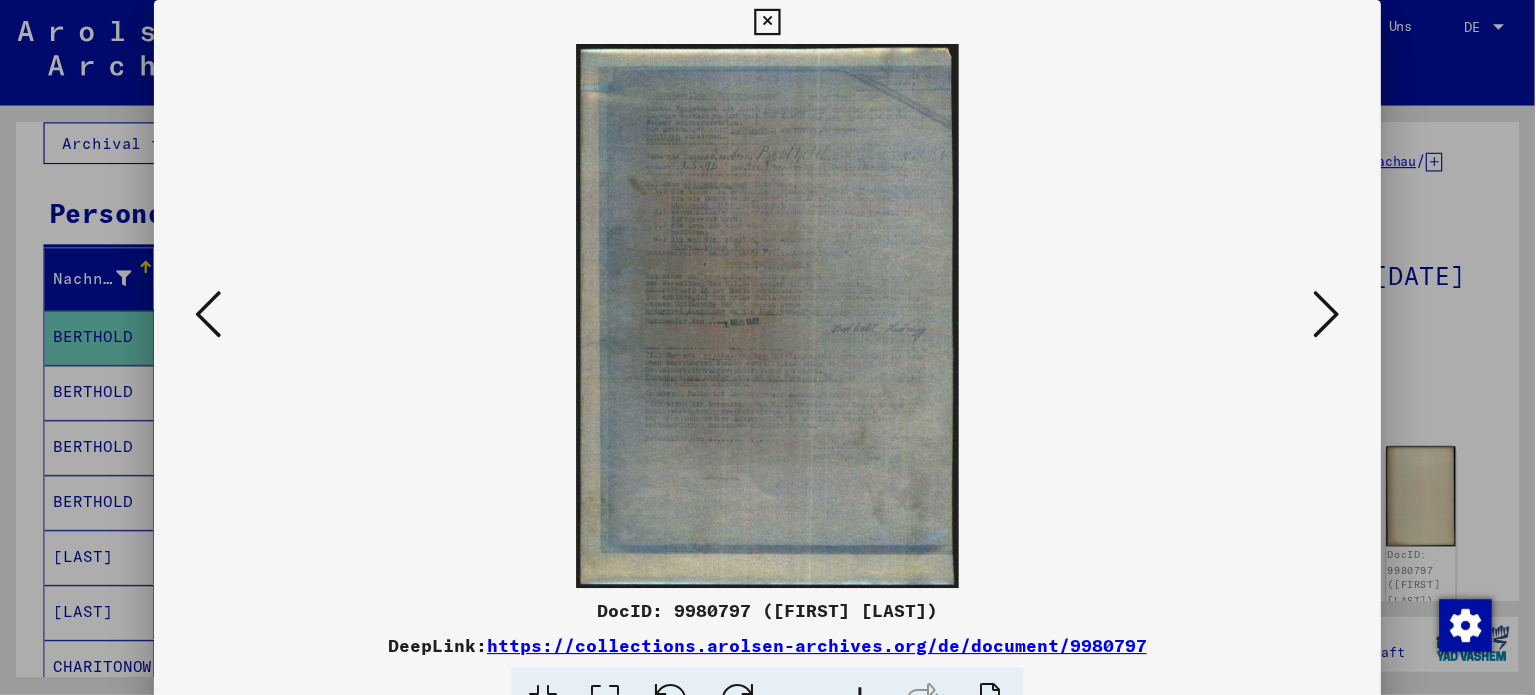 scroll, scrollTop: 144, scrollLeft: 0, axis: vertical 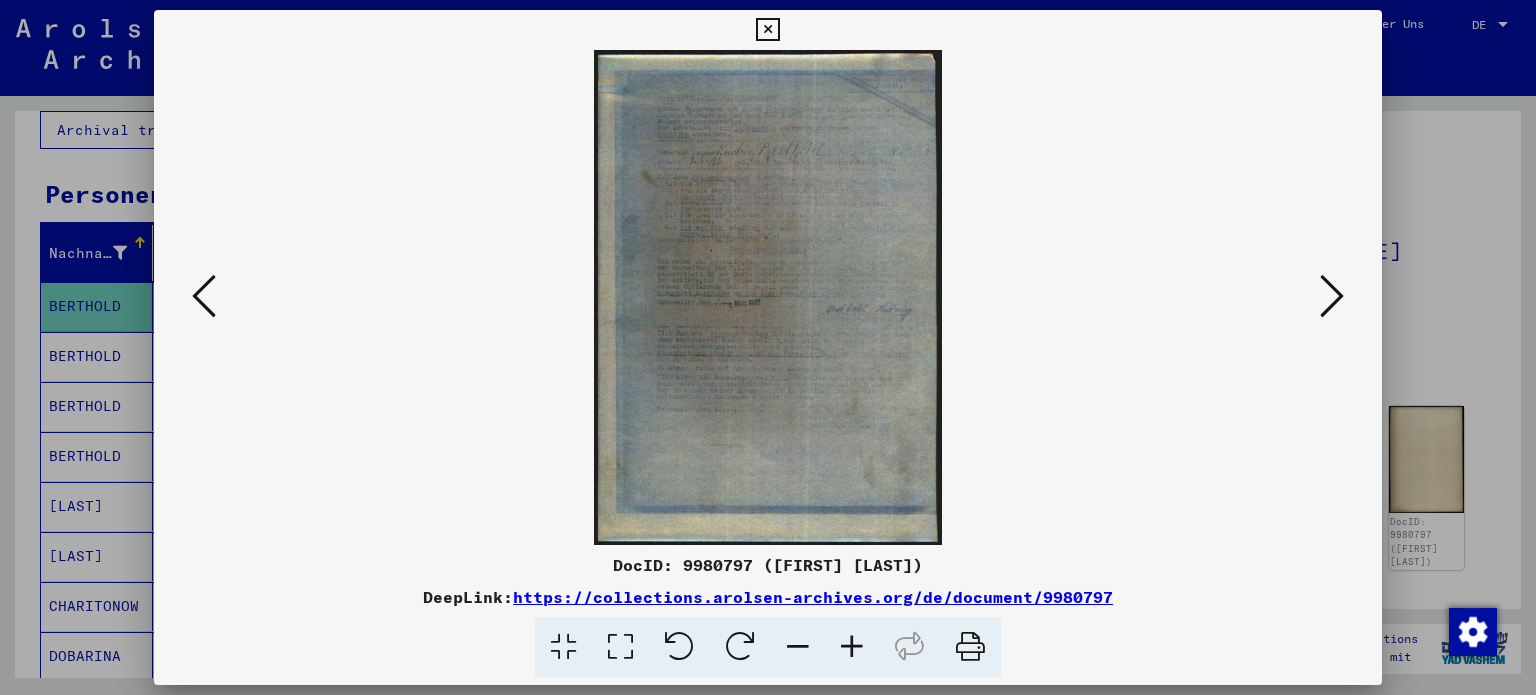 click at bounding box center [768, 297] 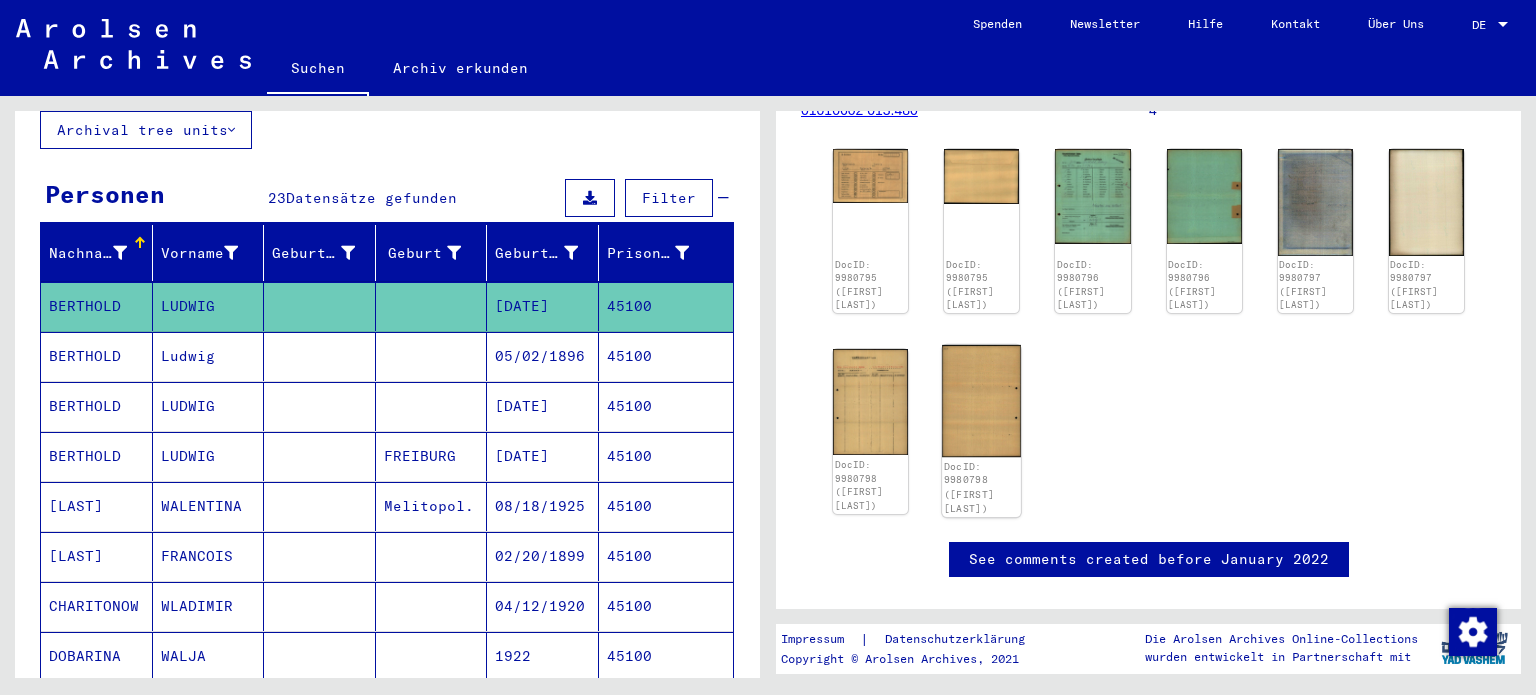 scroll, scrollTop: 216, scrollLeft: 0, axis: vertical 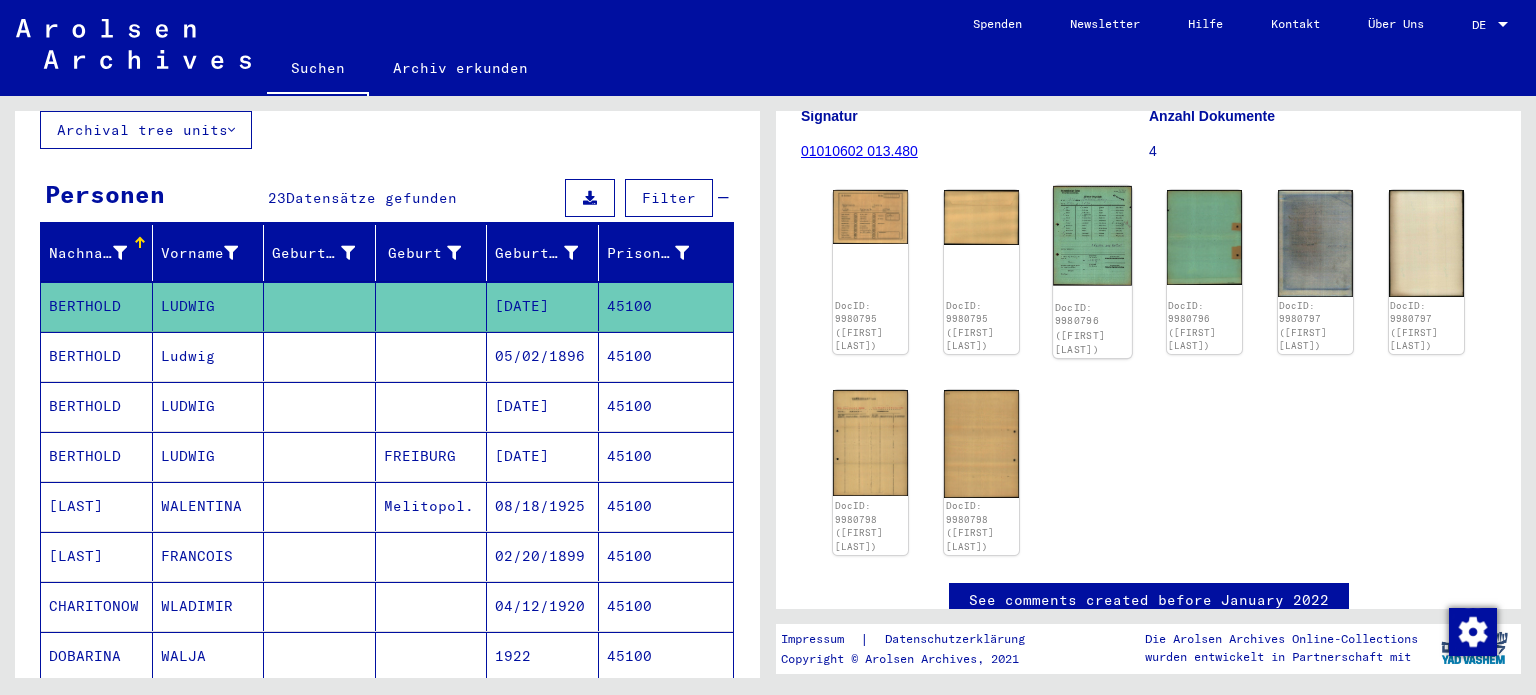 click 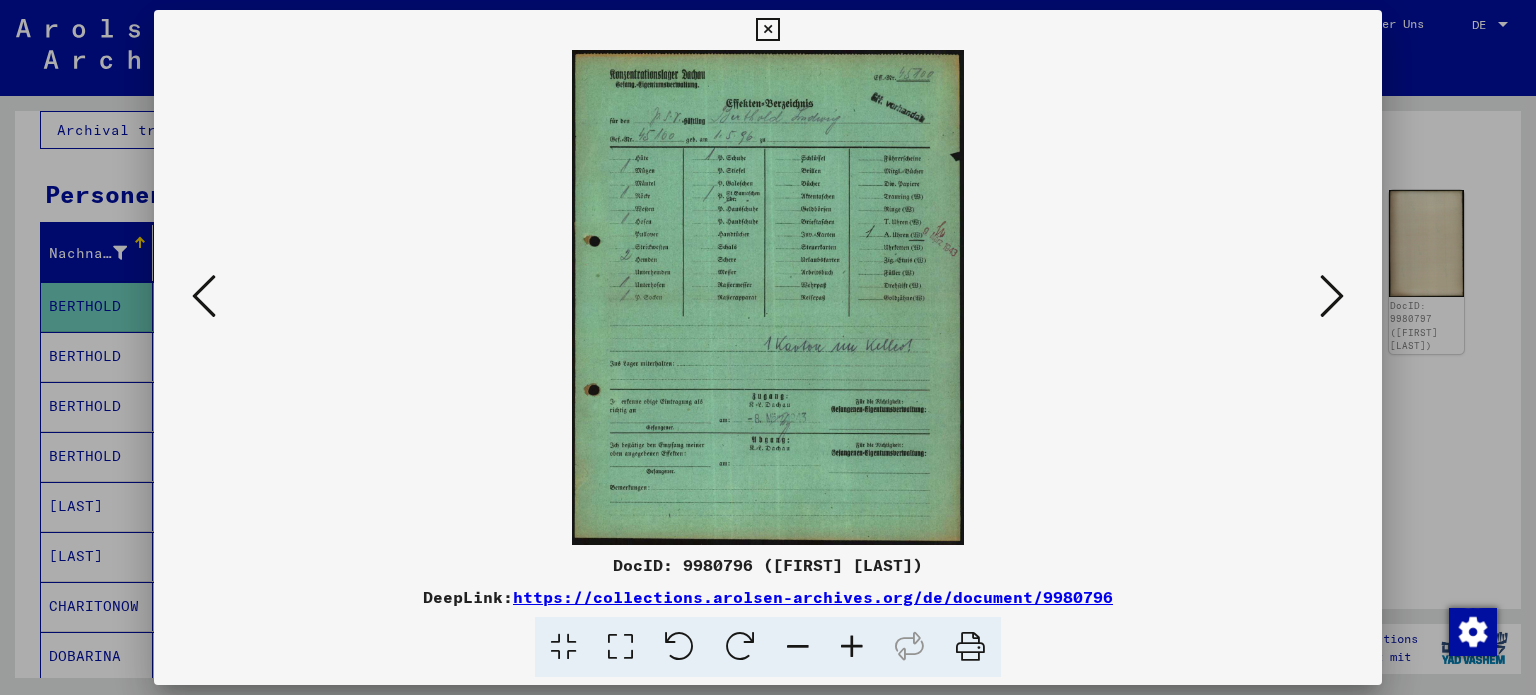 click on "https://collections.arolsen-archives.org/de/document/9980796" at bounding box center [813, 597] 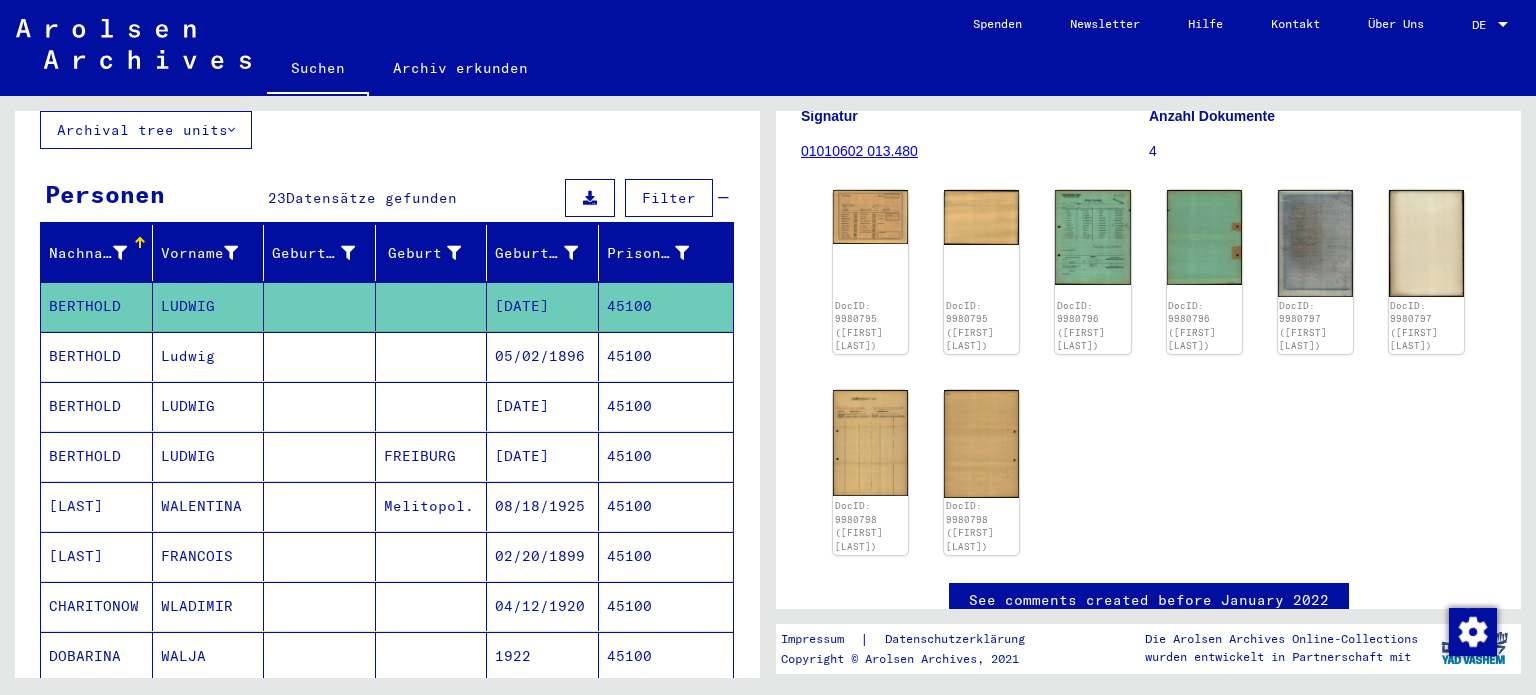 click at bounding box center [320, 406] 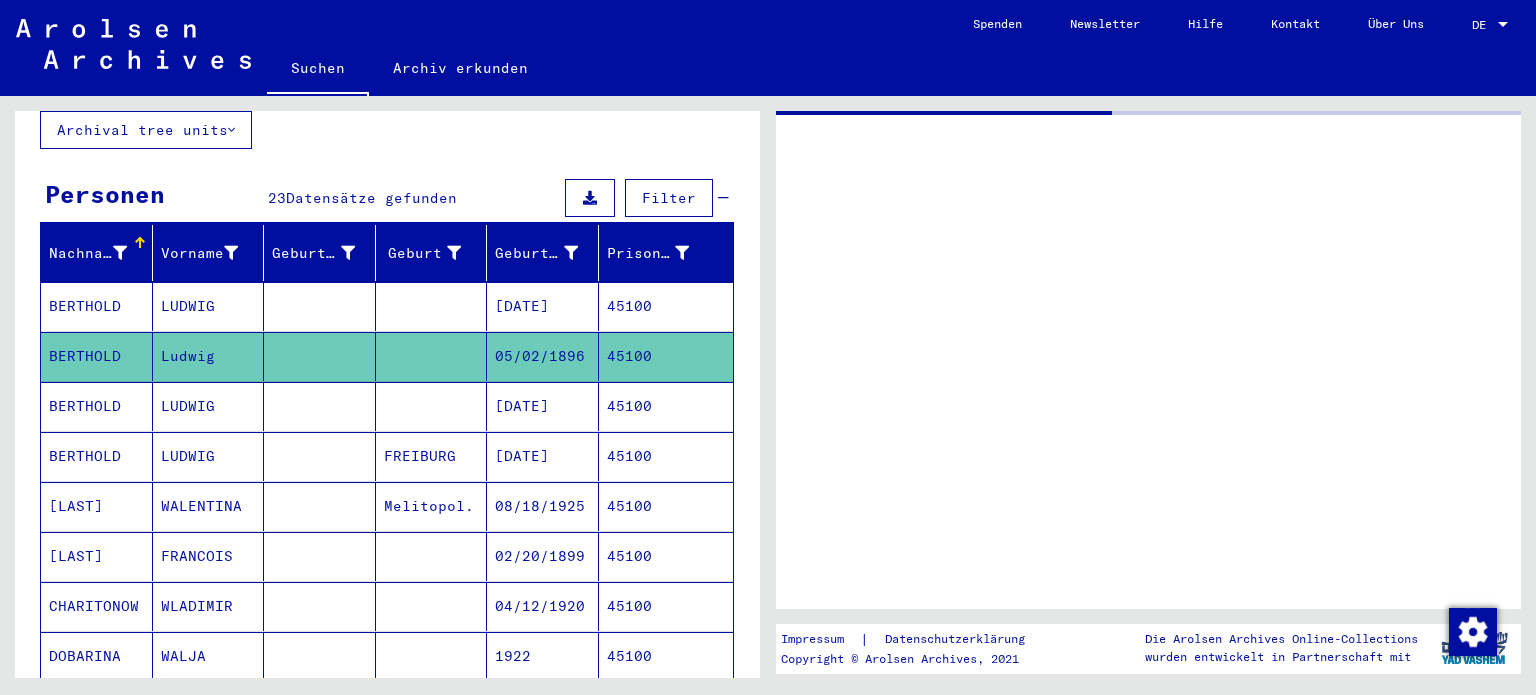 scroll, scrollTop: 0, scrollLeft: 0, axis: both 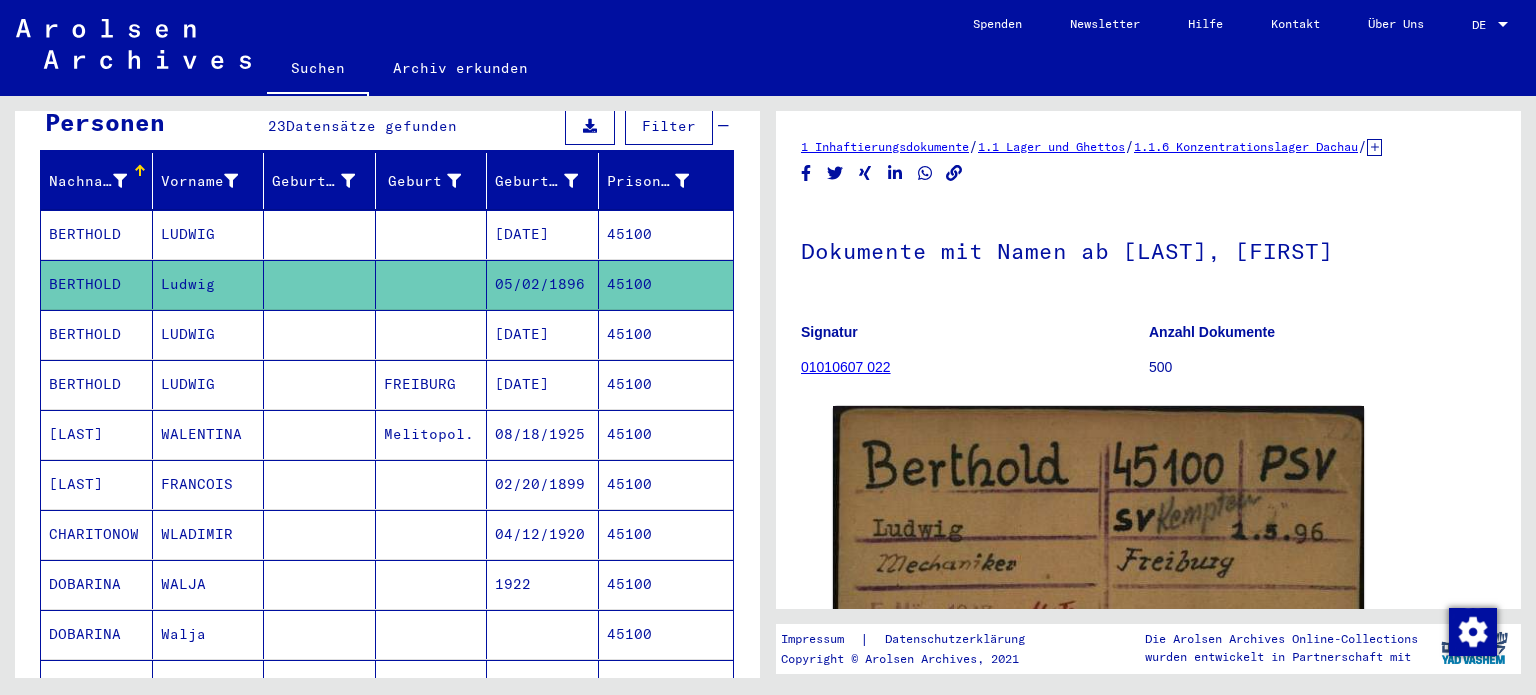 click at bounding box center [320, 384] 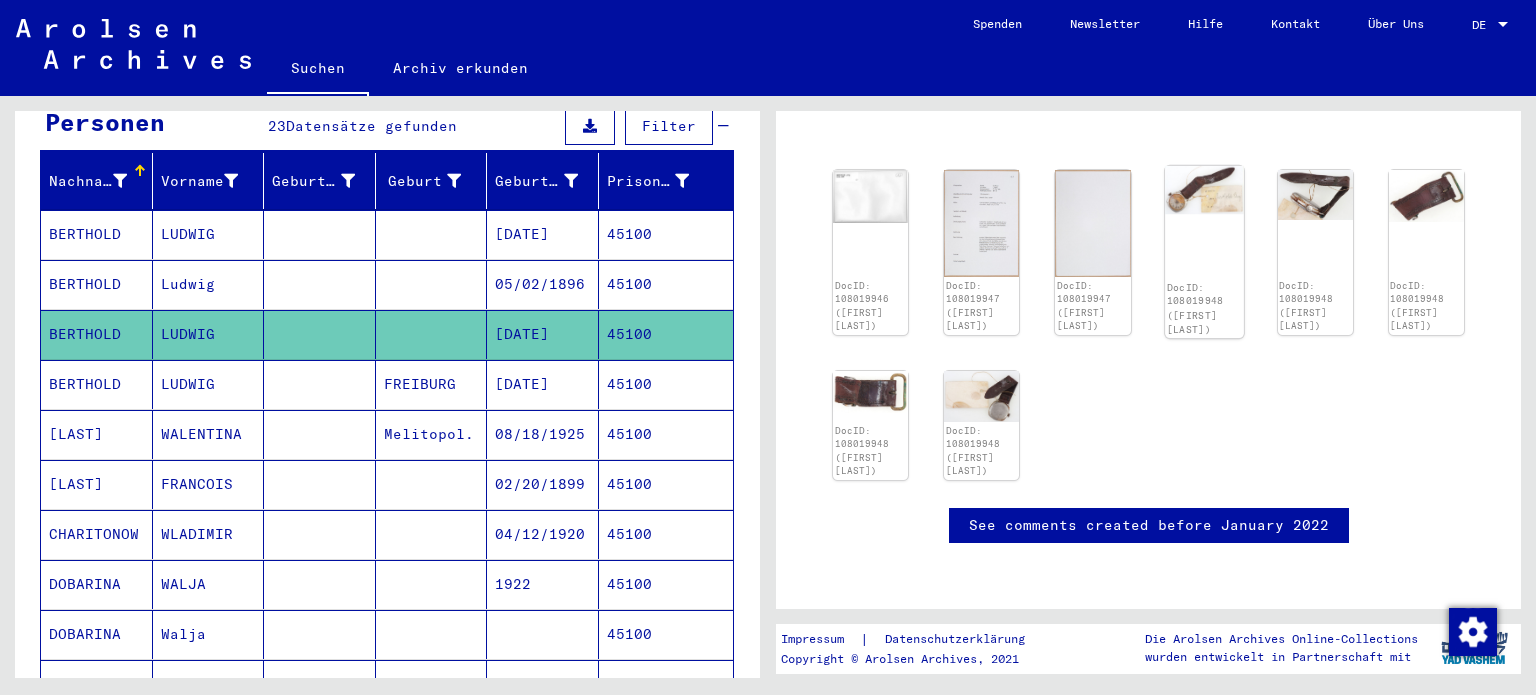 scroll, scrollTop: 144, scrollLeft: 0, axis: vertical 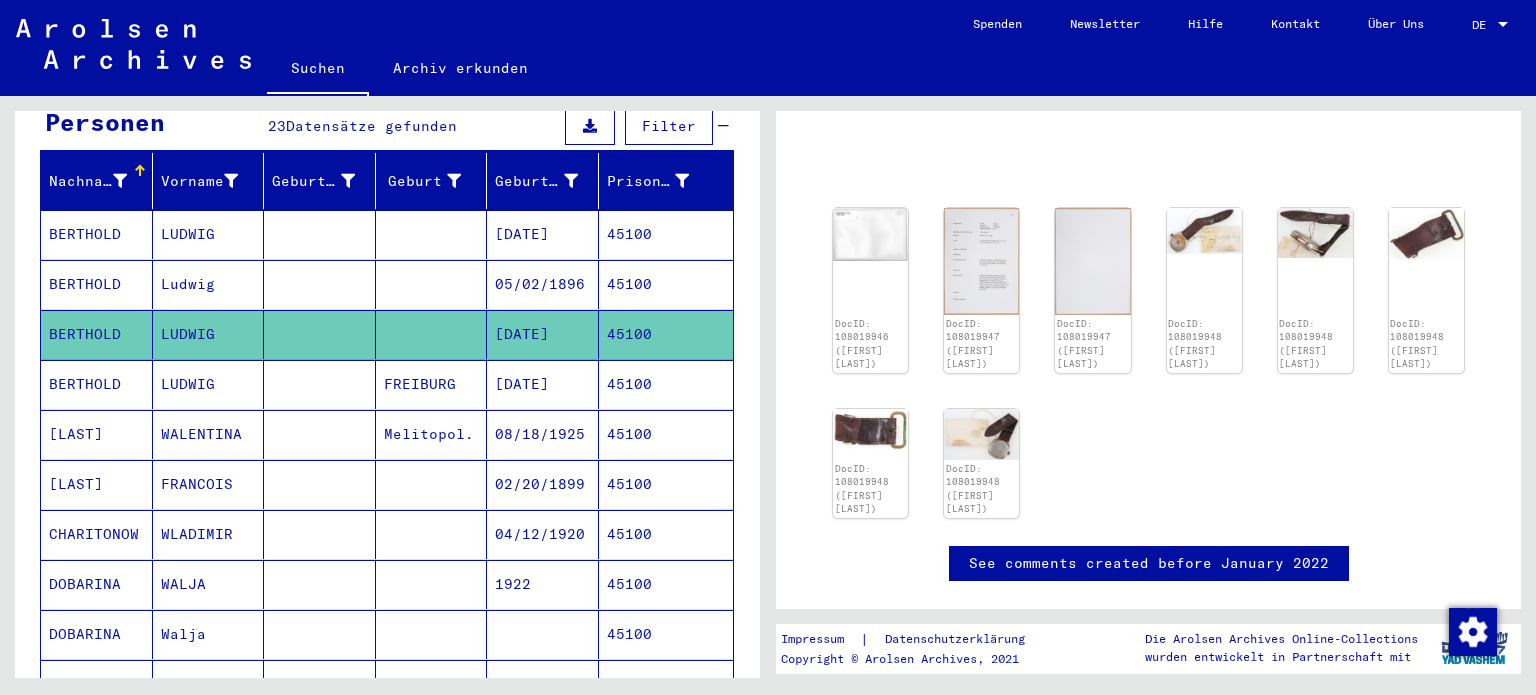 click at bounding box center (320, 434) 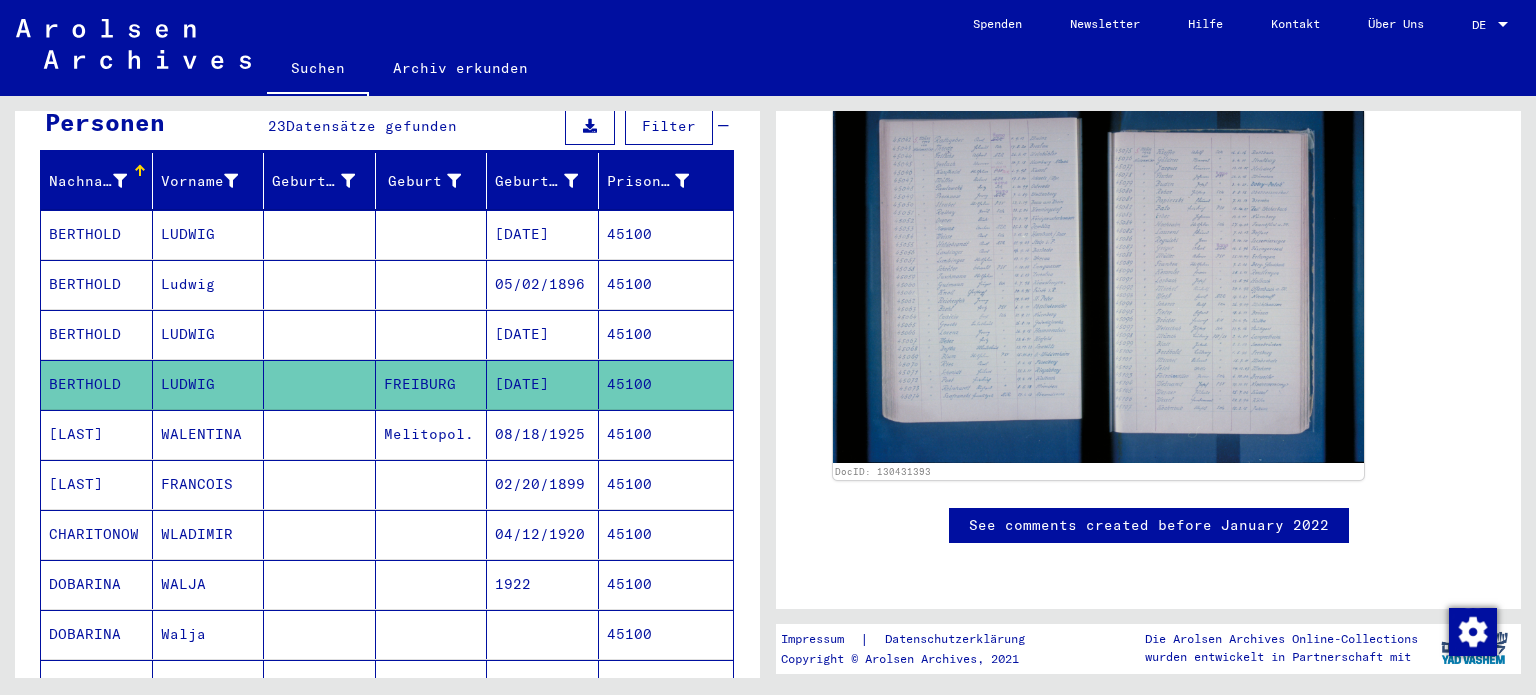 scroll, scrollTop: 216, scrollLeft: 0, axis: vertical 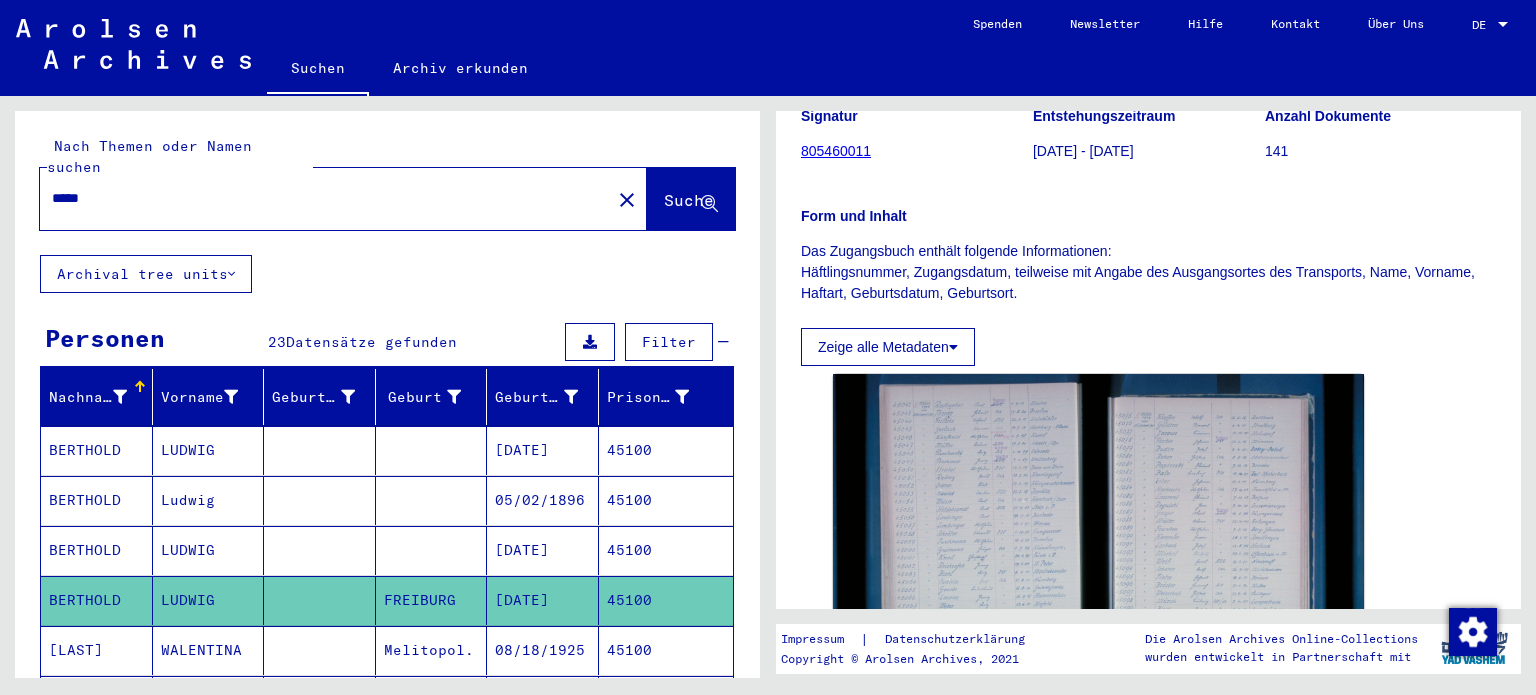 click on "LUDWIG" at bounding box center (209, 500) 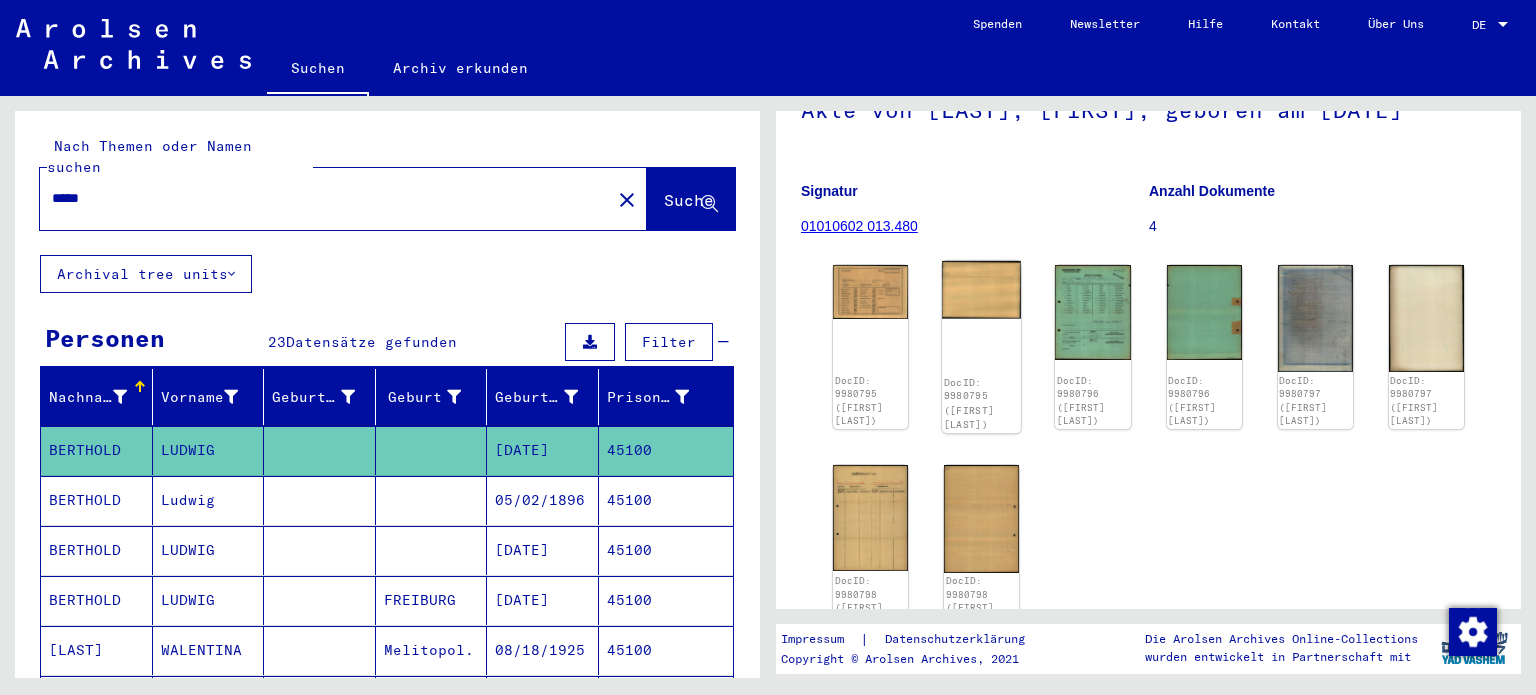 scroll, scrollTop: 144, scrollLeft: 0, axis: vertical 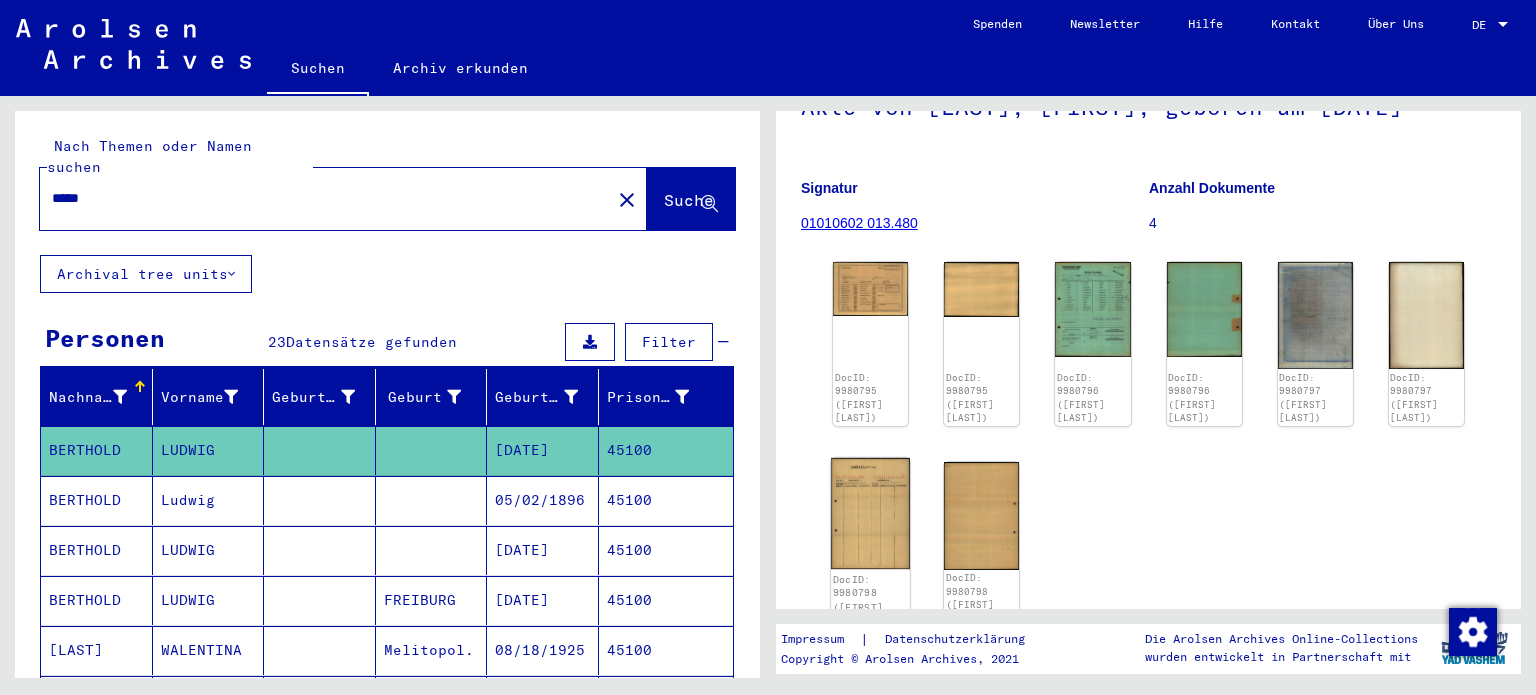 click 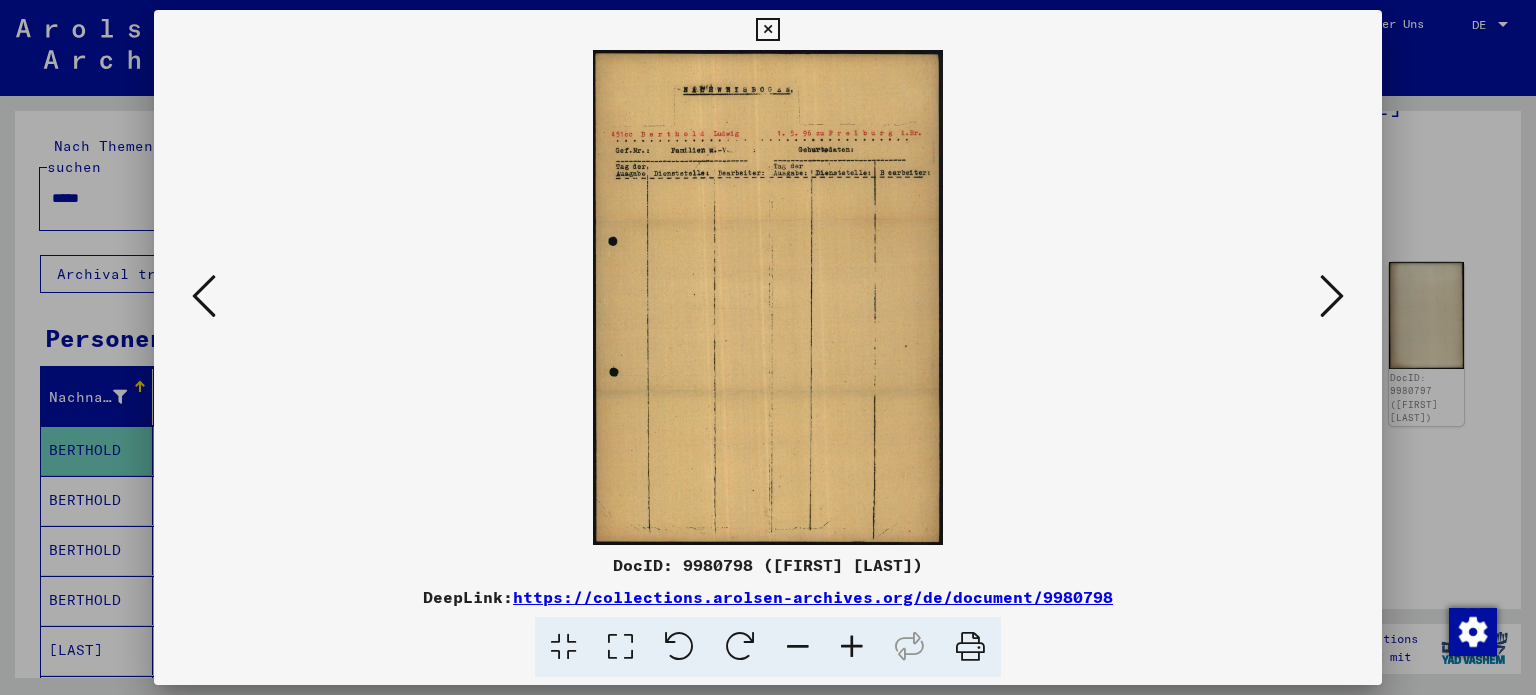 click at bounding box center [768, 347] 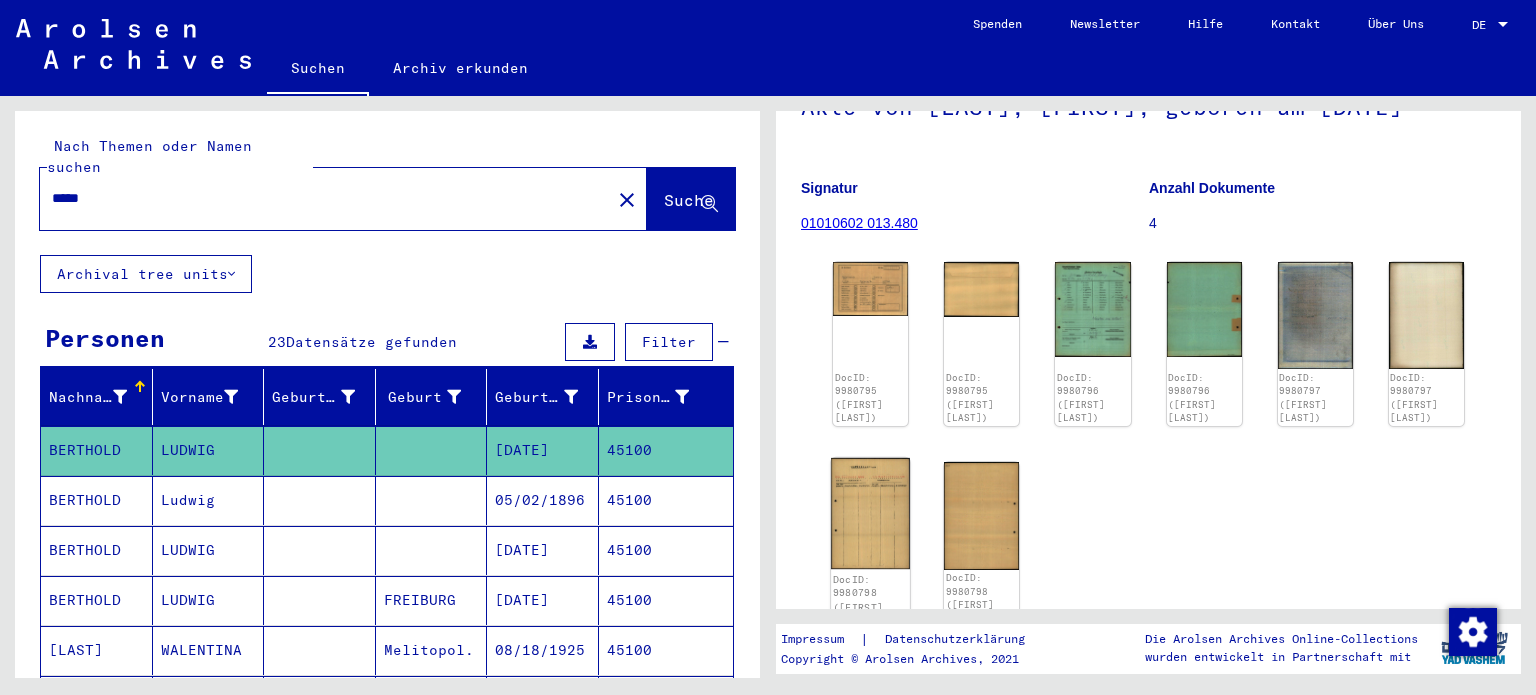 click 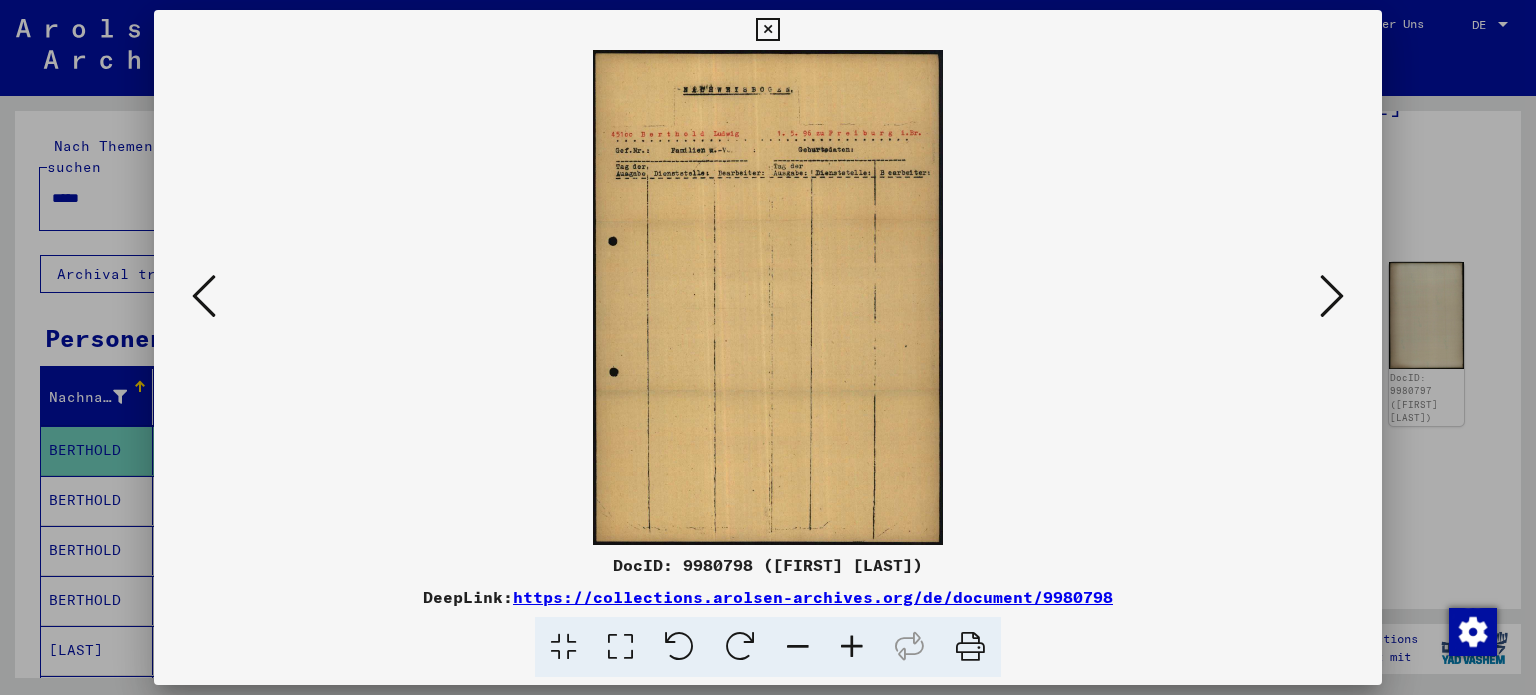 click at bounding box center [768, 347] 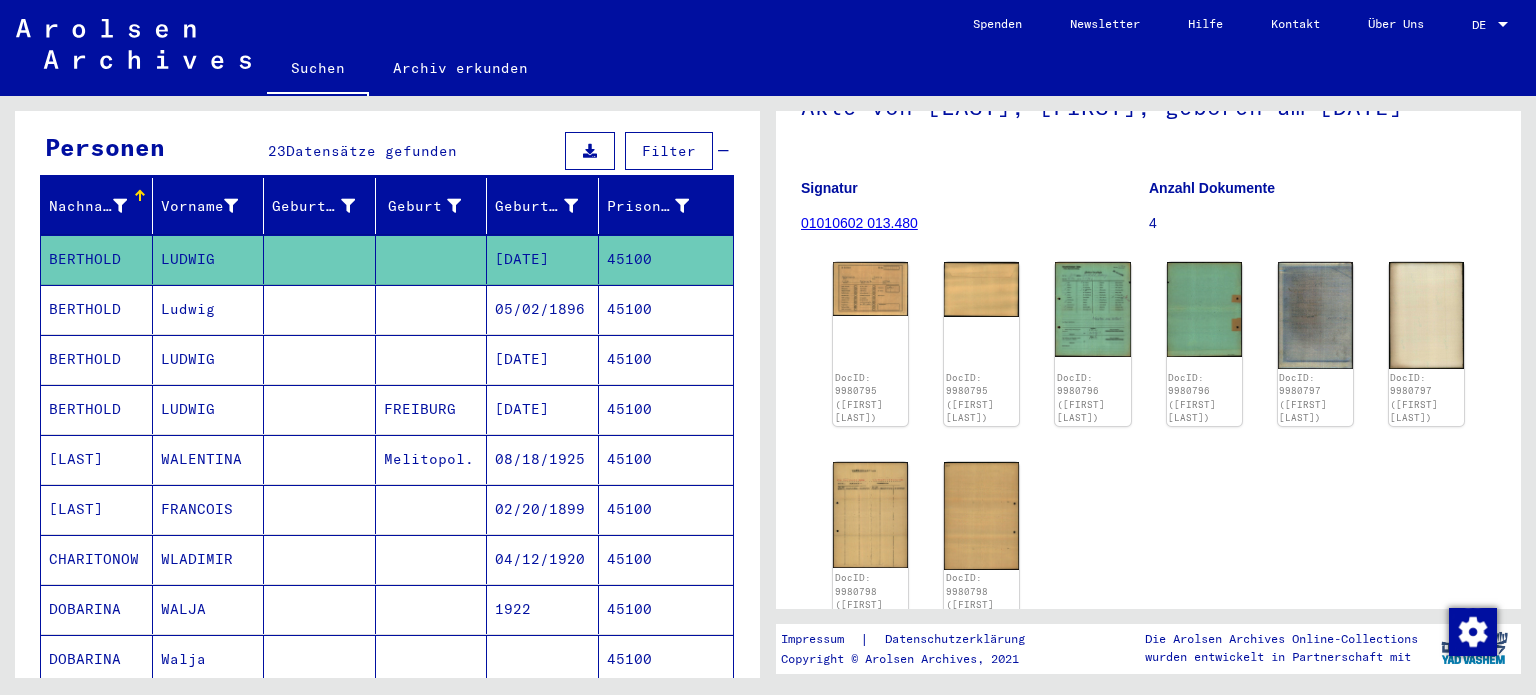 scroll, scrollTop: 216, scrollLeft: 0, axis: vertical 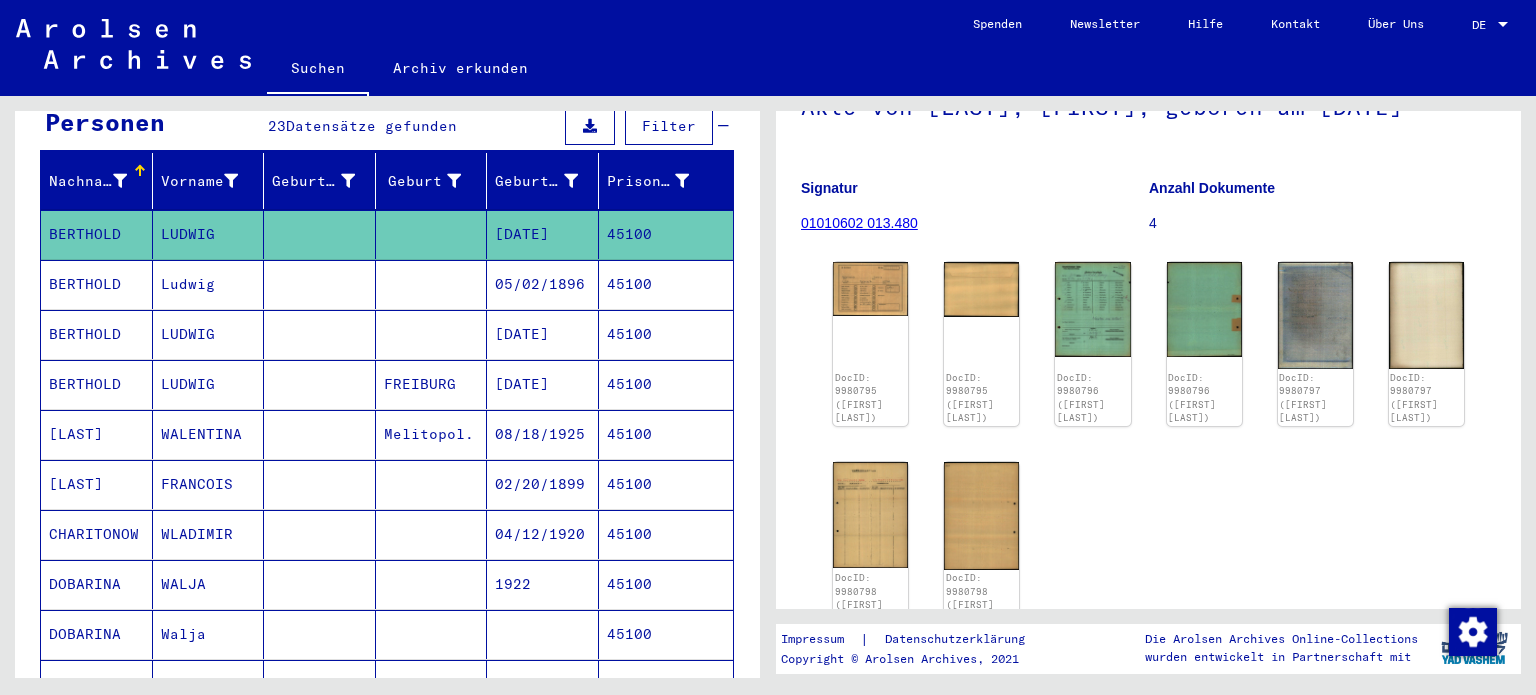 click on "LUDWIG" at bounding box center (209, 384) 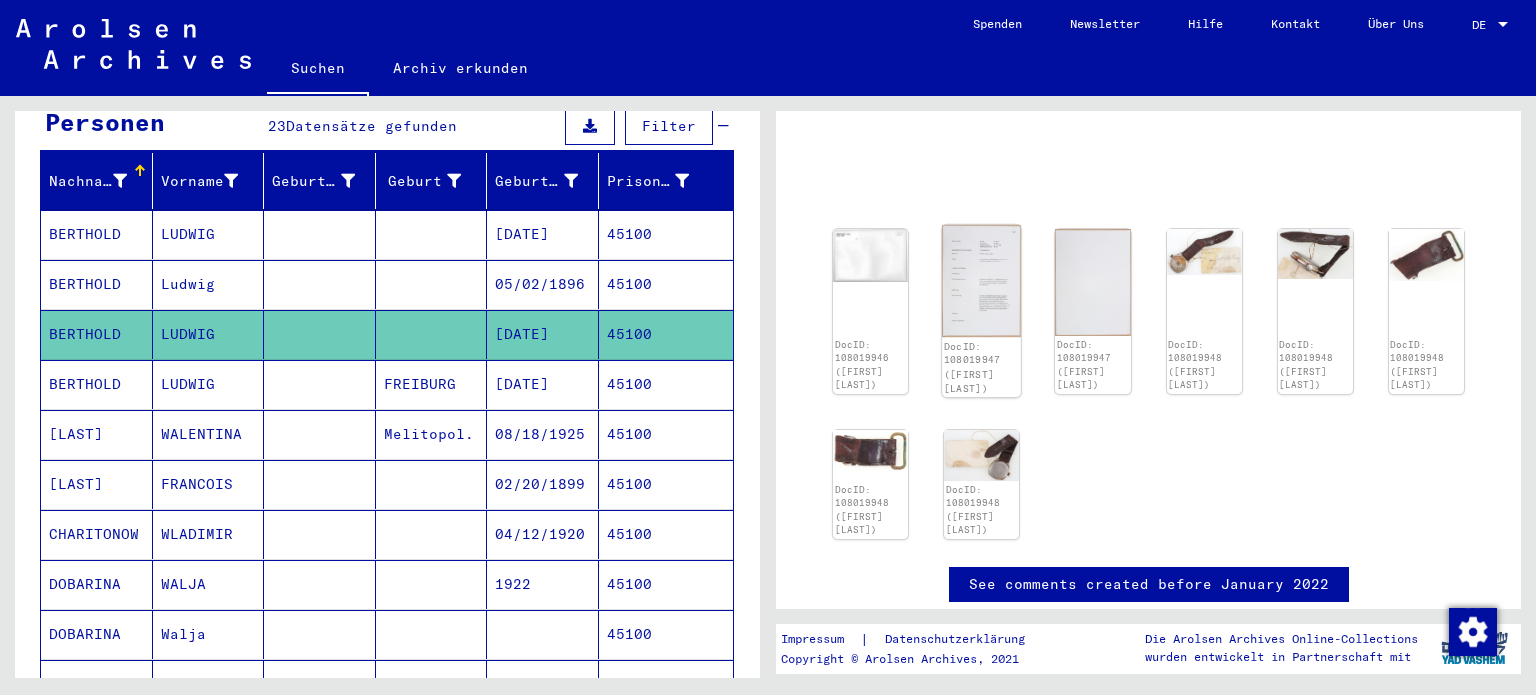 click on "DocID: 108019947 ([FIRST] [LAST])" 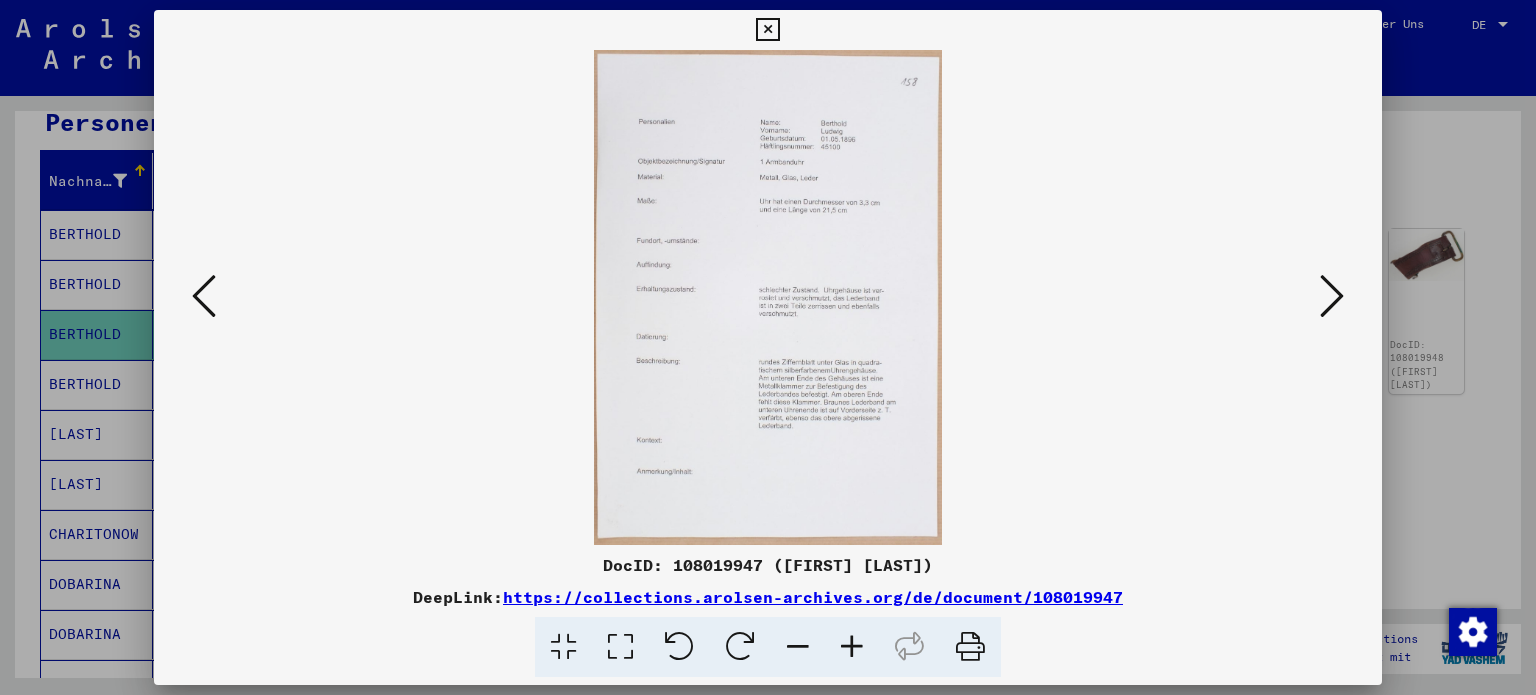 click on "https://collections.arolsen-archives.org/de/document/108019947" at bounding box center (813, 597) 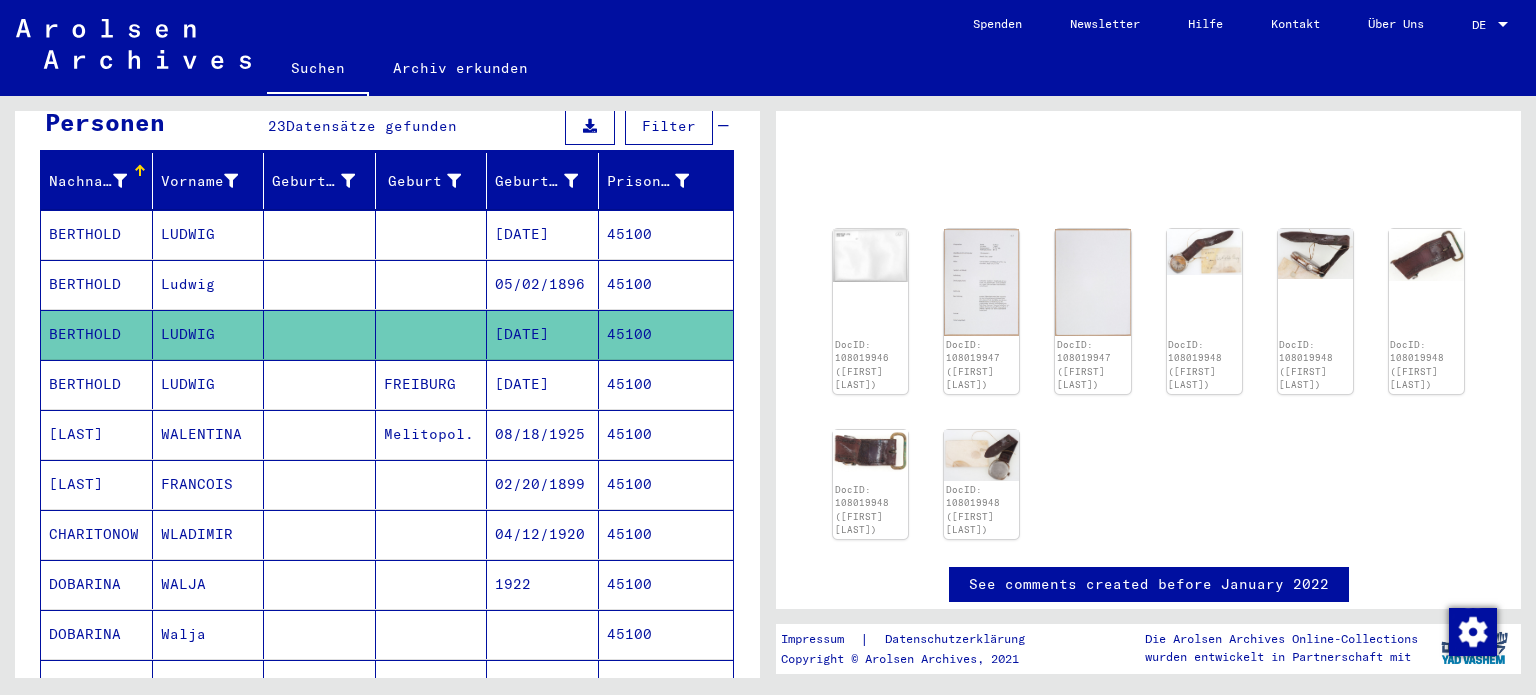 click at bounding box center (320, 434) 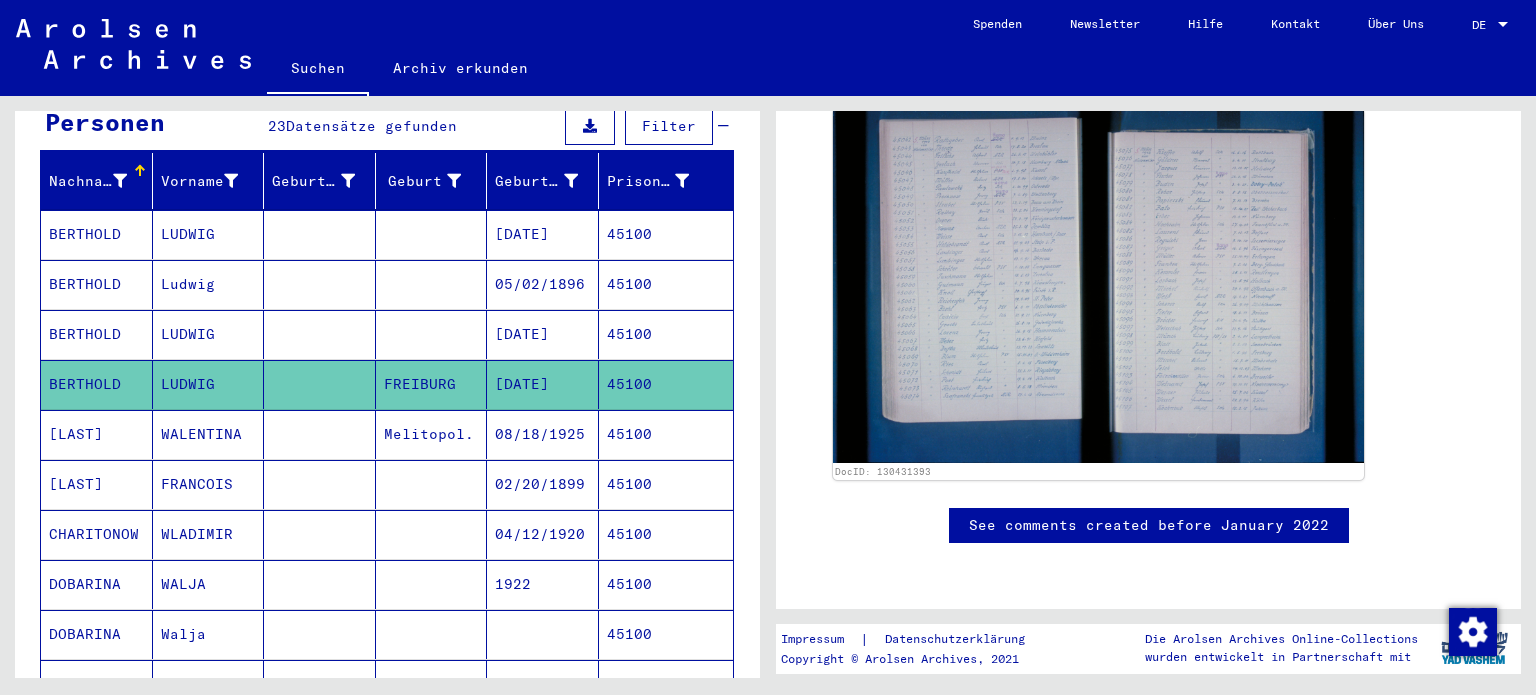 scroll, scrollTop: 288, scrollLeft: 0, axis: vertical 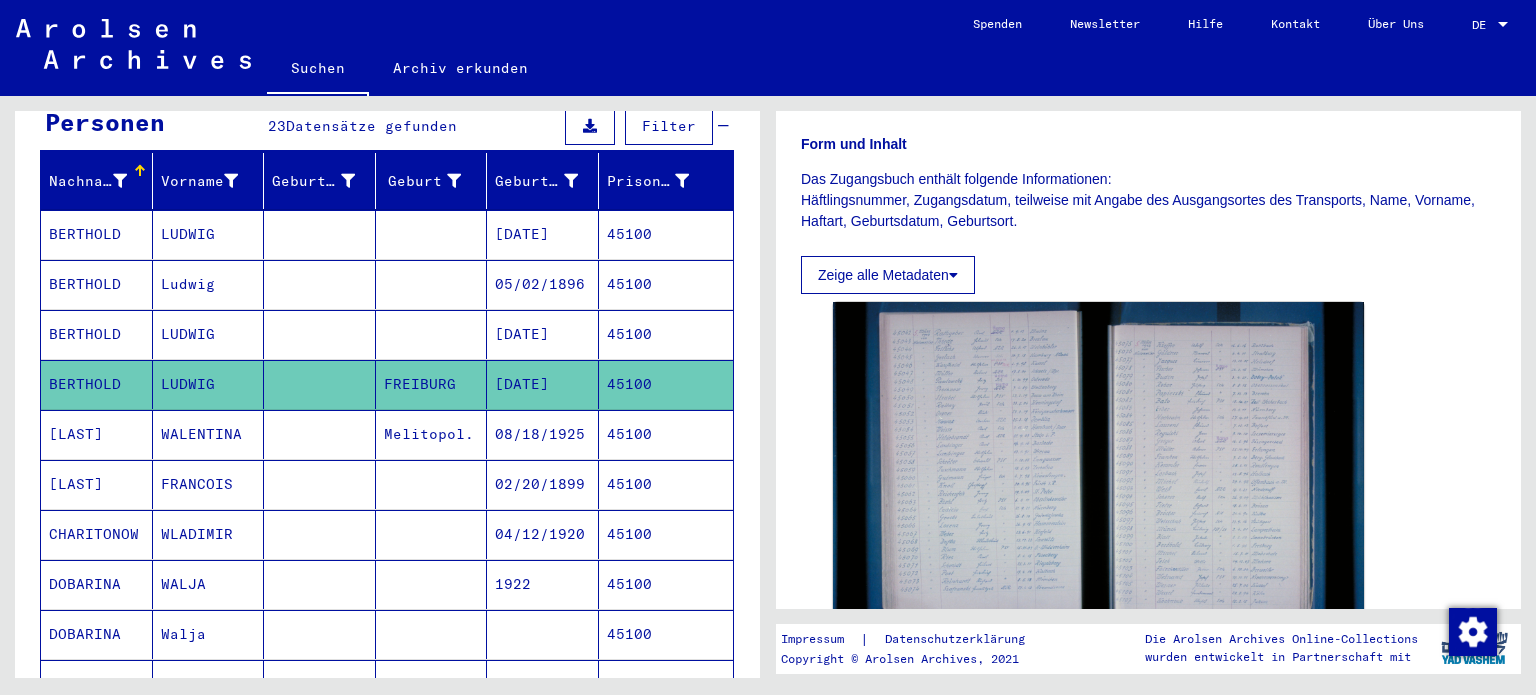 click on "Ludwig" at bounding box center (209, 334) 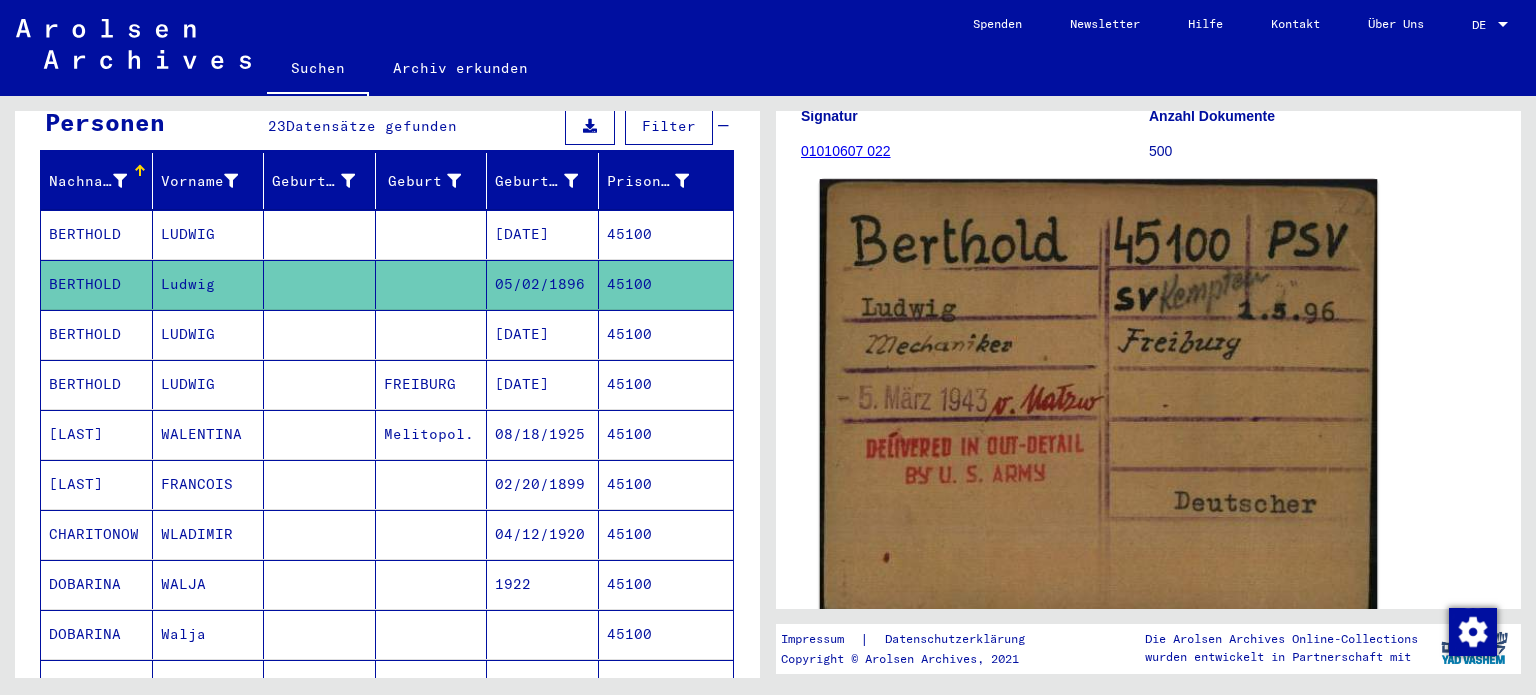 scroll, scrollTop: 288, scrollLeft: 0, axis: vertical 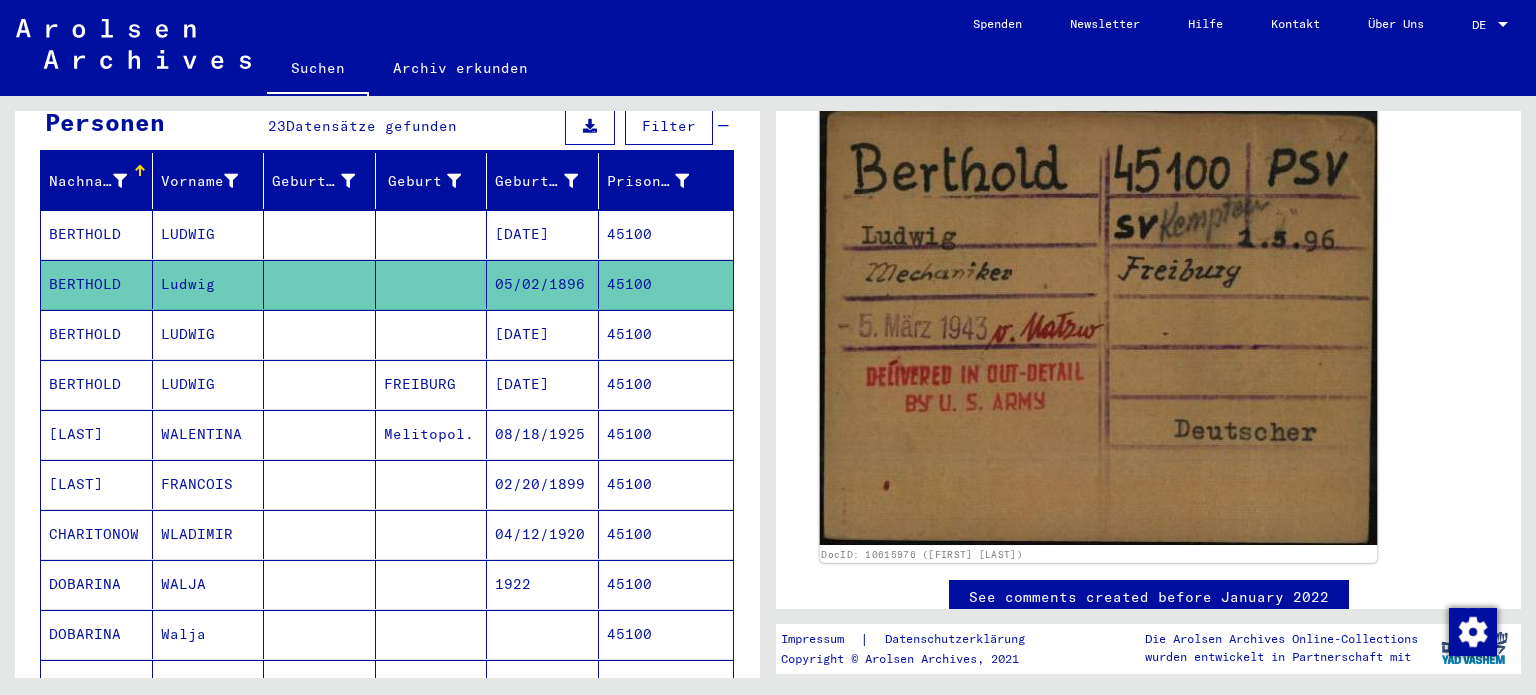 click 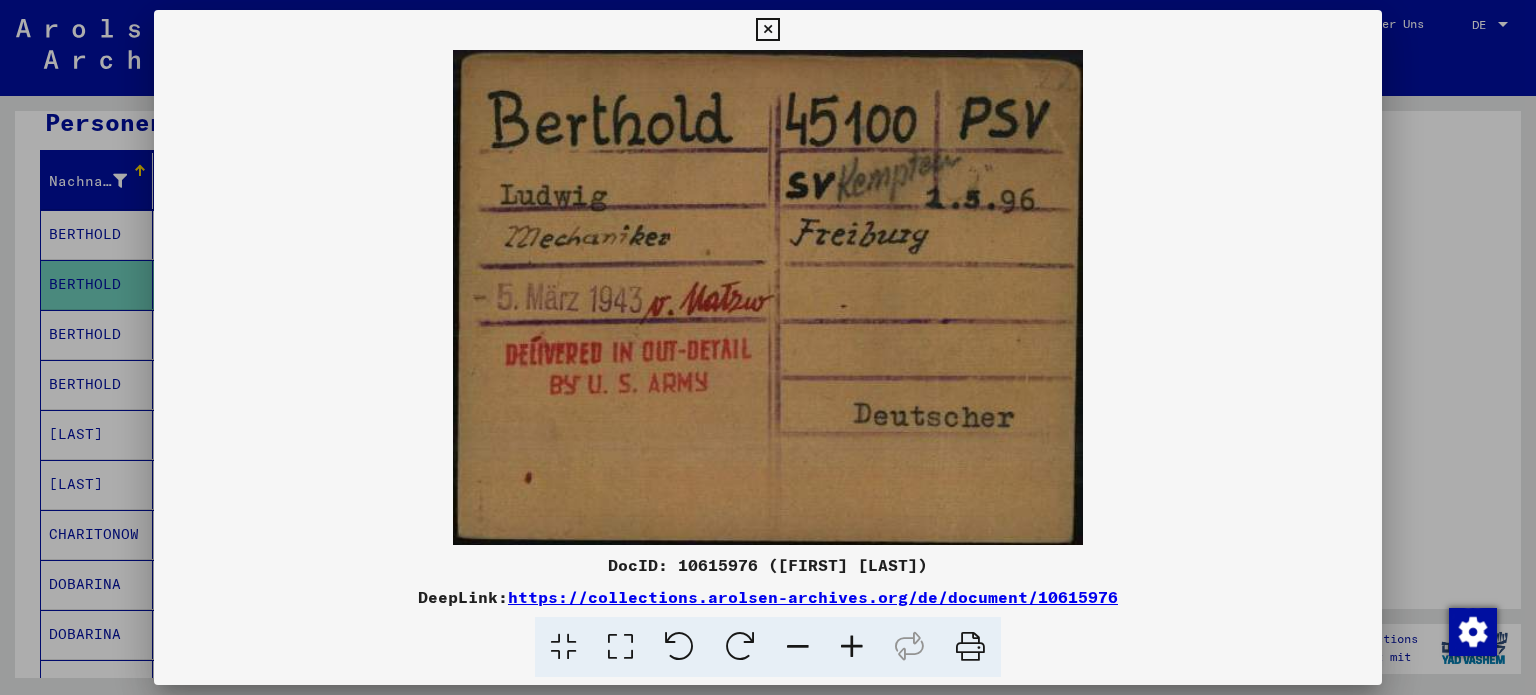 click on "https://collections.arolsen-archives.org/de/document/10615976" at bounding box center (813, 597) 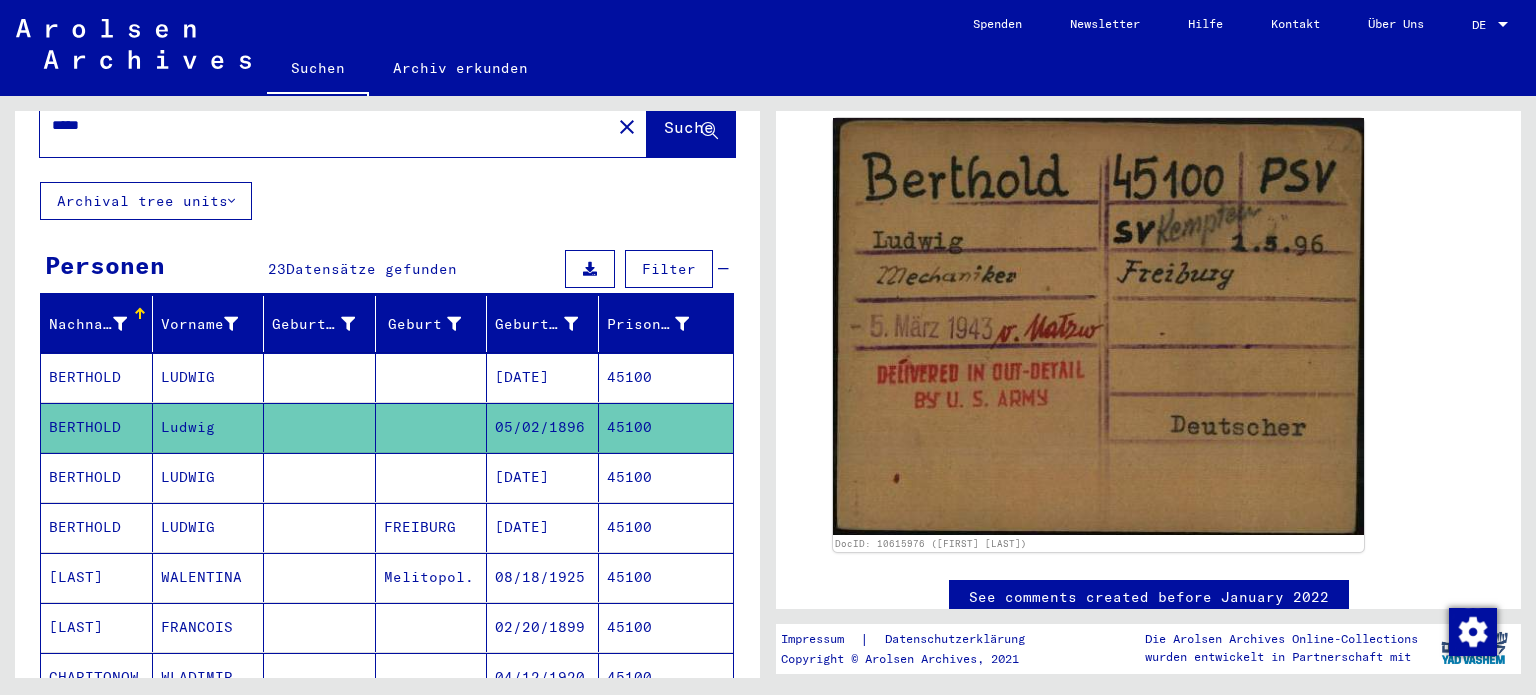 scroll, scrollTop: 0, scrollLeft: 0, axis: both 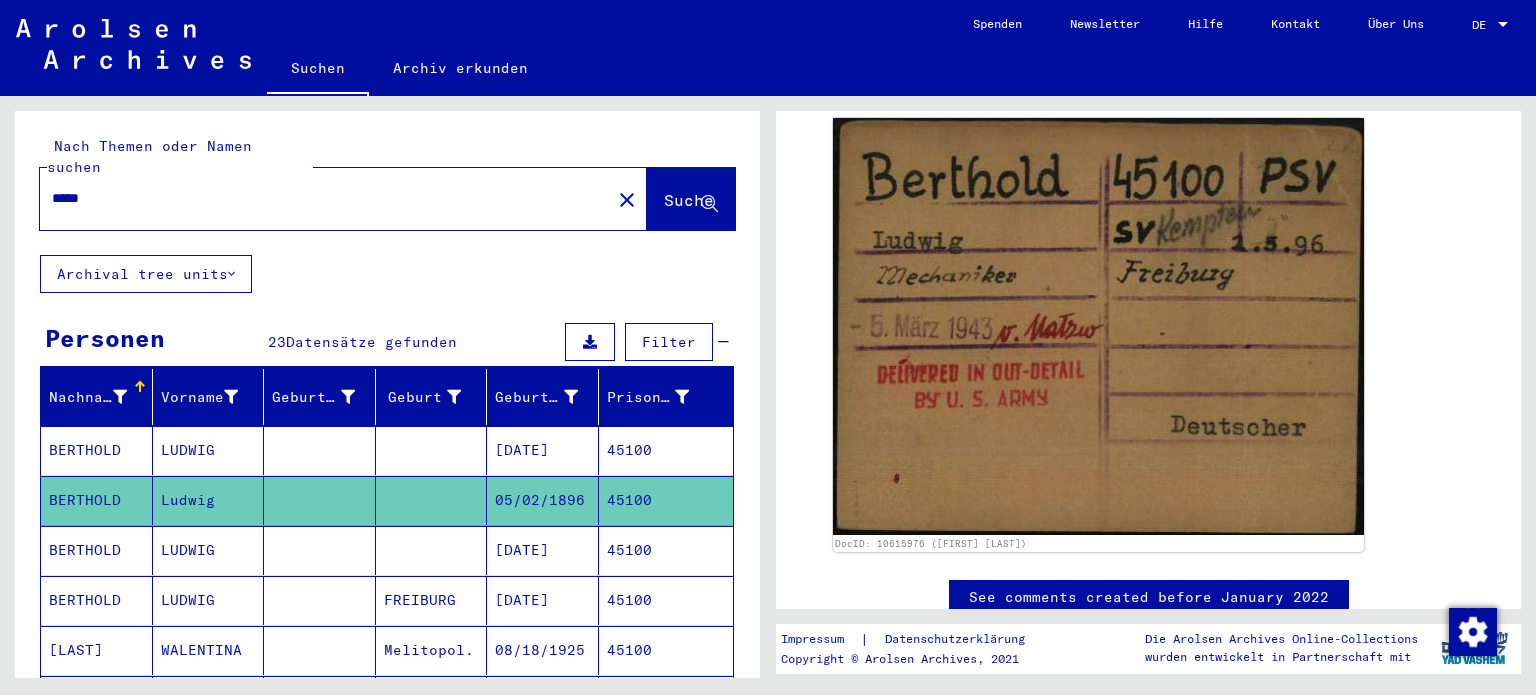 click on "close" 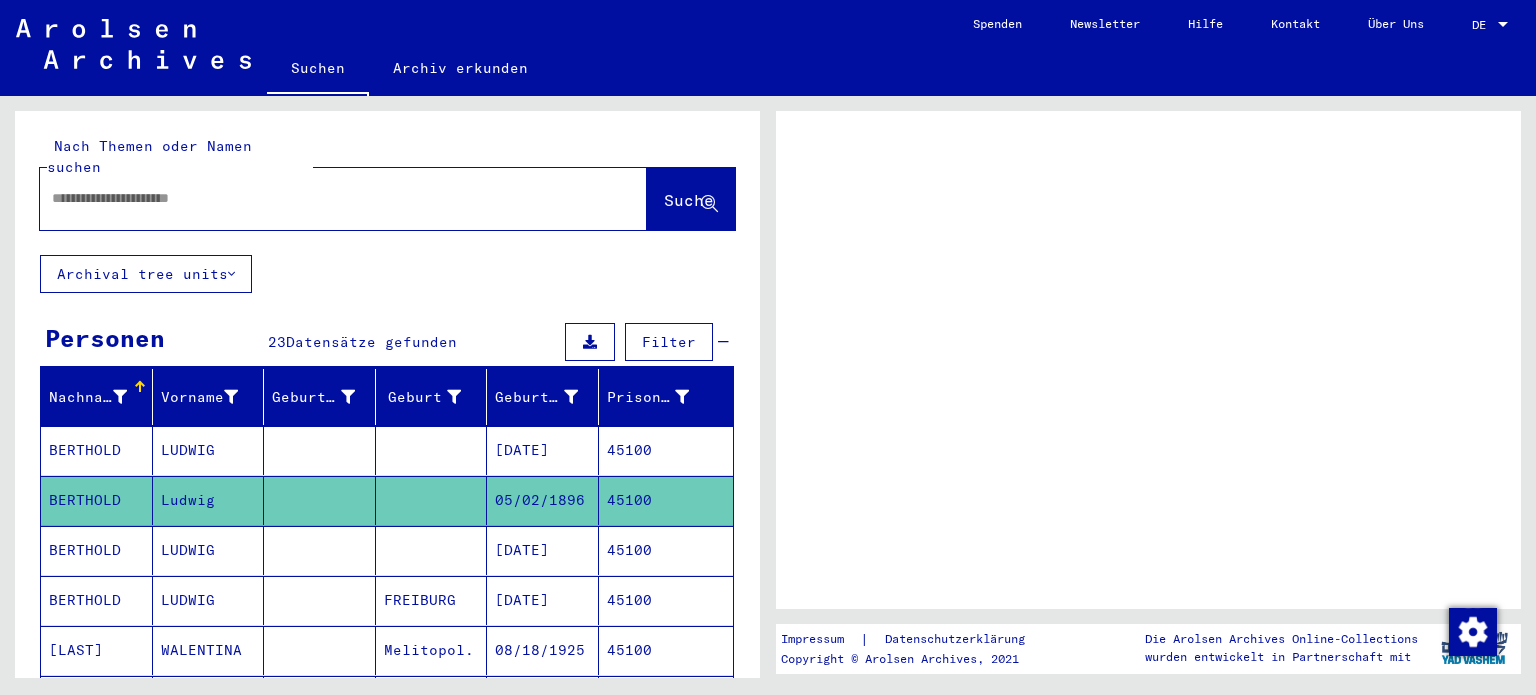 scroll, scrollTop: 0, scrollLeft: 0, axis: both 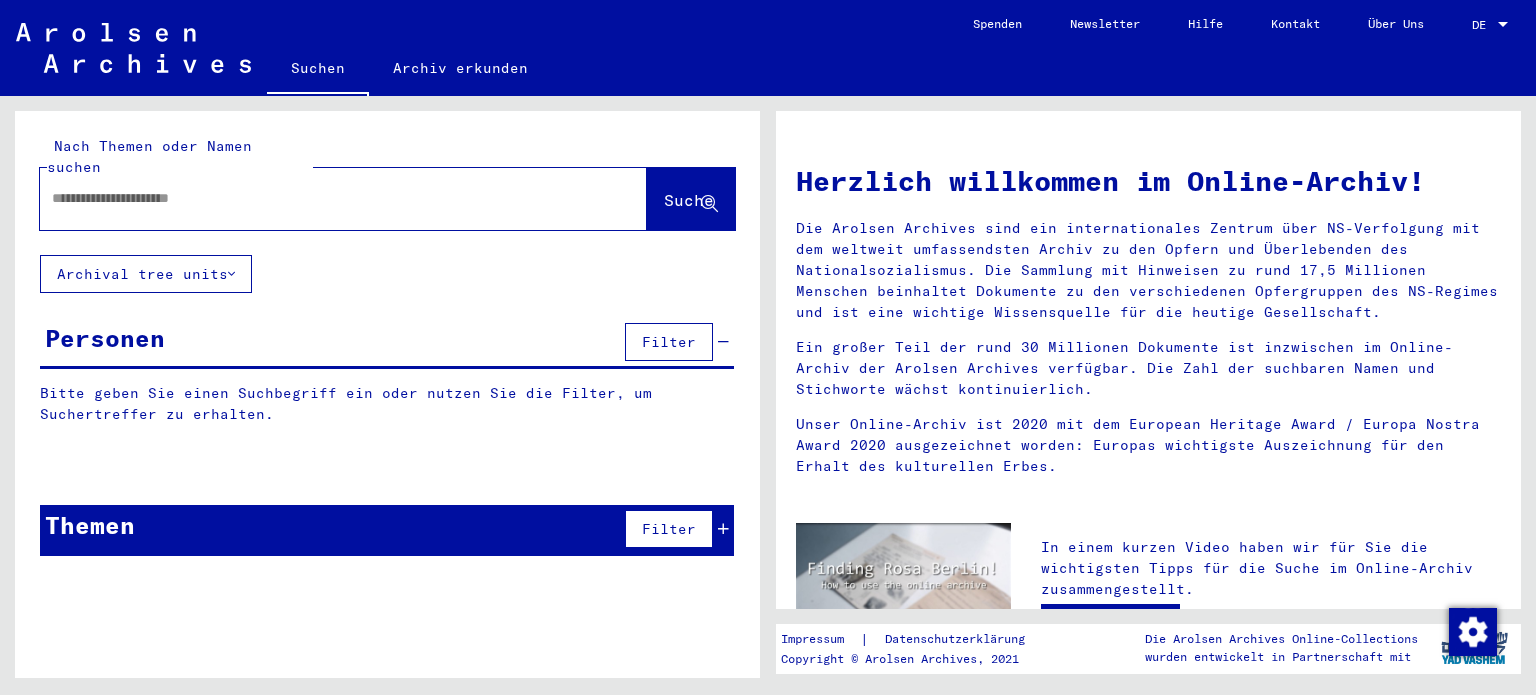 click at bounding box center [319, 198] 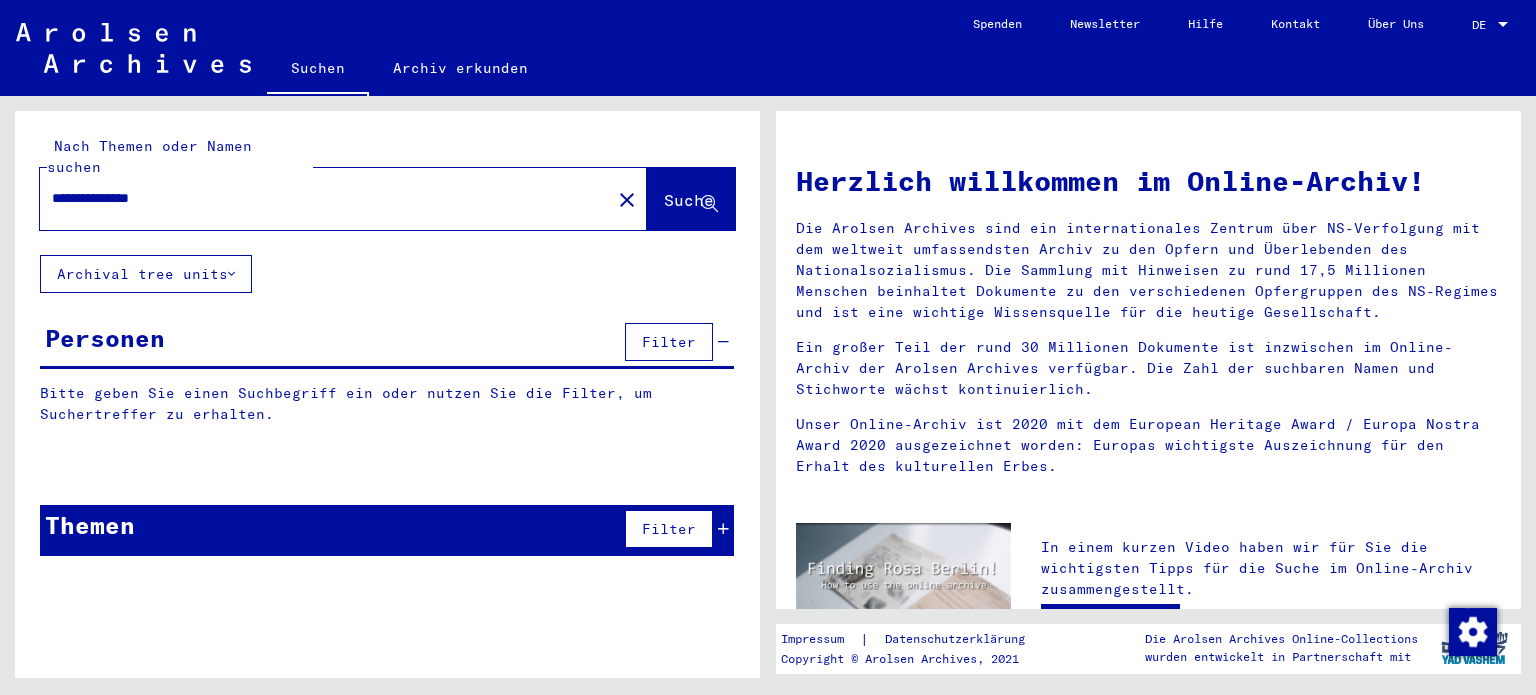 type on "**********" 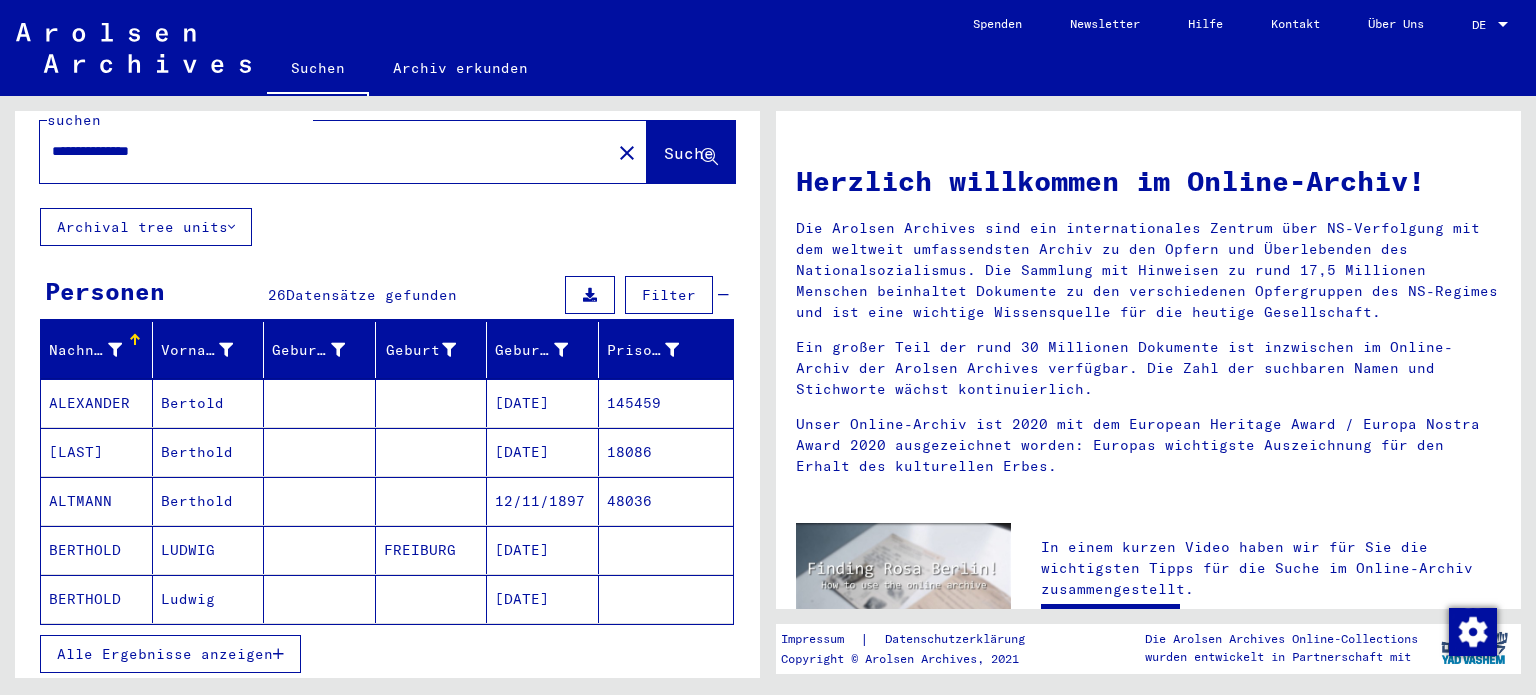 scroll, scrollTop: 72, scrollLeft: 0, axis: vertical 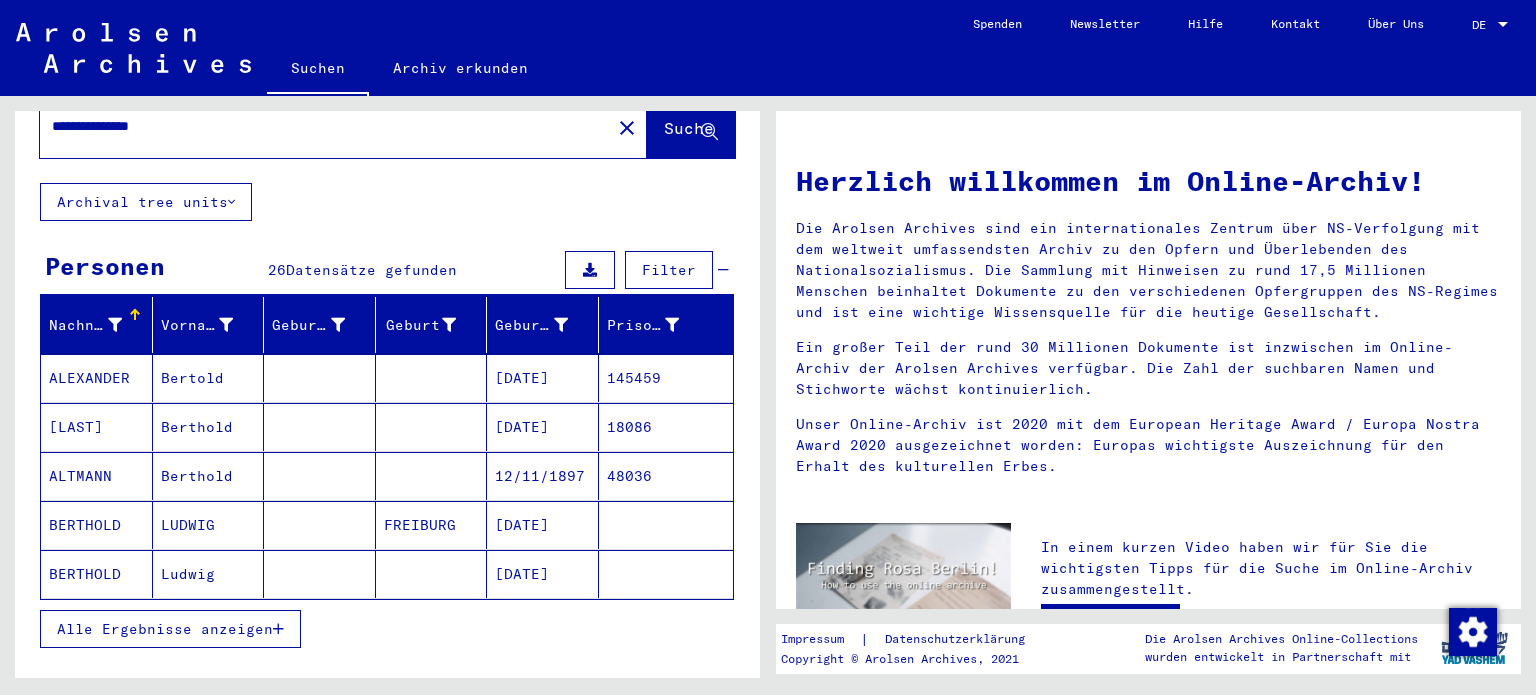 click on "ALEXANDER" at bounding box center (97, 427) 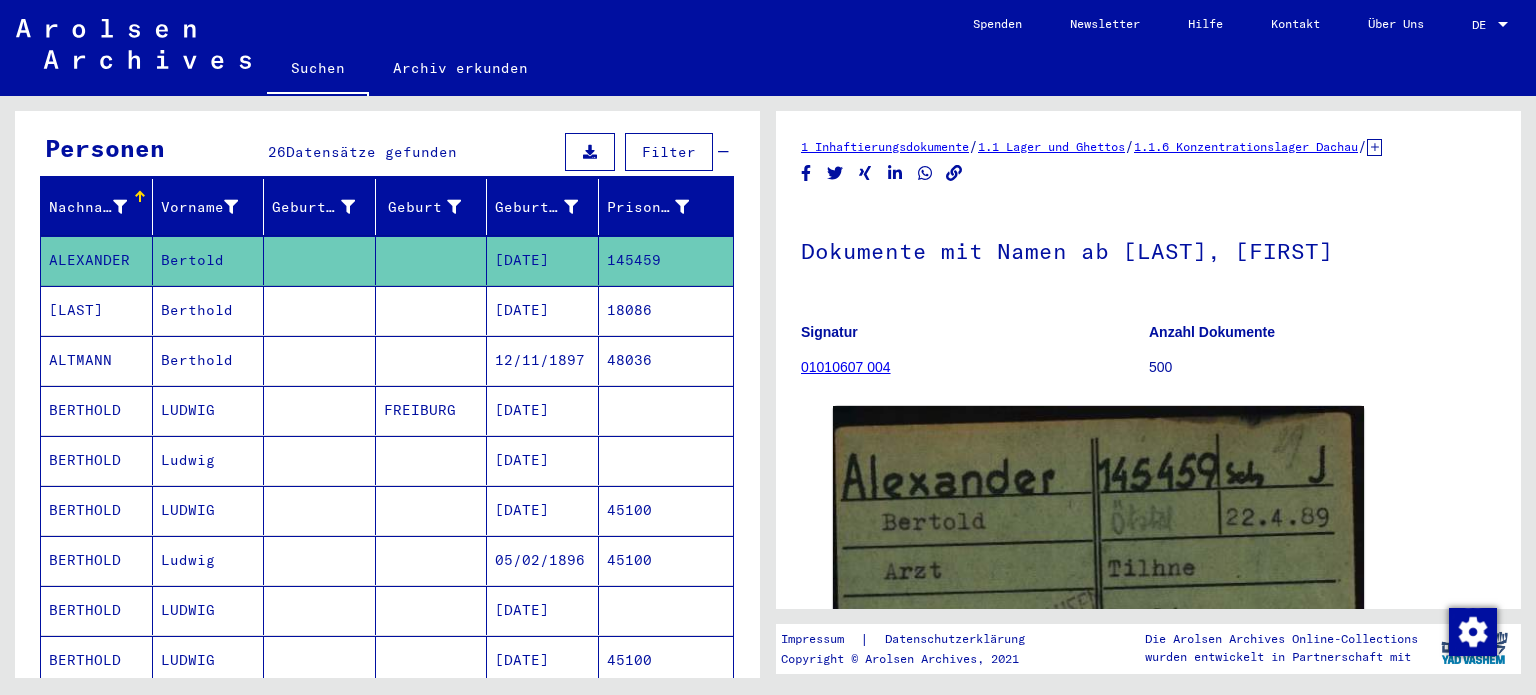scroll, scrollTop: 216, scrollLeft: 0, axis: vertical 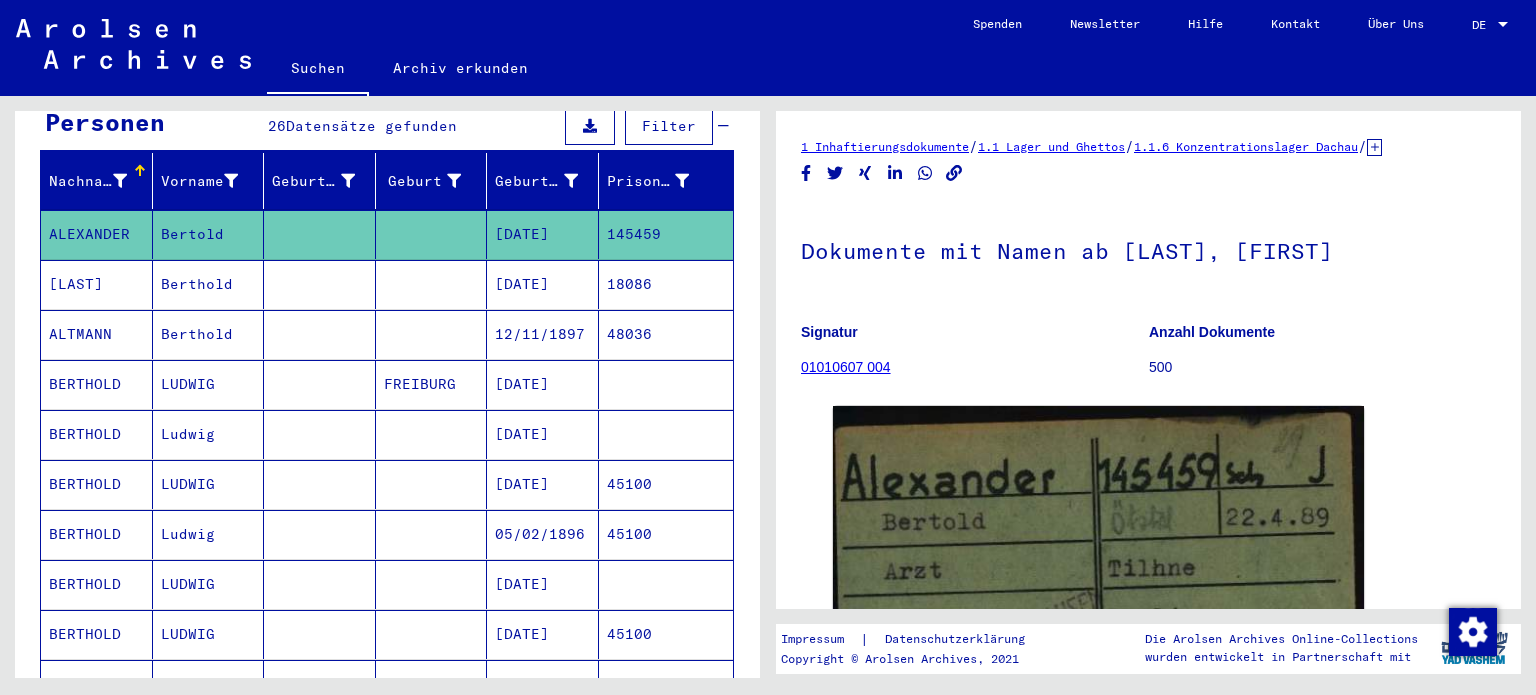 click on "BERTHOLD" at bounding box center (97, 434) 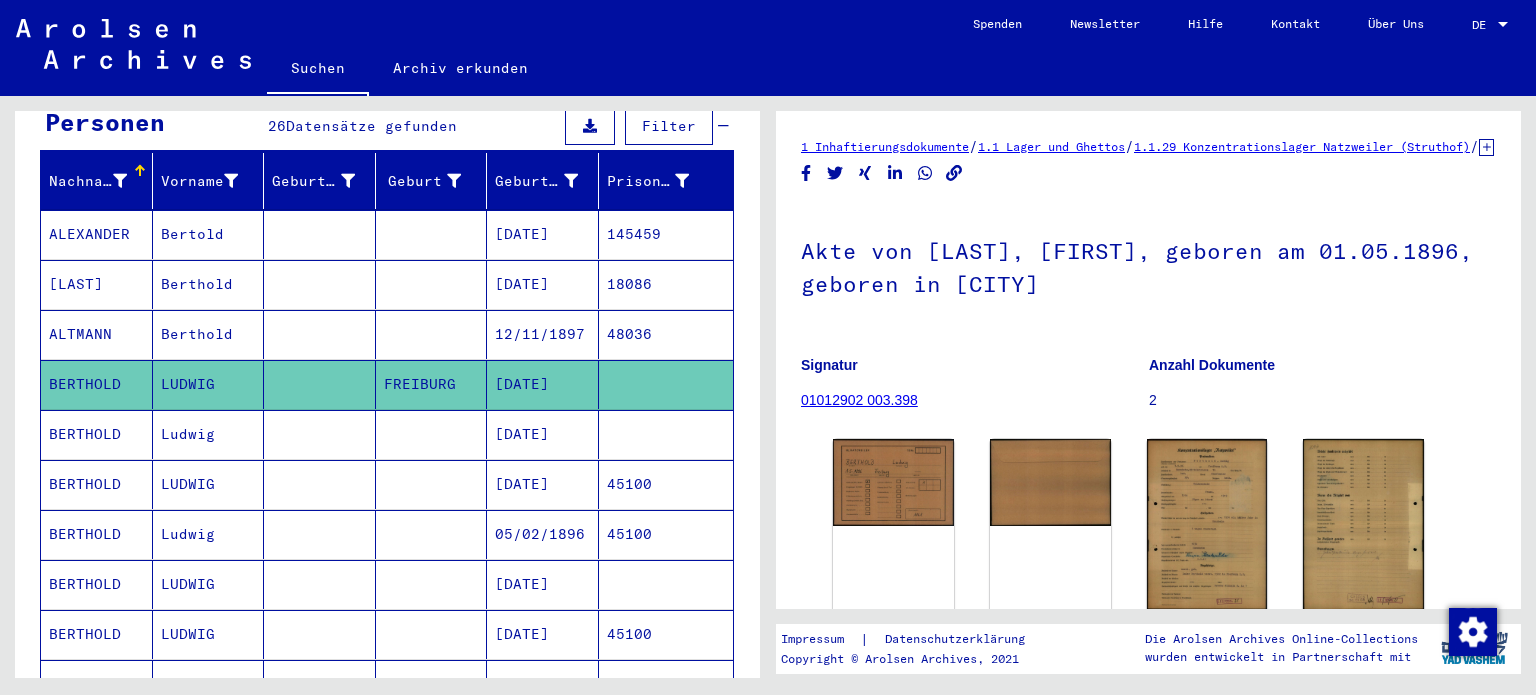 click on "ALTMANN" at bounding box center [97, 384] 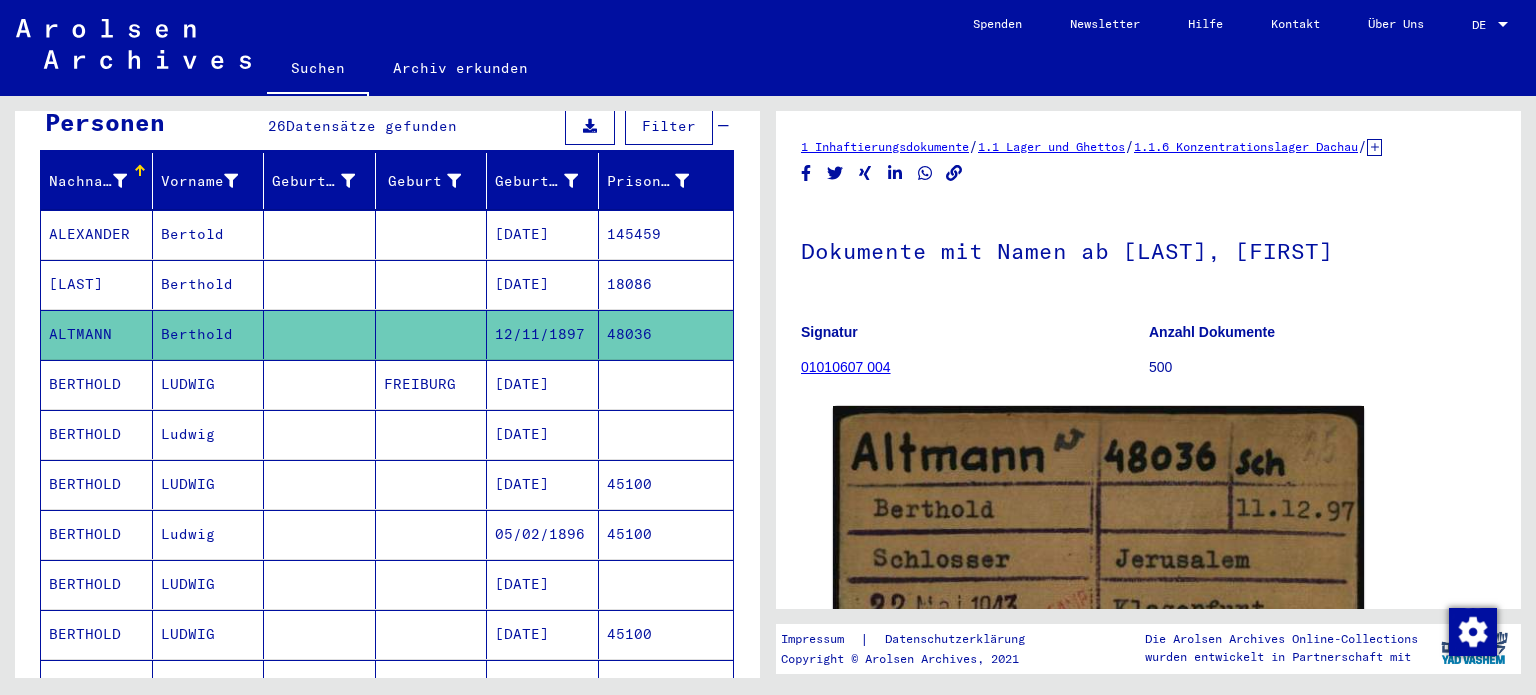 scroll, scrollTop: 0, scrollLeft: 0, axis: both 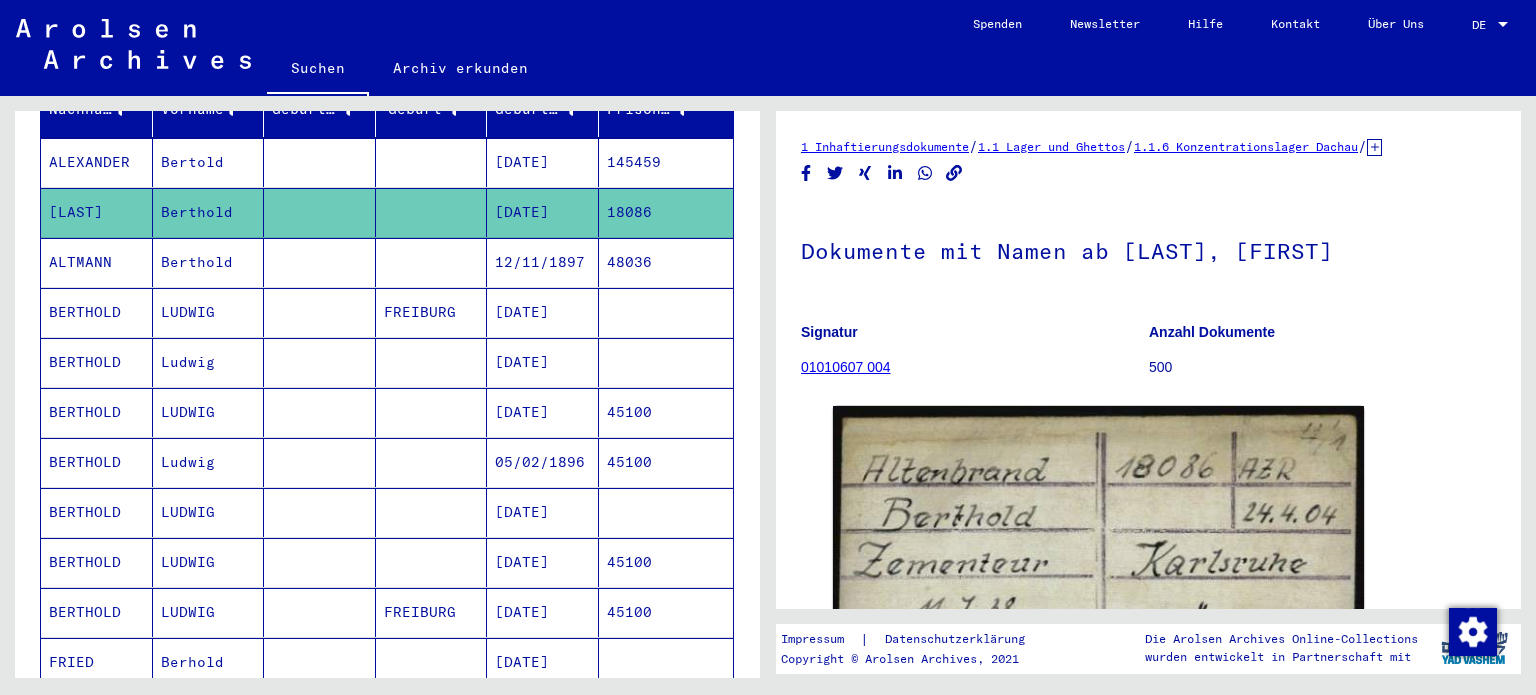click on "LUDWIG" at bounding box center (209, 362) 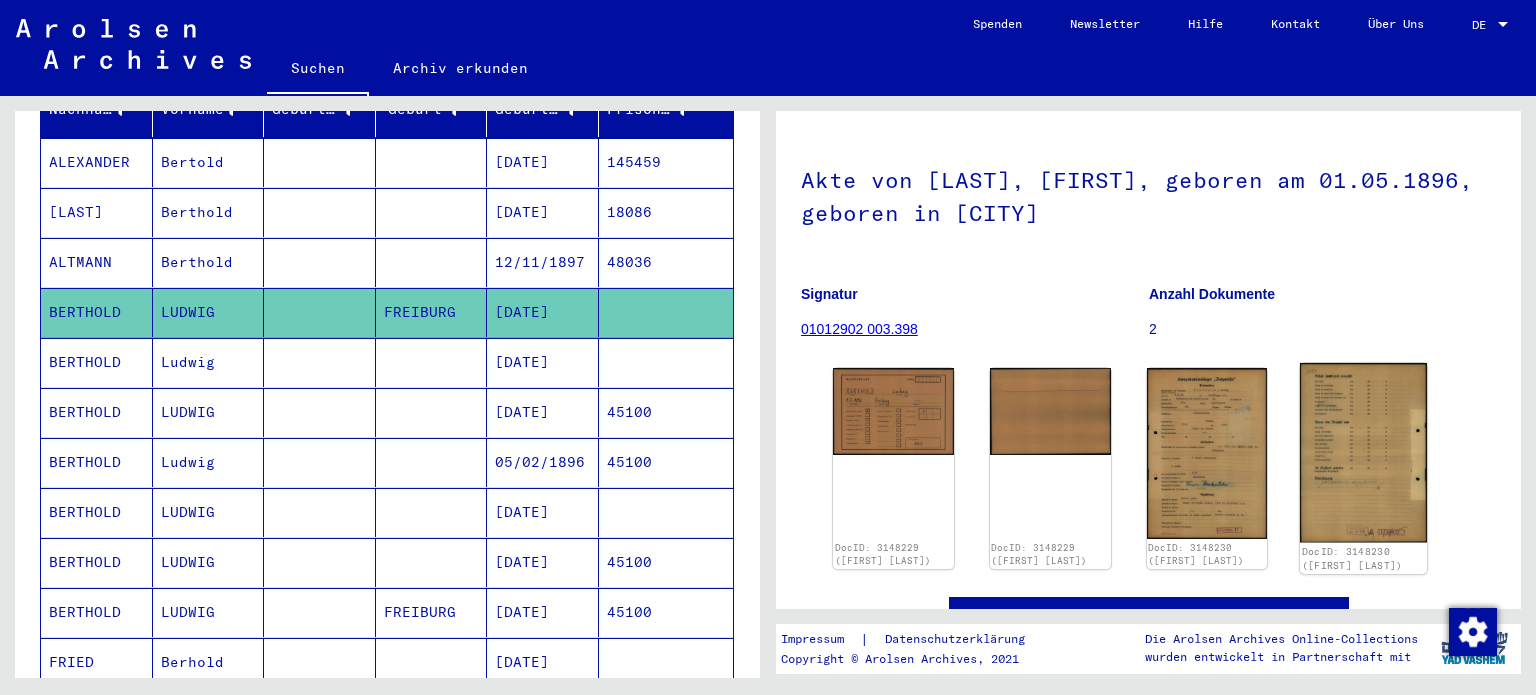 scroll, scrollTop: 144, scrollLeft: 0, axis: vertical 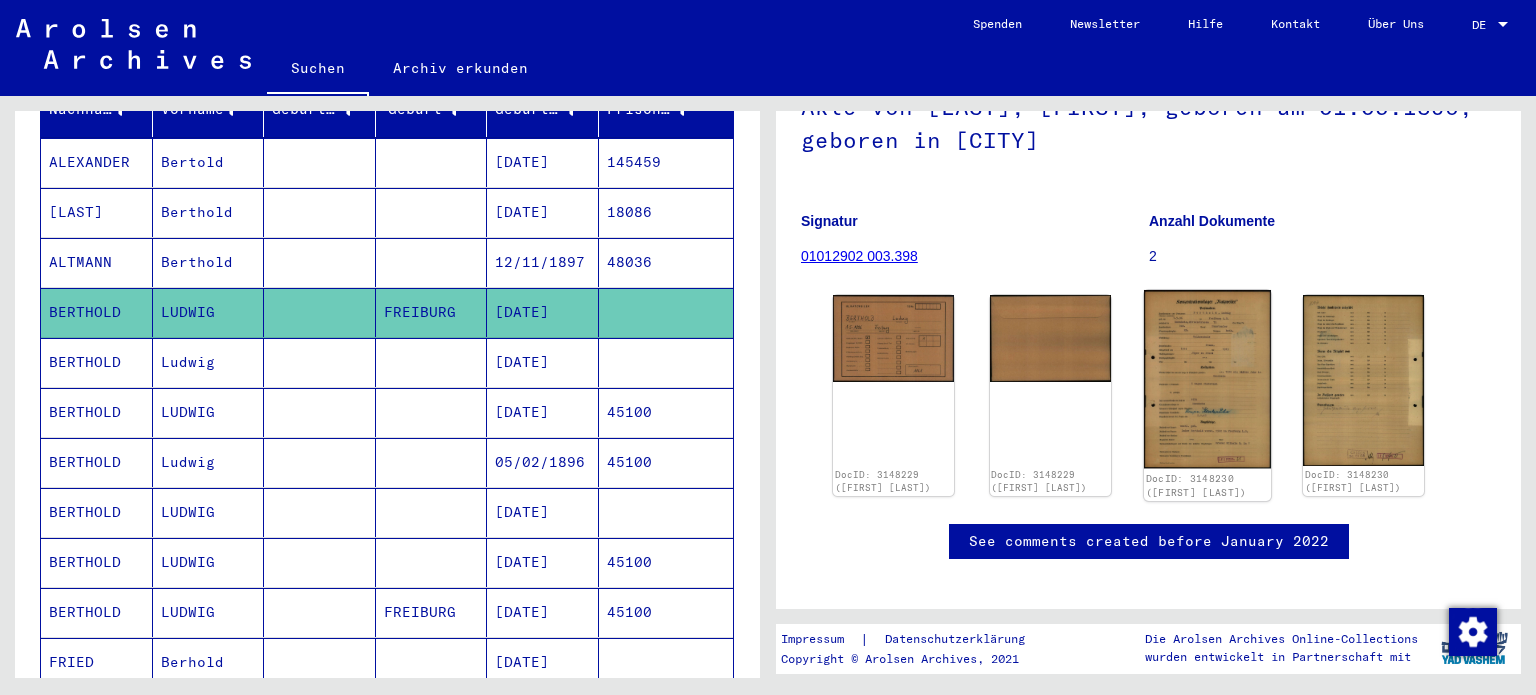 click 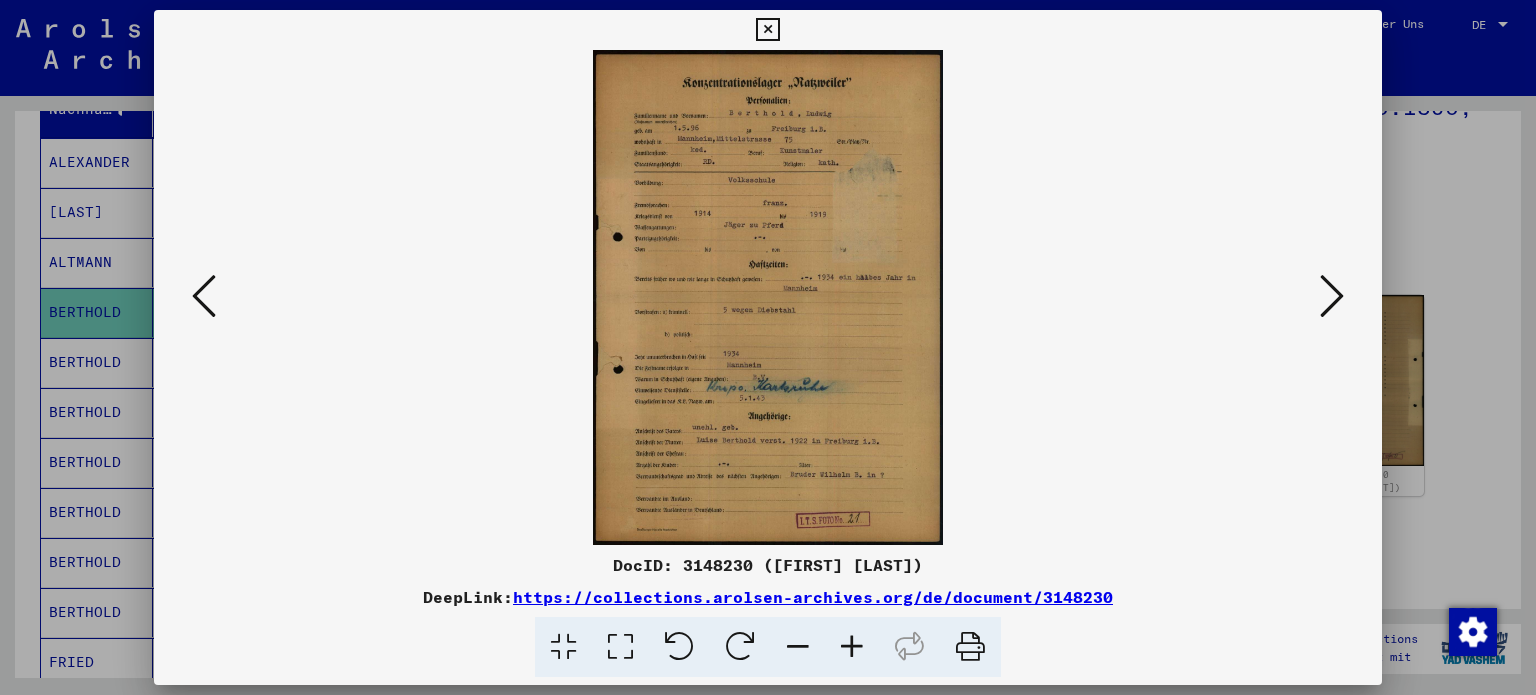 click at bounding box center (970, 647) 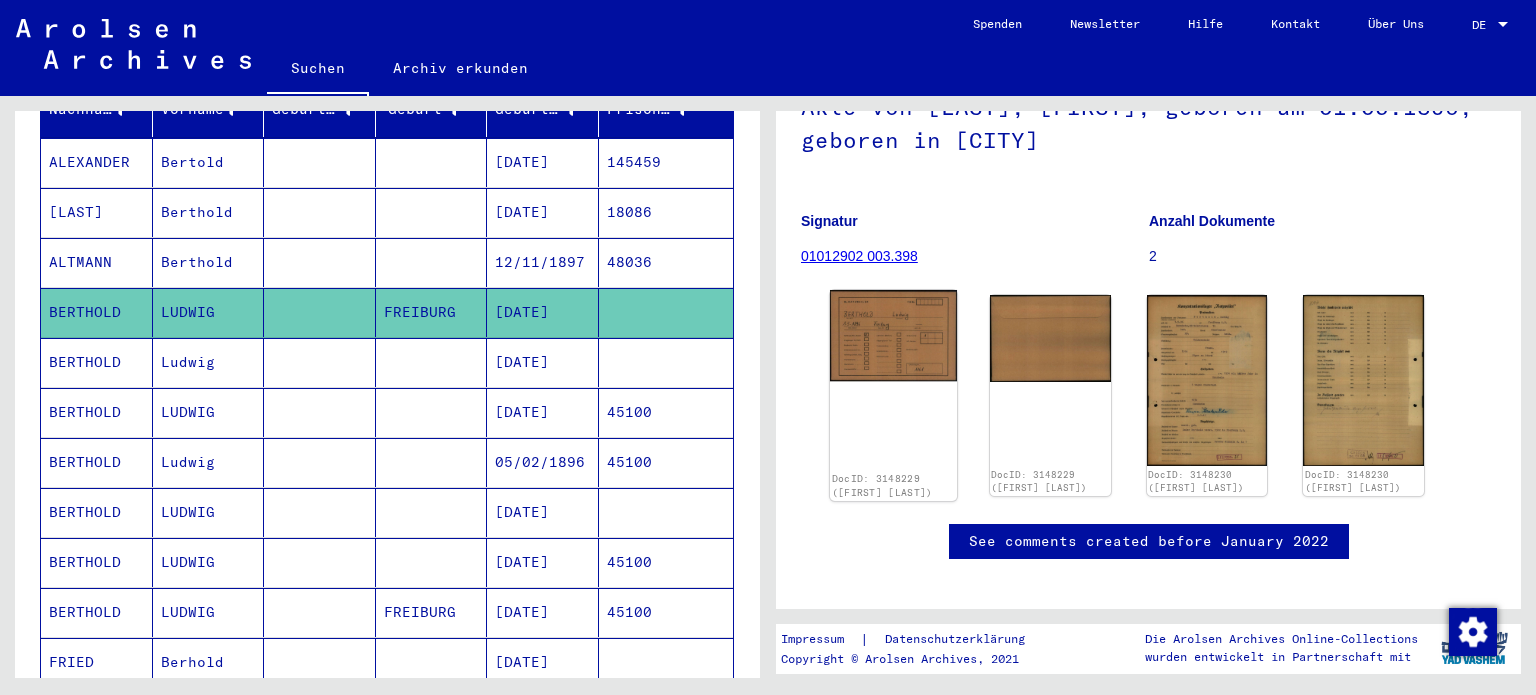 click 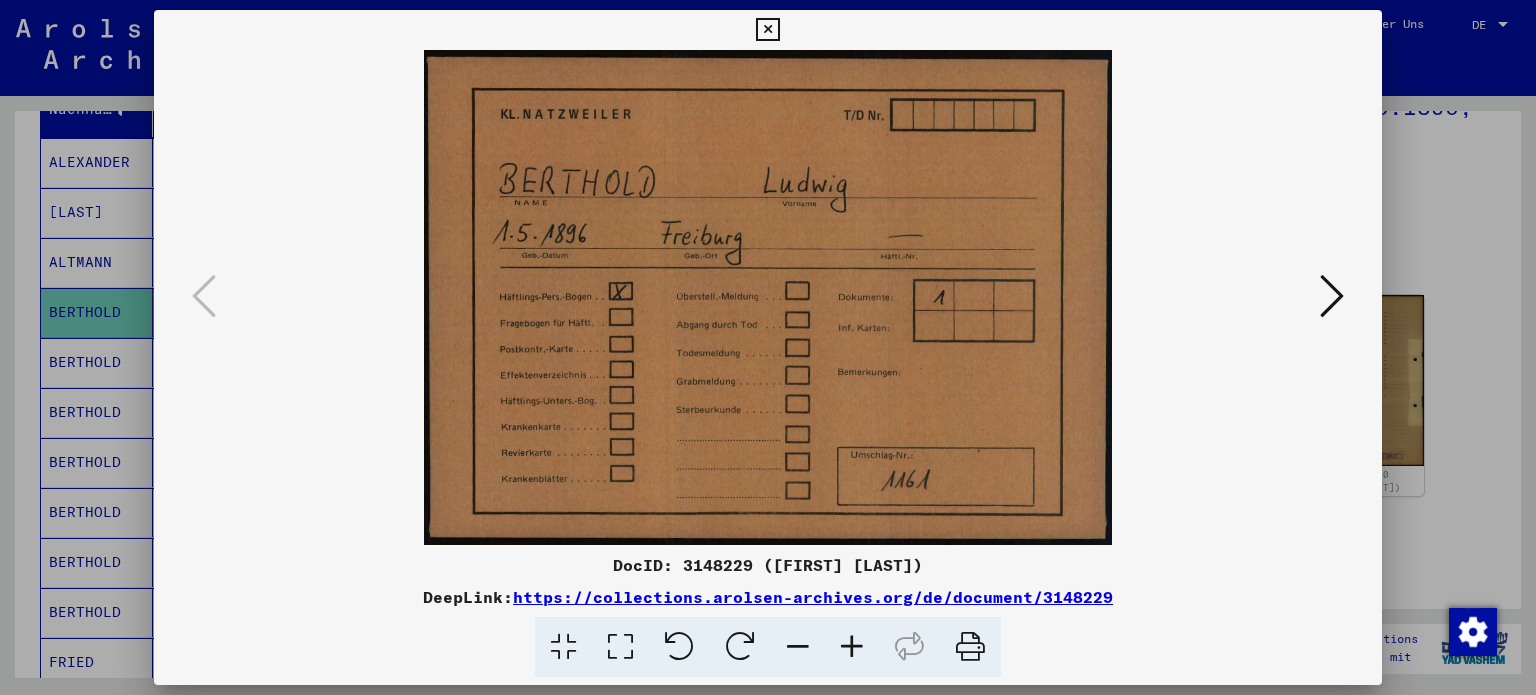 click at bounding box center [768, 347] 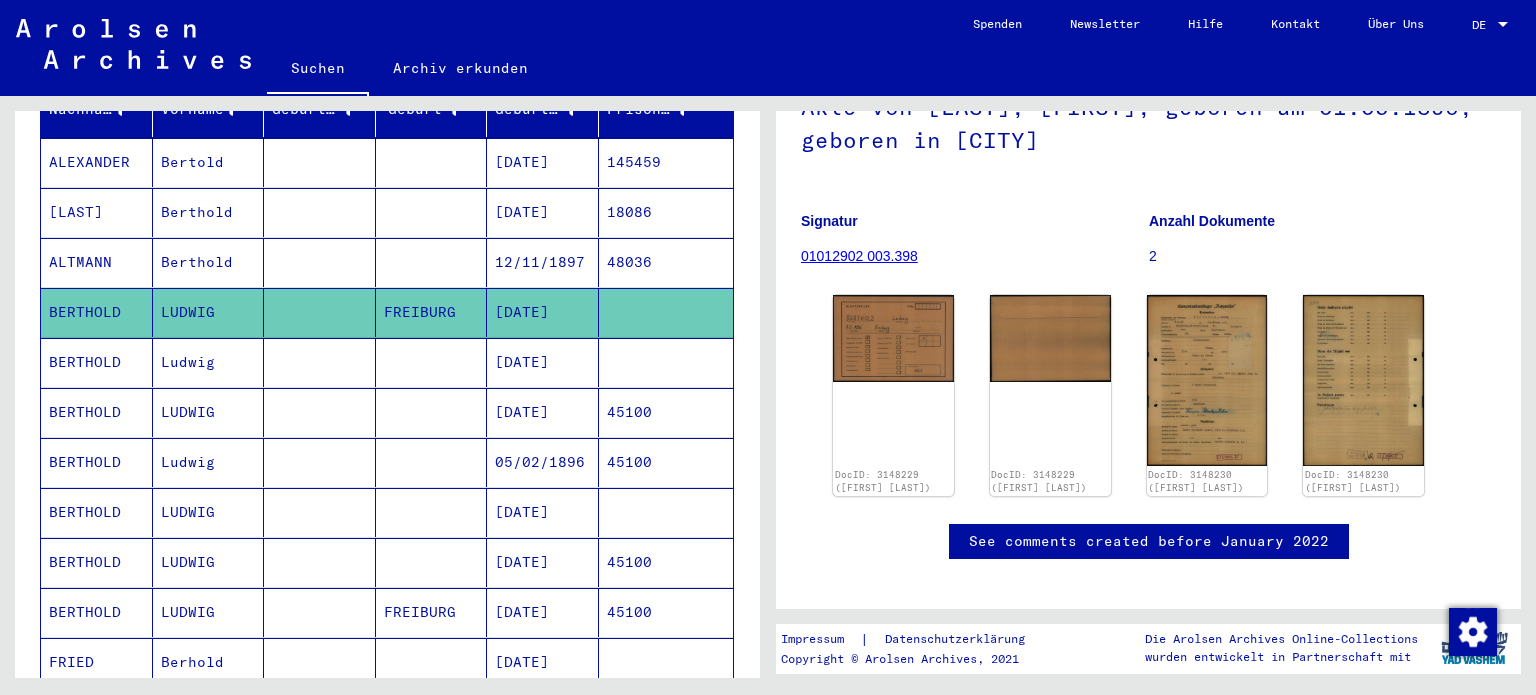 click on "Ludwig" at bounding box center (209, 412) 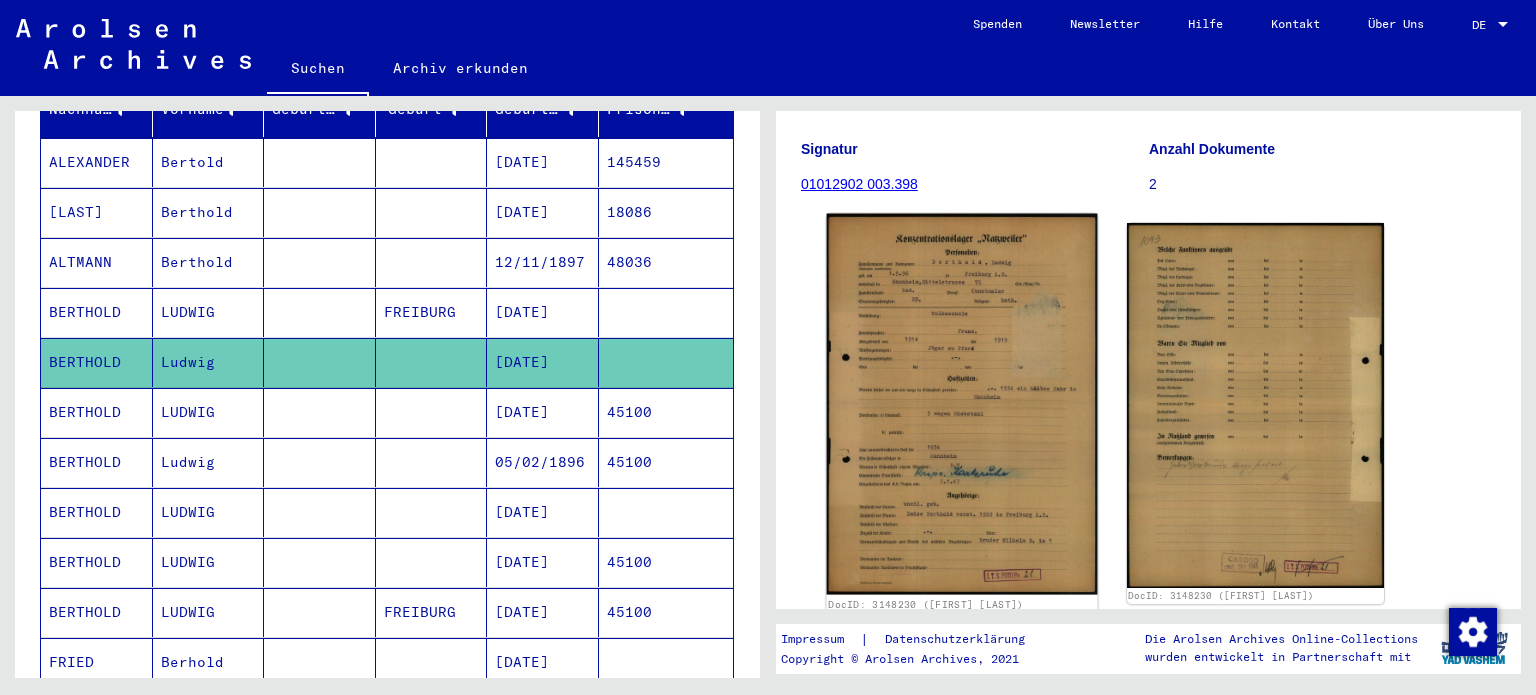 scroll, scrollTop: 288, scrollLeft: 0, axis: vertical 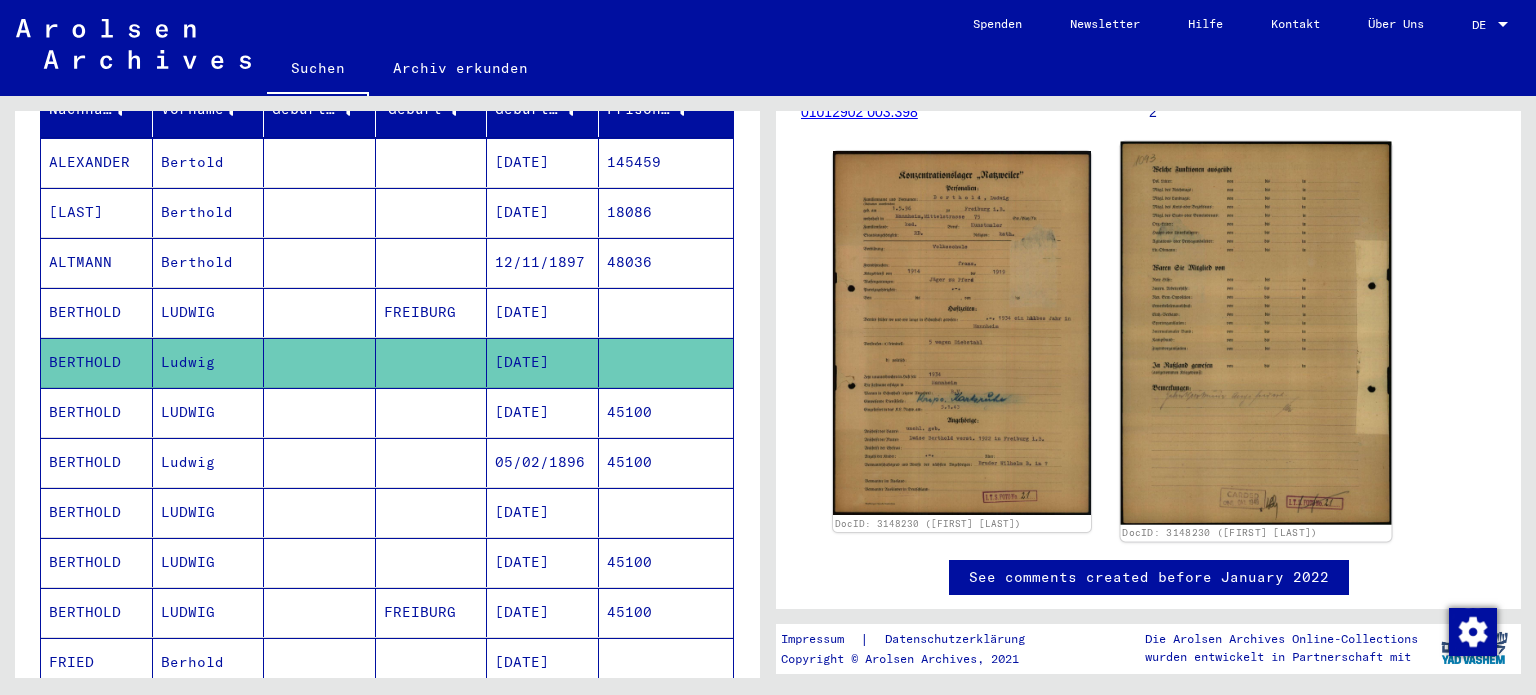 click 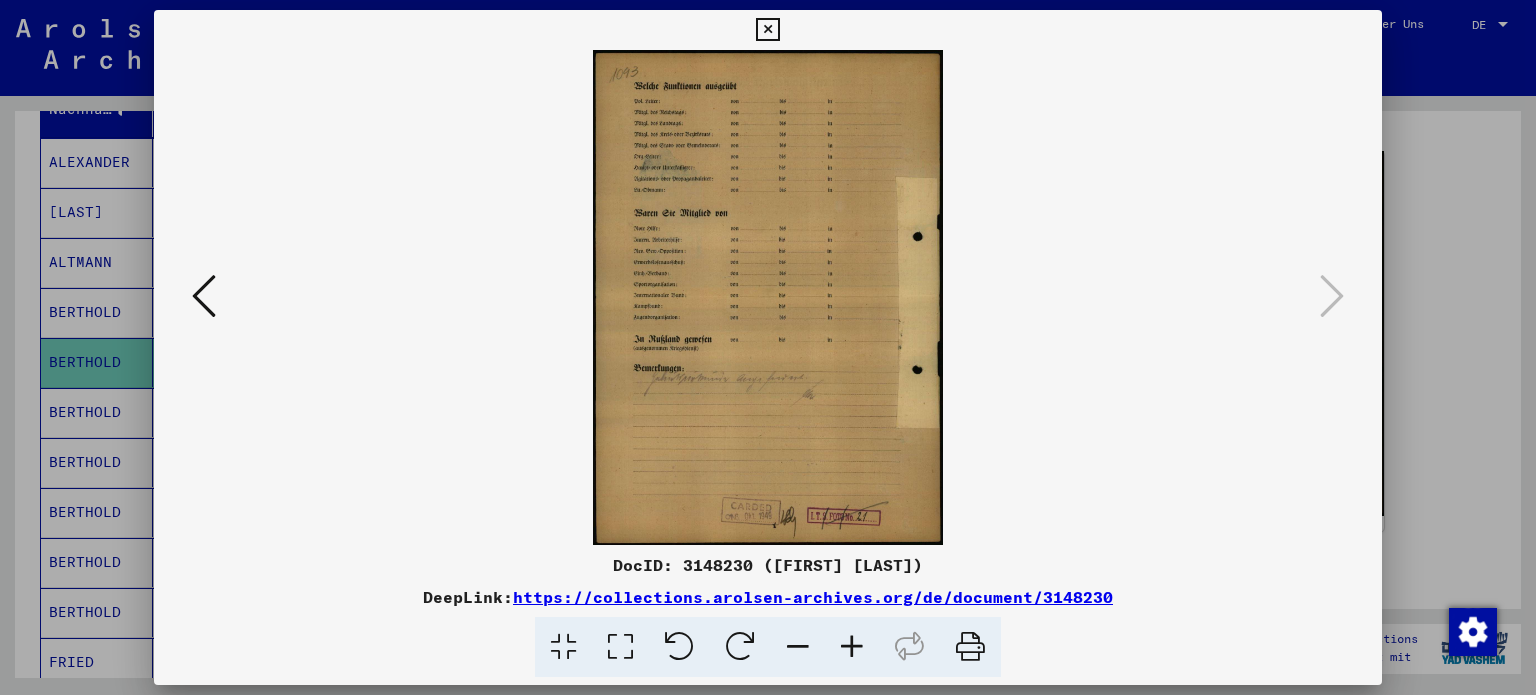 click at bounding box center (204, 296) 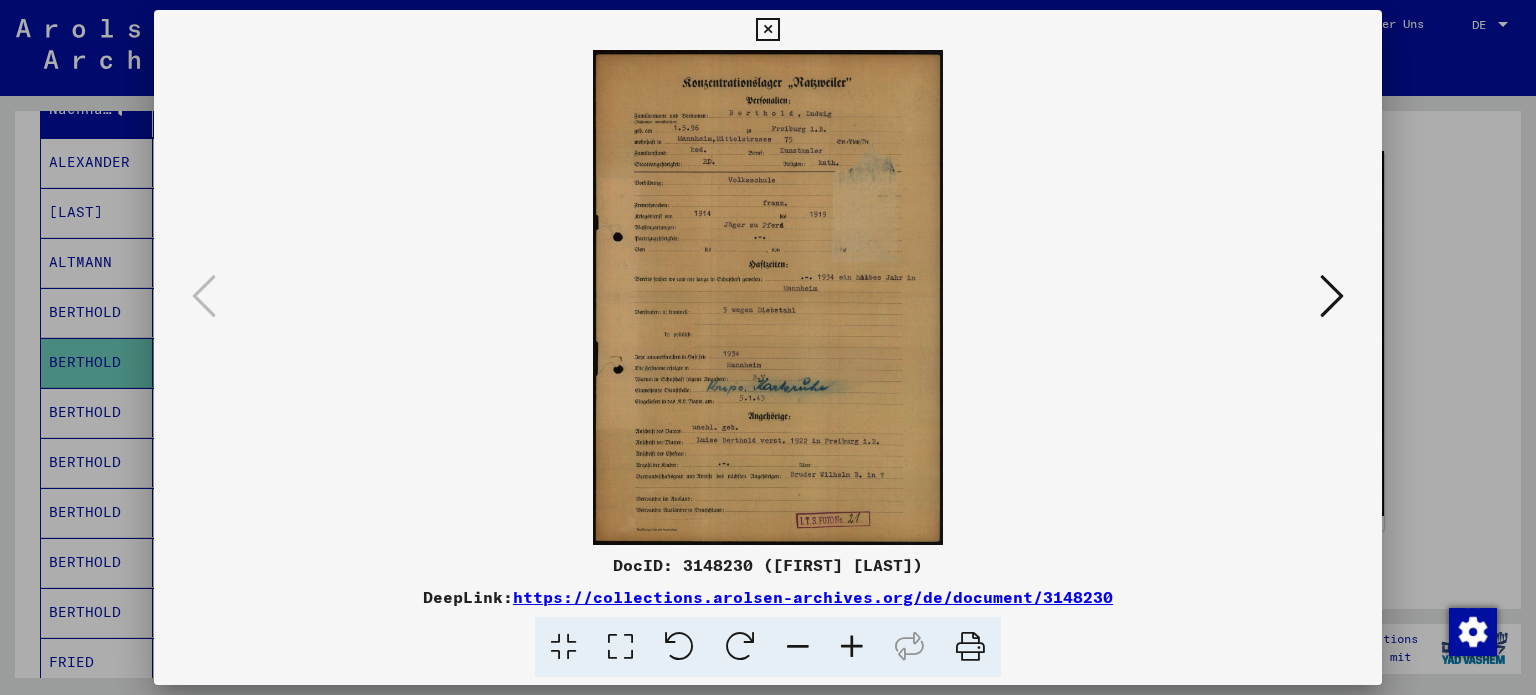 click at bounding box center (1332, 296) 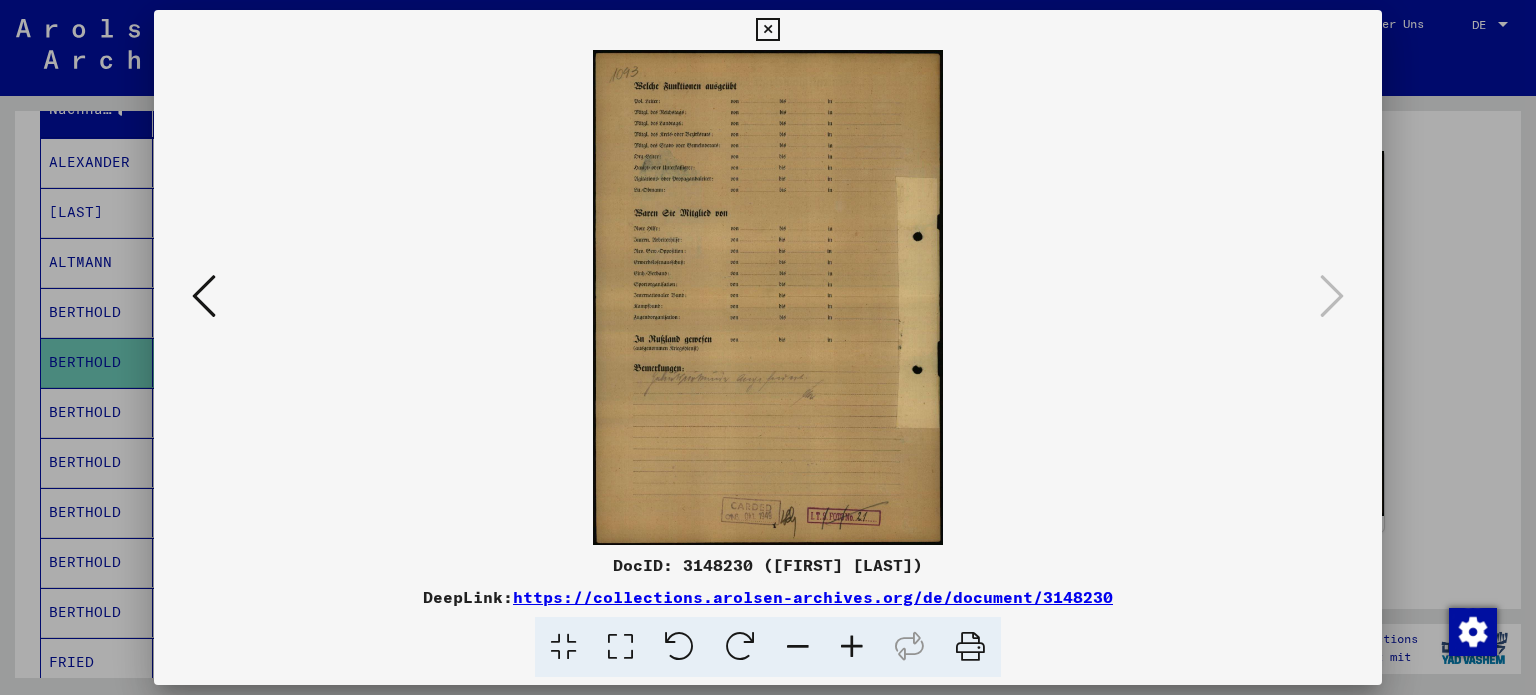 click at bounding box center (768, 297) 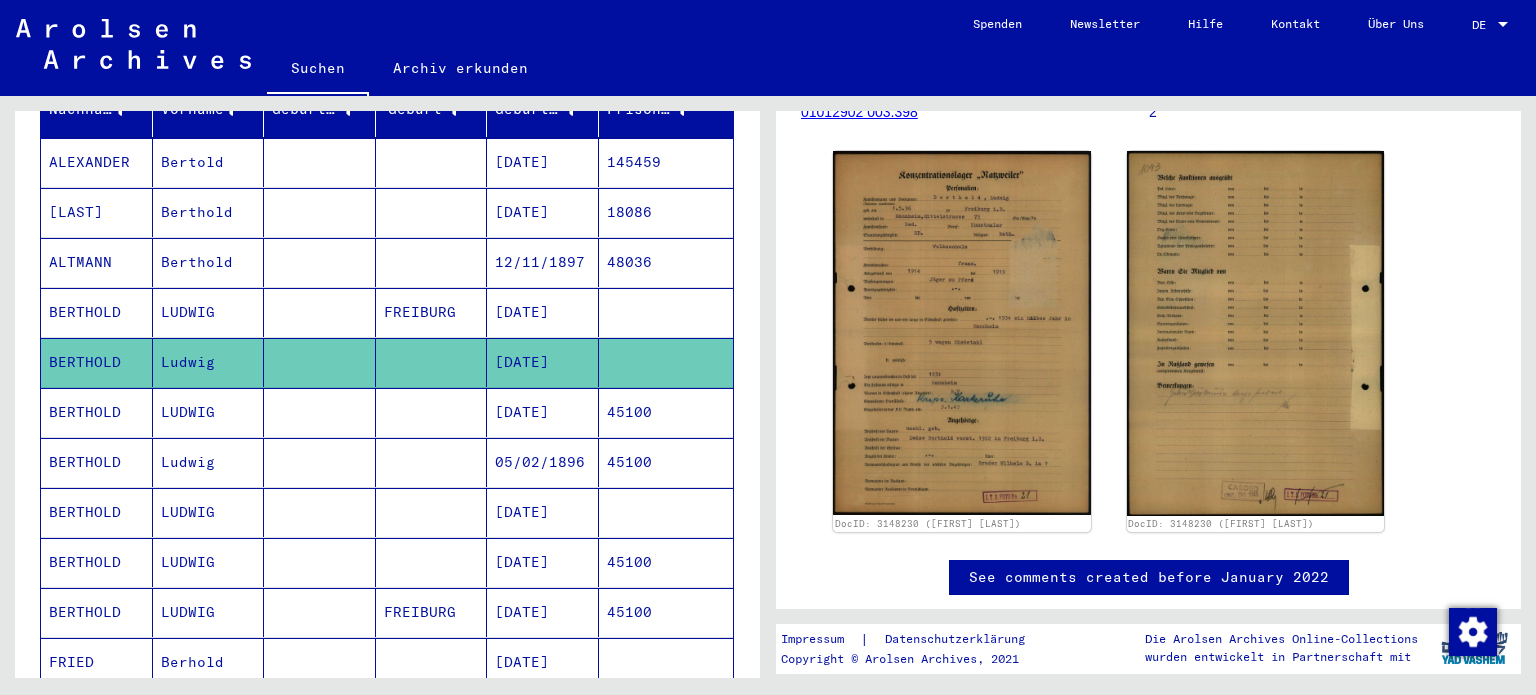 click on "LUDWIG" at bounding box center (209, 462) 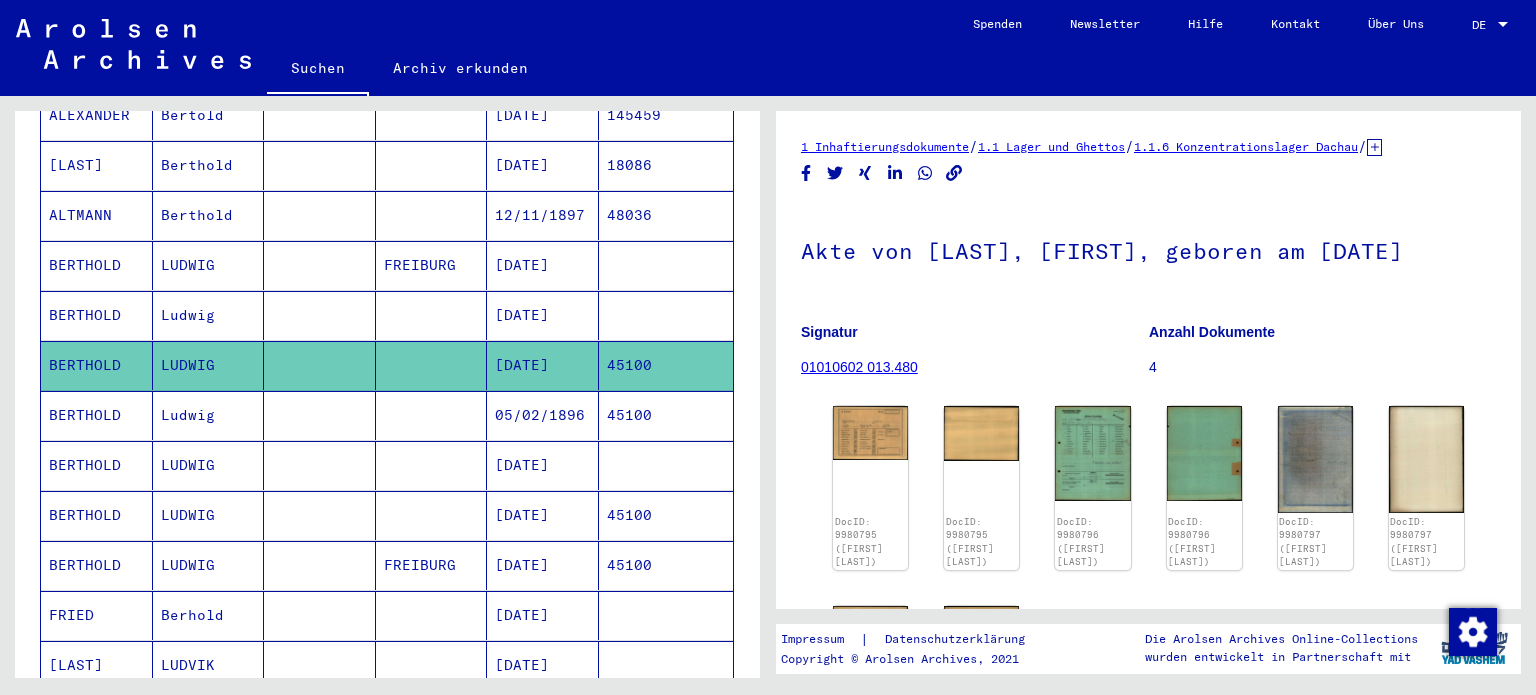 scroll, scrollTop: 360, scrollLeft: 0, axis: vertical 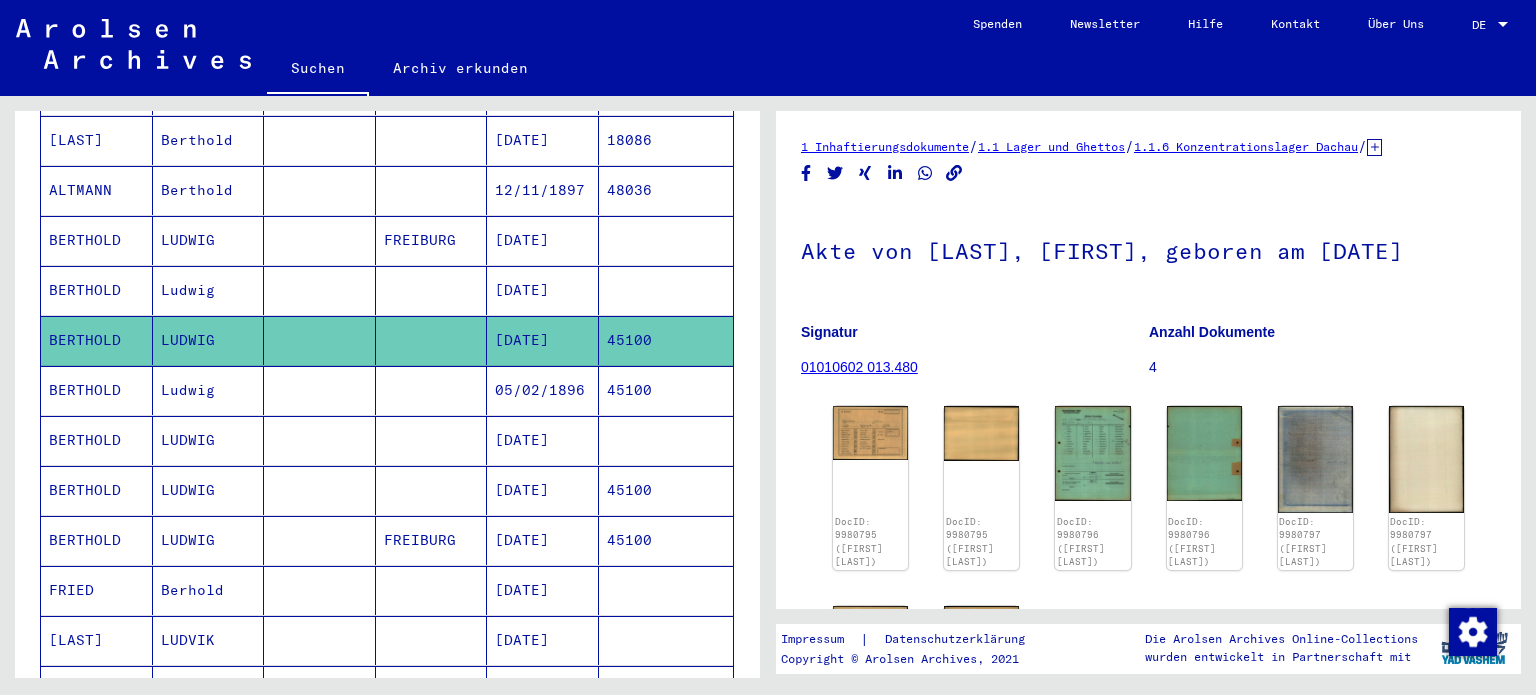 click at bounding box center [432, 440] 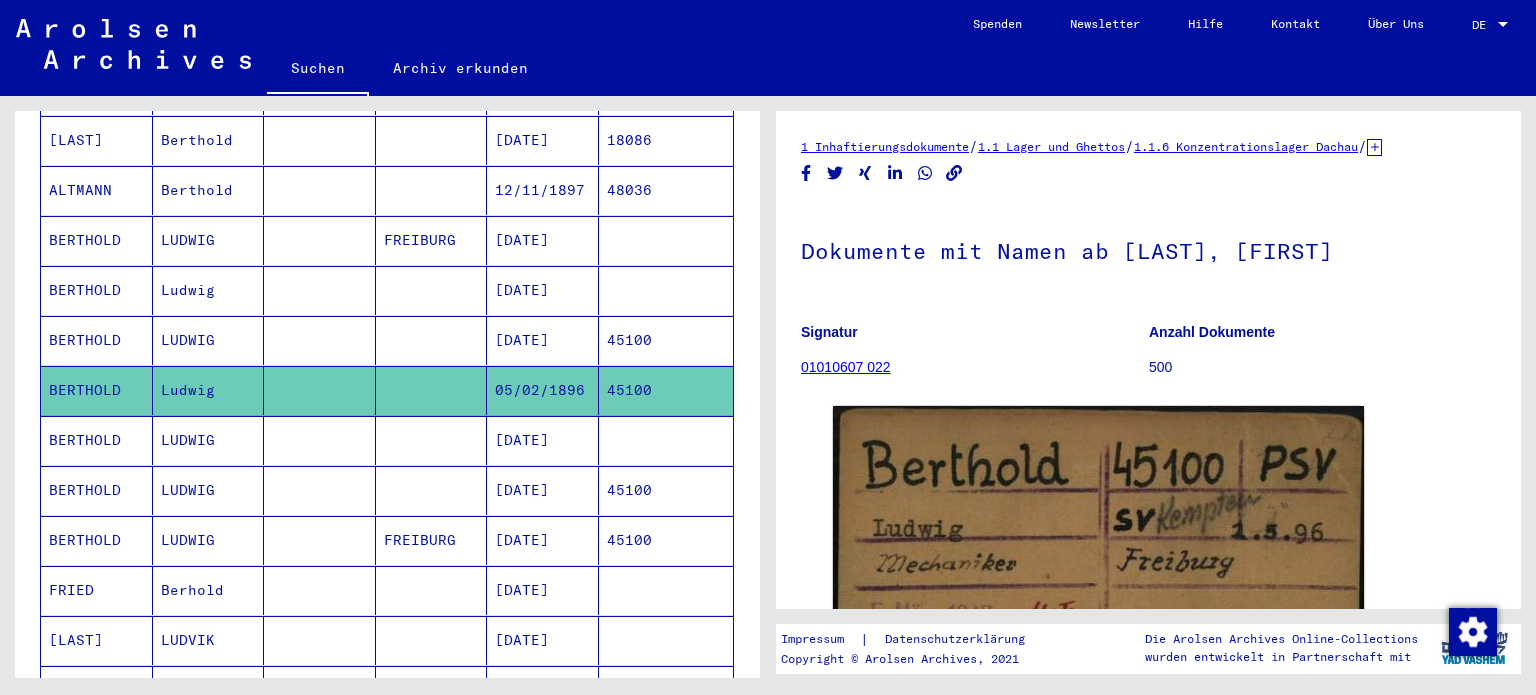 click at bounding box center (432, 490) 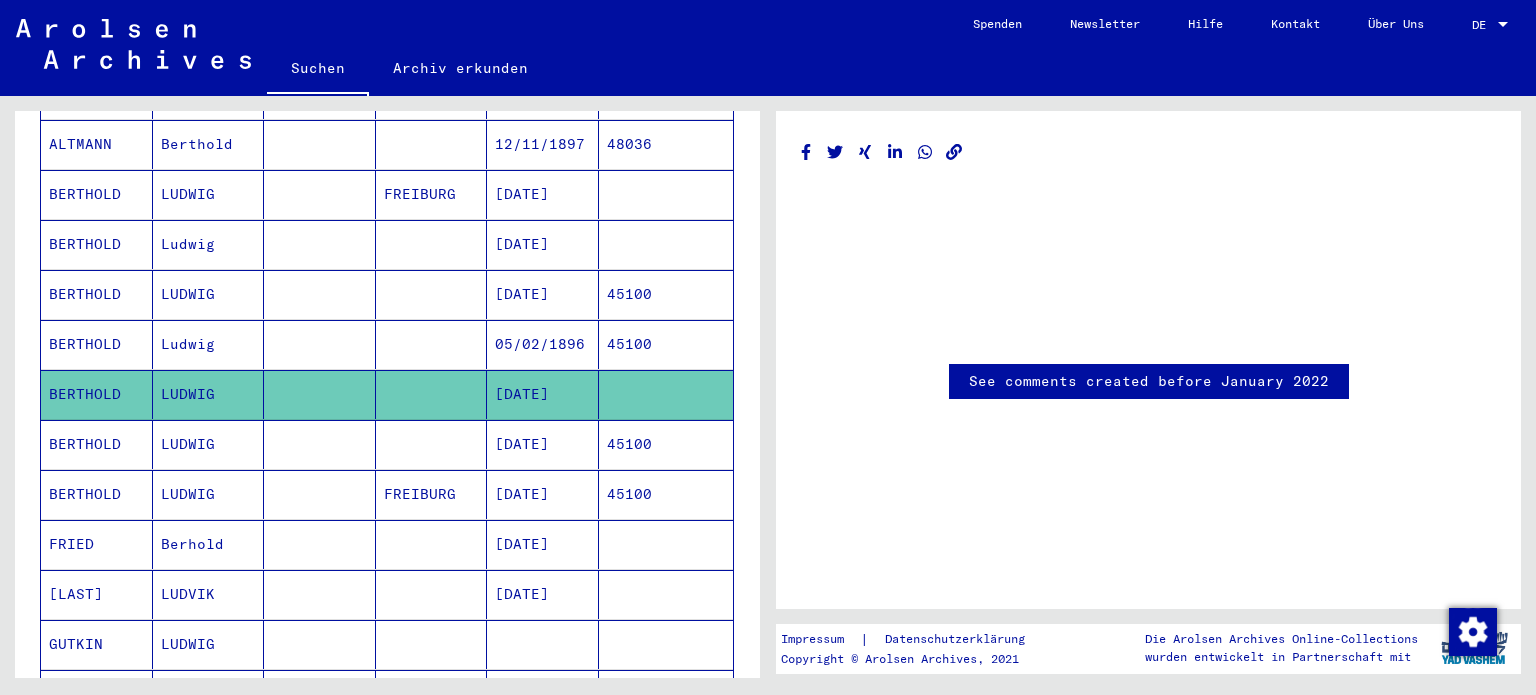 scroll, scrollTop: 432, scrollLeft: 0, axis: vertical 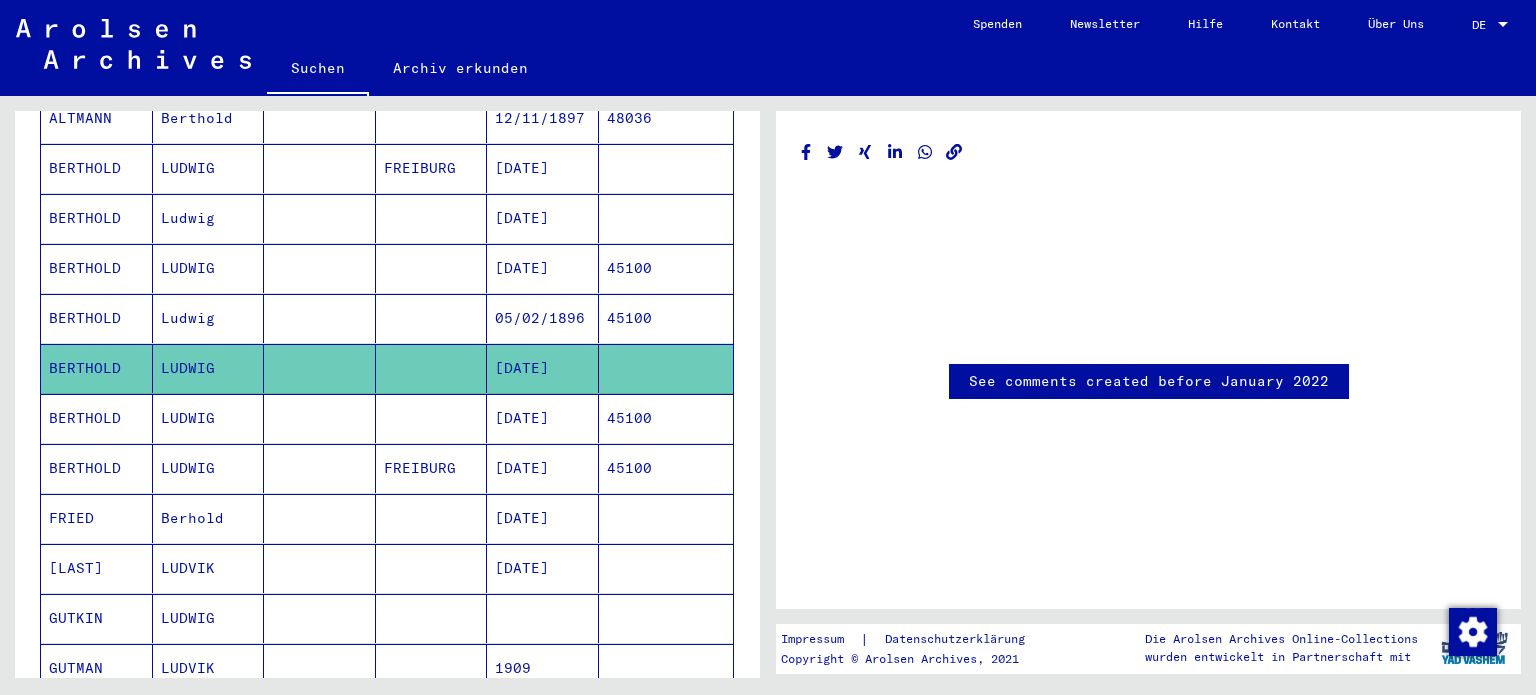 click at bounding box center (432, 468) 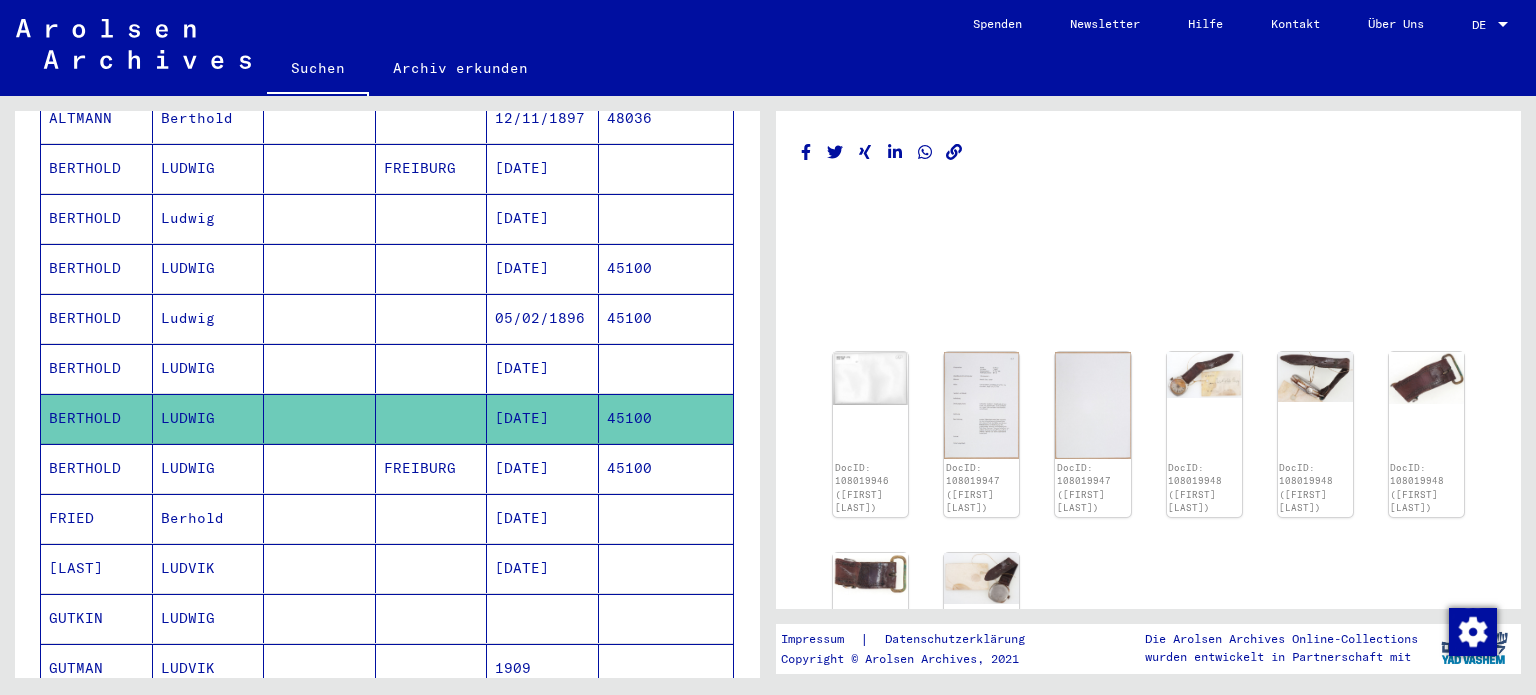 click at bounding box center [320, 518] 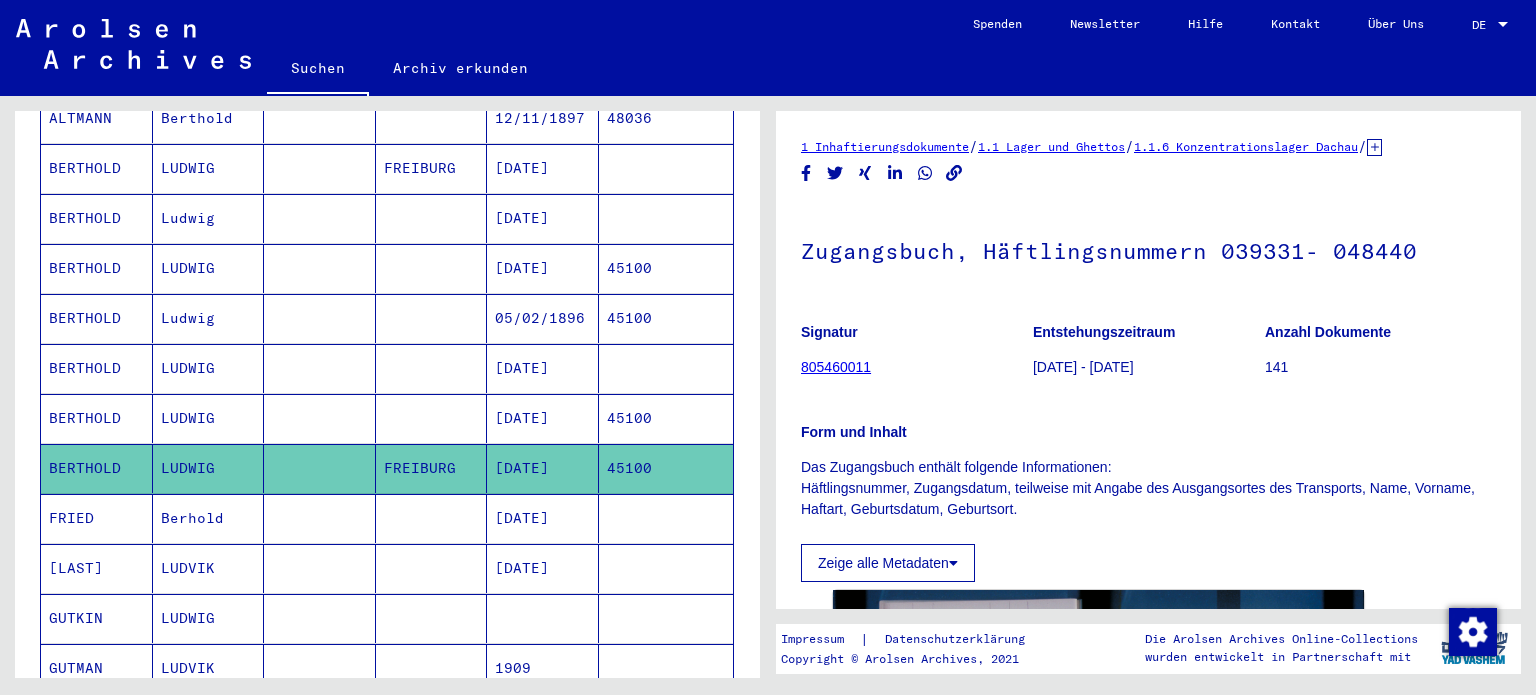 scroll, scrollTop: 504, scrollLeft: 0, axis: vertical 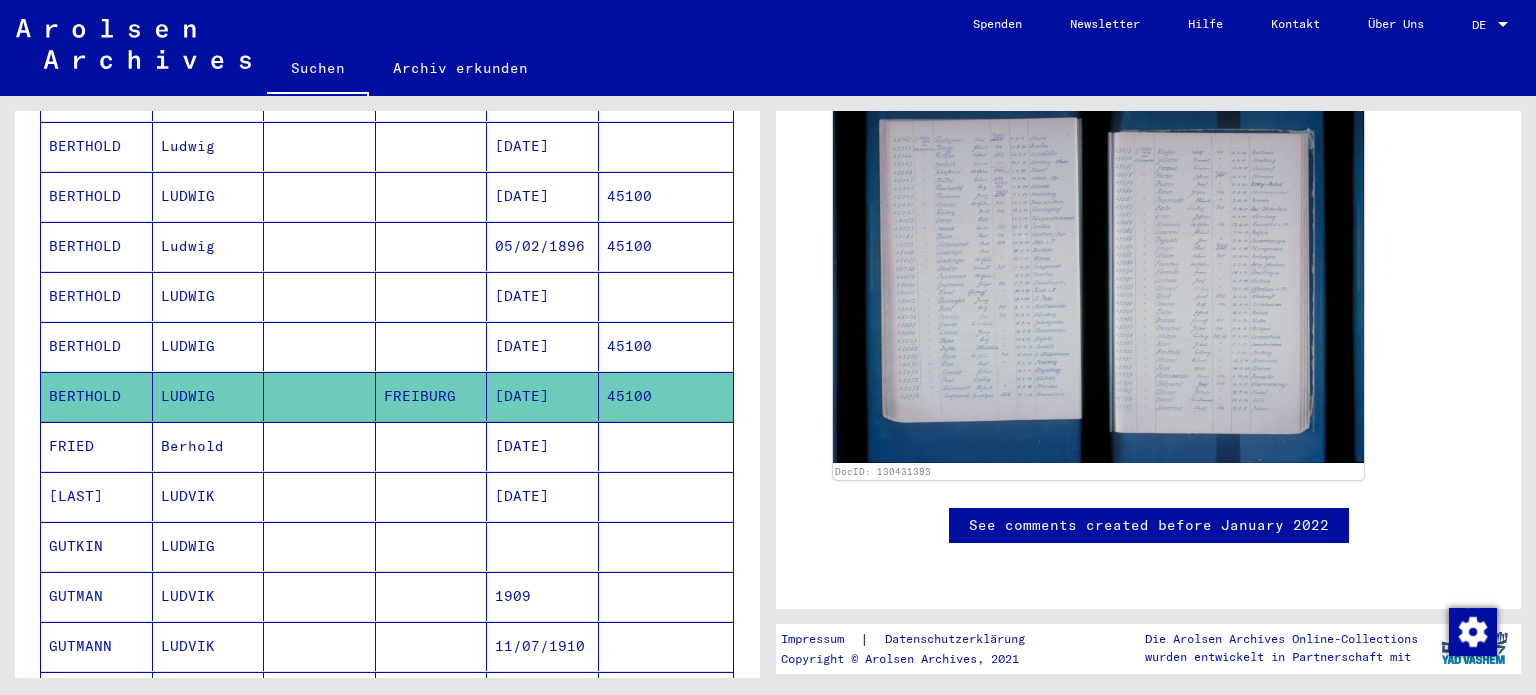 click on "1 Inhaftierungsdokumente   /   1.1 Lager und Ghettos   /   1.1.6 Konzentrationslager Dachau   /   1.1.6.1 Listenmaterial Dachau   /   Zugangsbücher des Konzentrationslagers Dachau   /  Zugangsbuch, Häftlingsnummern 039331- 048440  Signatur 805460011 Entstehungszeitraum 1942-11-09 - 1943-06-19 Anzahl Dokumente 141 Form und Inhalt Das Zugangsbuch enthält folgende Informationen: Häftlingsnummer,      Zugangsdatum, teilweise mit Angabe des Ausgangsortes des Transports, Name,      Vorname, Haftart, Geburtsdatum, Geburtsort. Zeige alle Metadaten  DocID: 130431393 See comments created before January 2022" 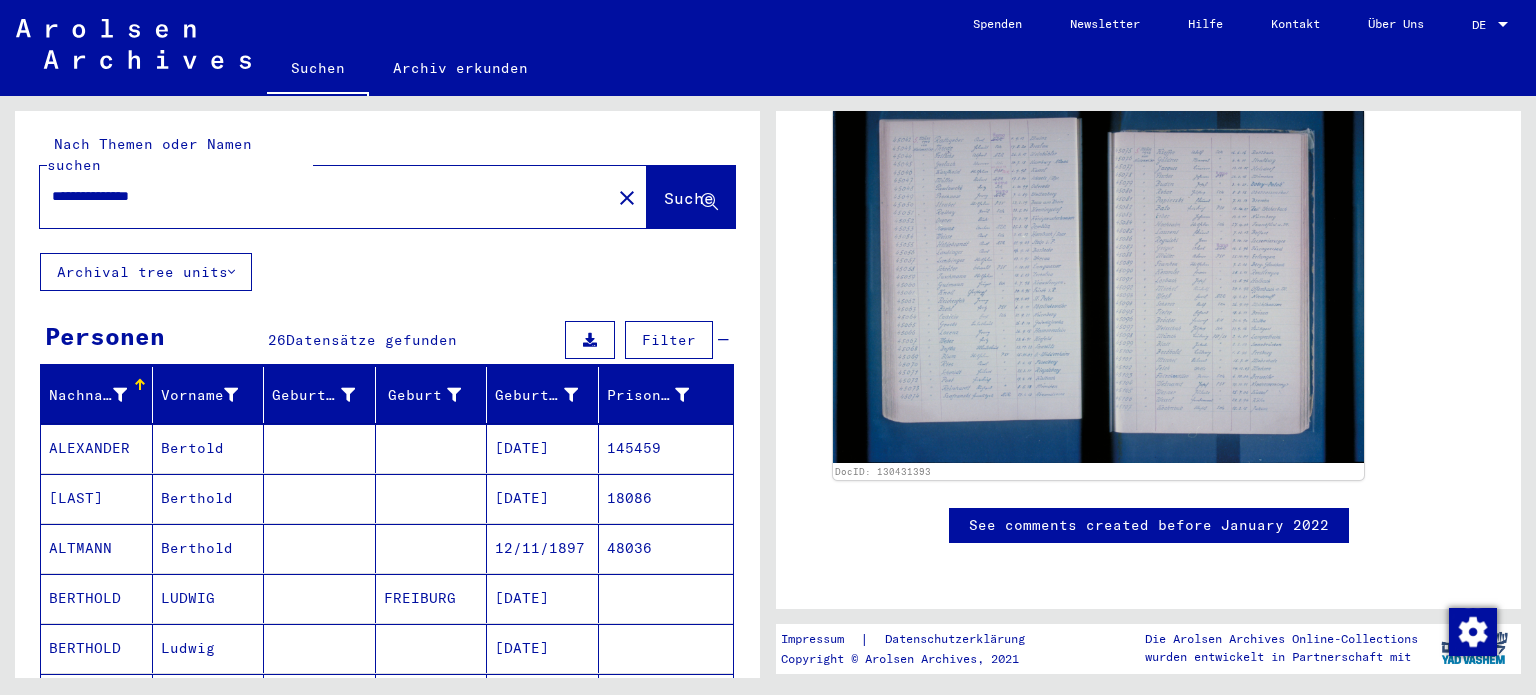 scroll, scrollTop: 0, scrollLeft: 0, axis: both 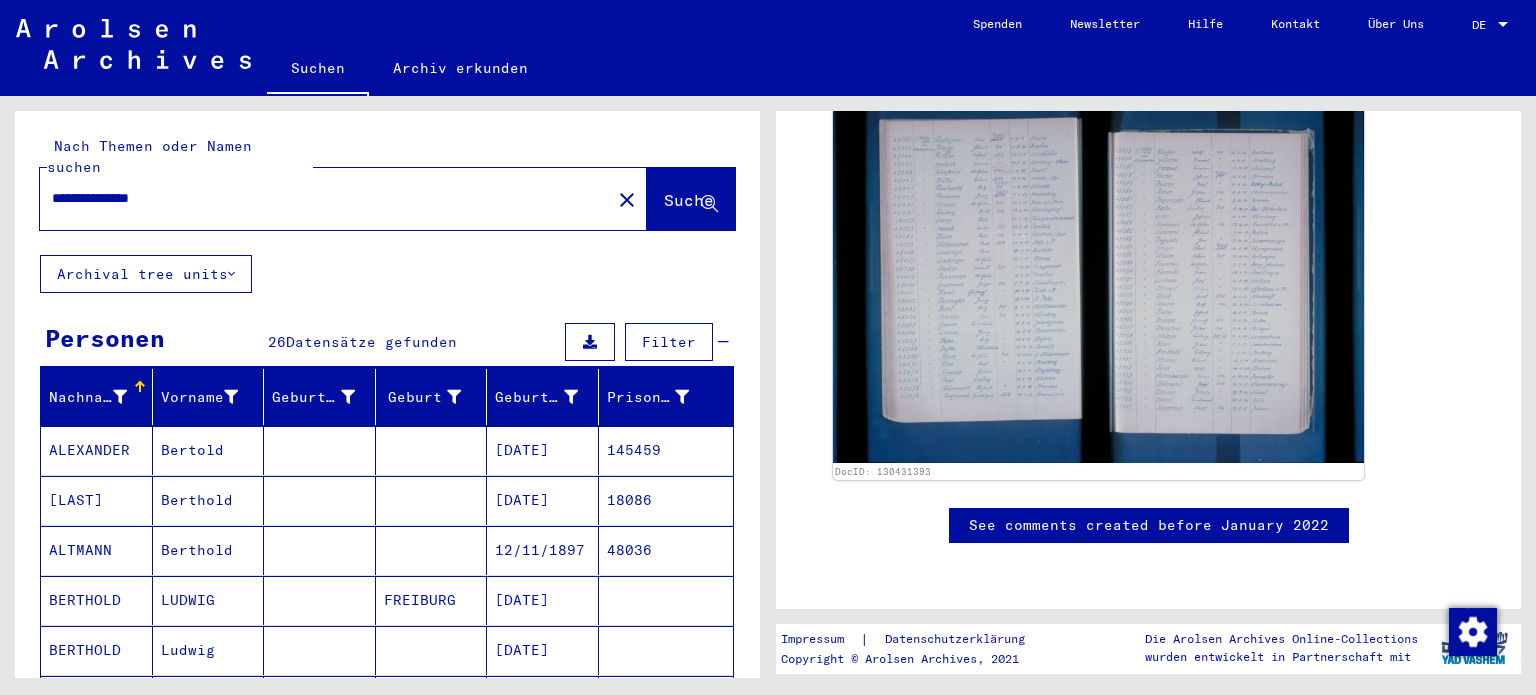 click on "close" 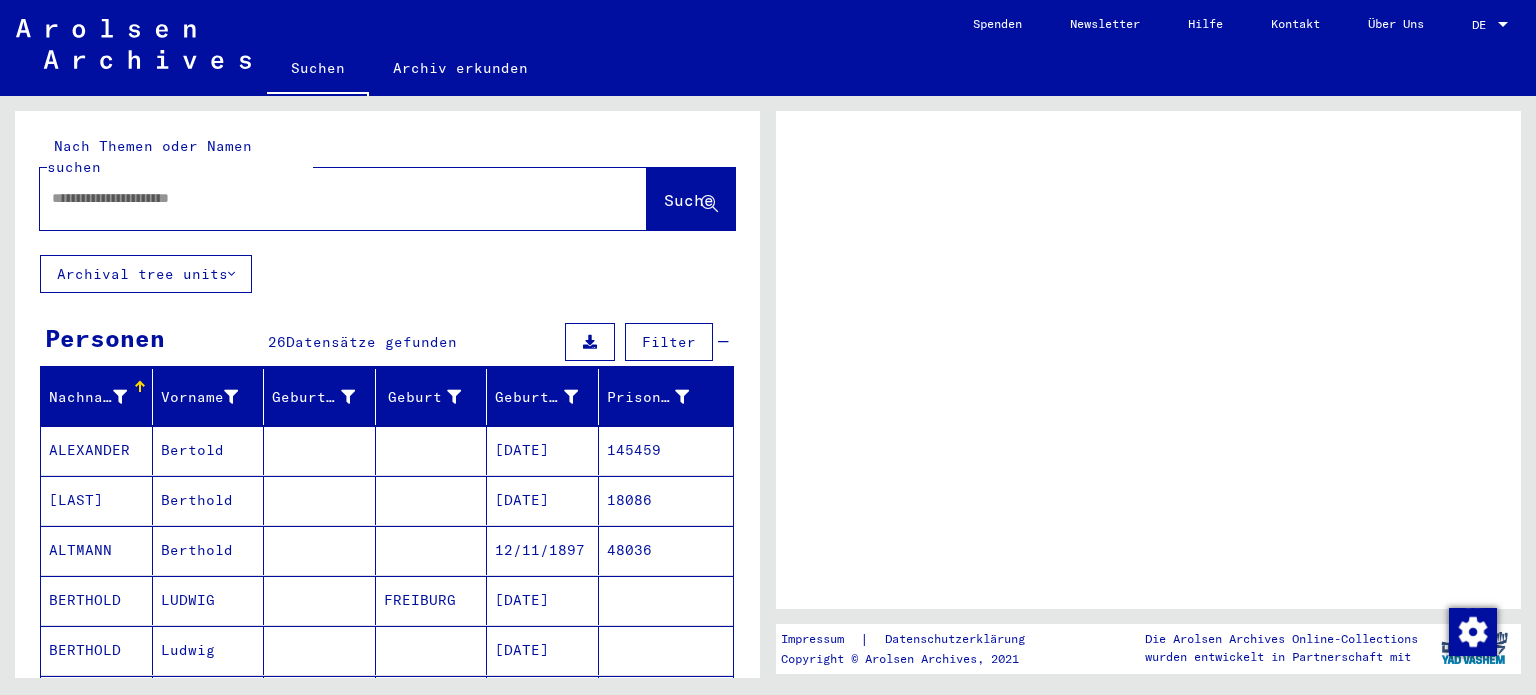 scroll, scrollTop: 0, scrollLeft: 0, axis: both 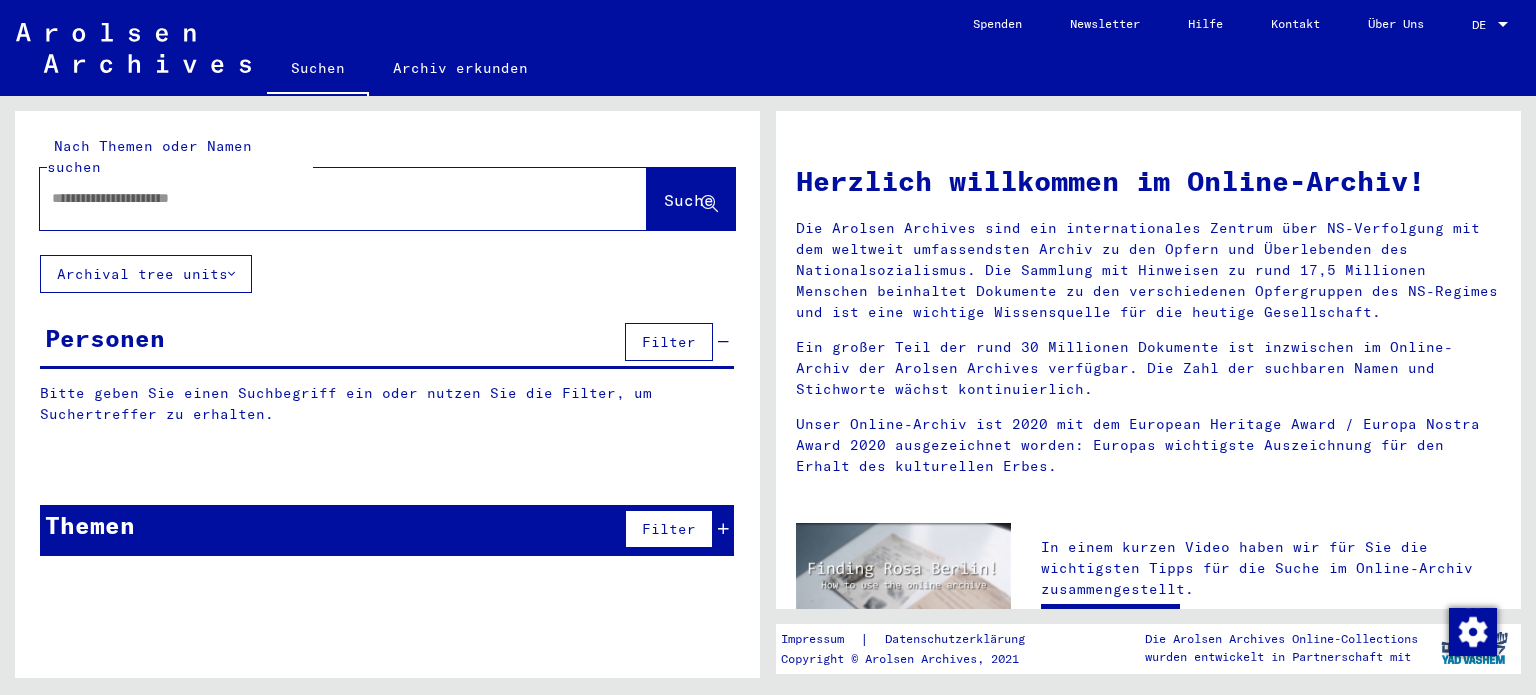 click at bounding box center (319, 198) 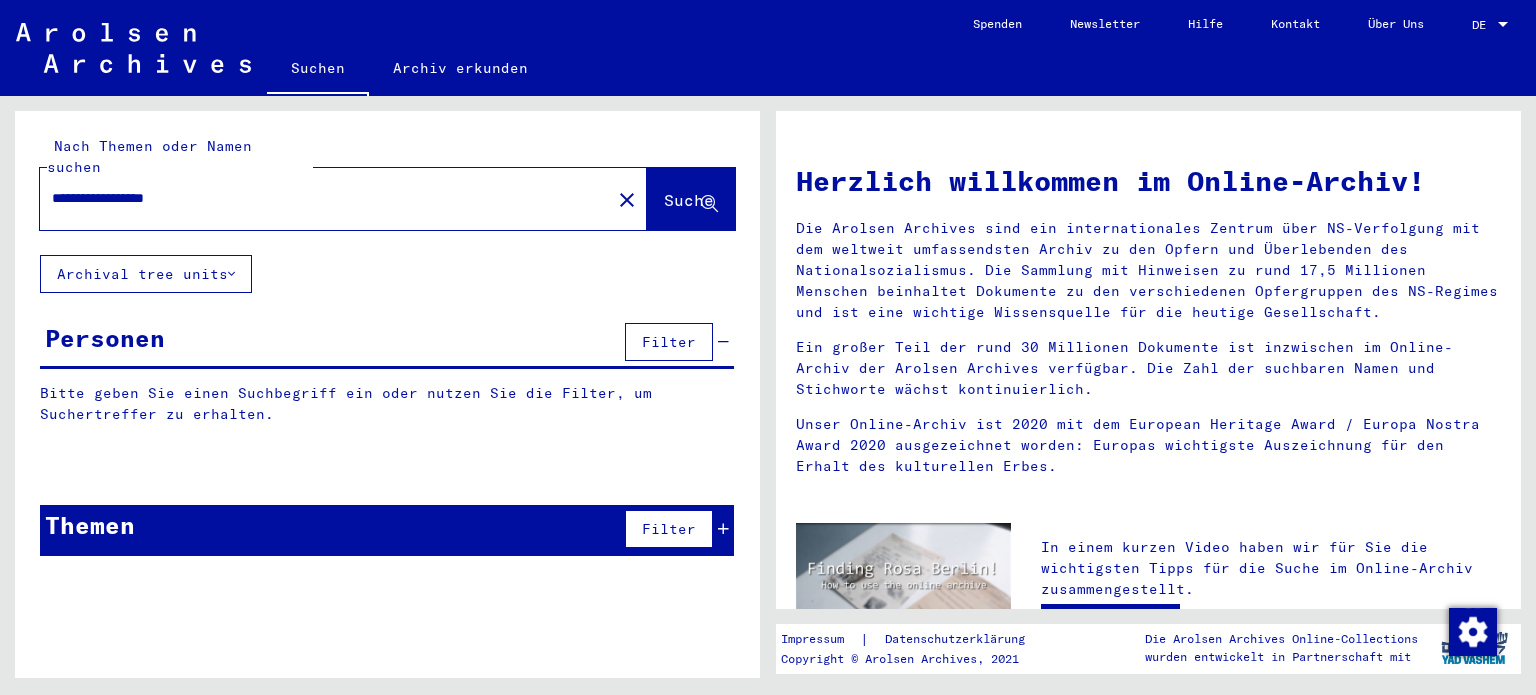 type on "**********" 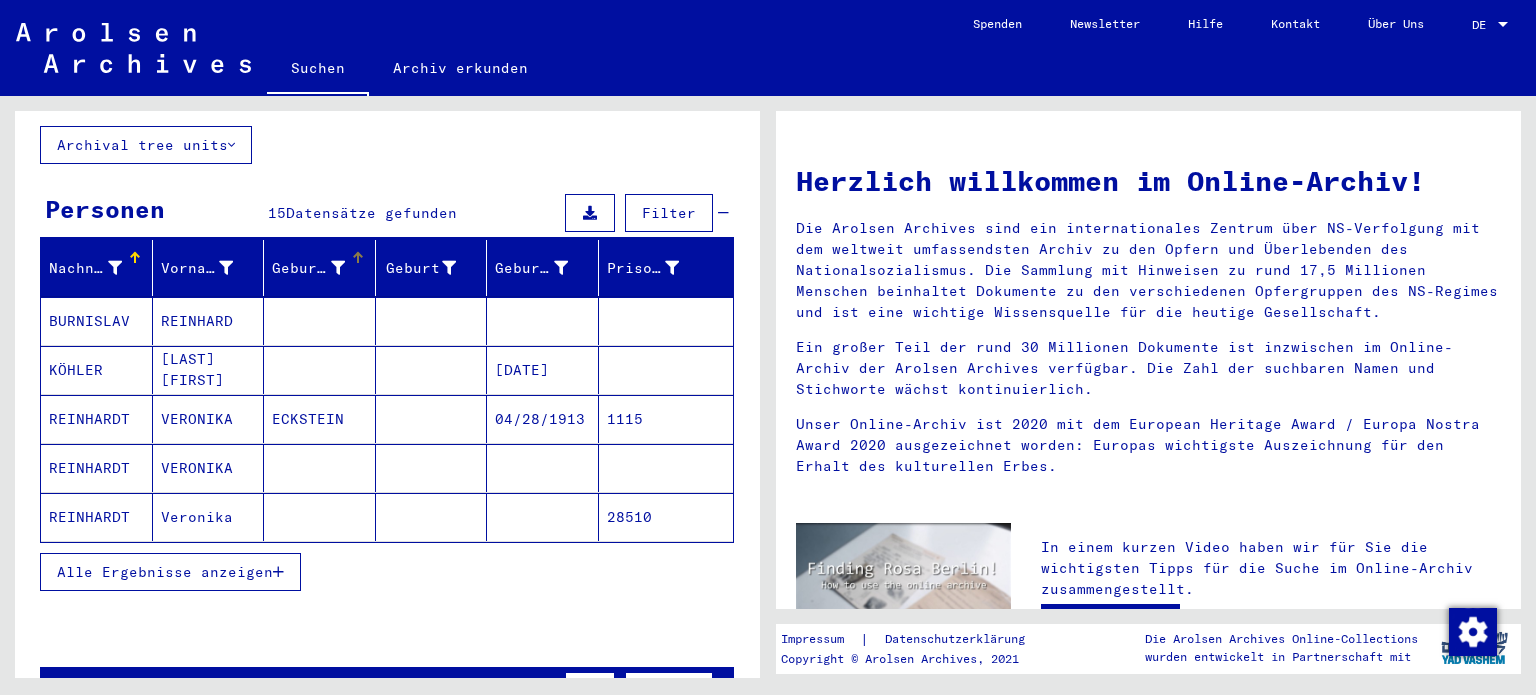 scroll, scrollTop: 144, scrollLeft: 0, axis: vertical 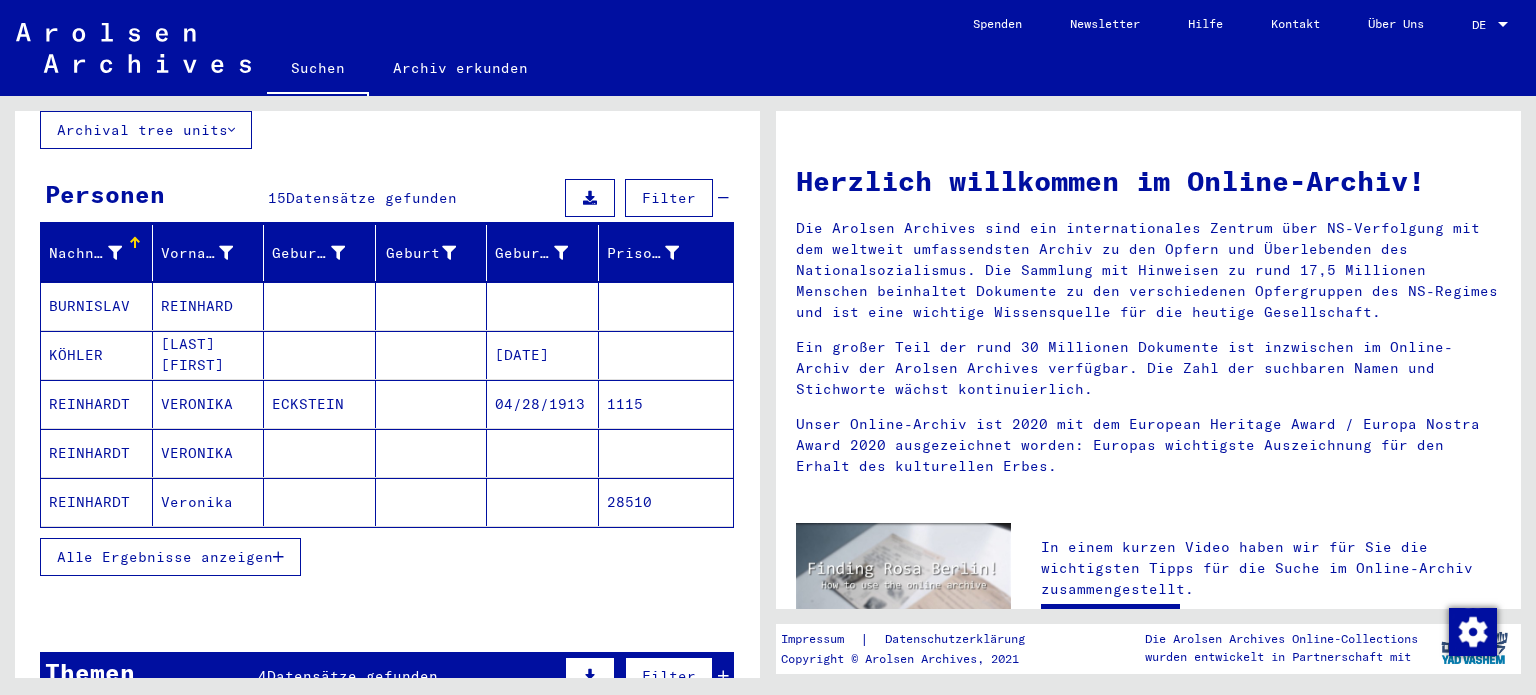 click on "VERONIKA" at bounding box center (209, 453) 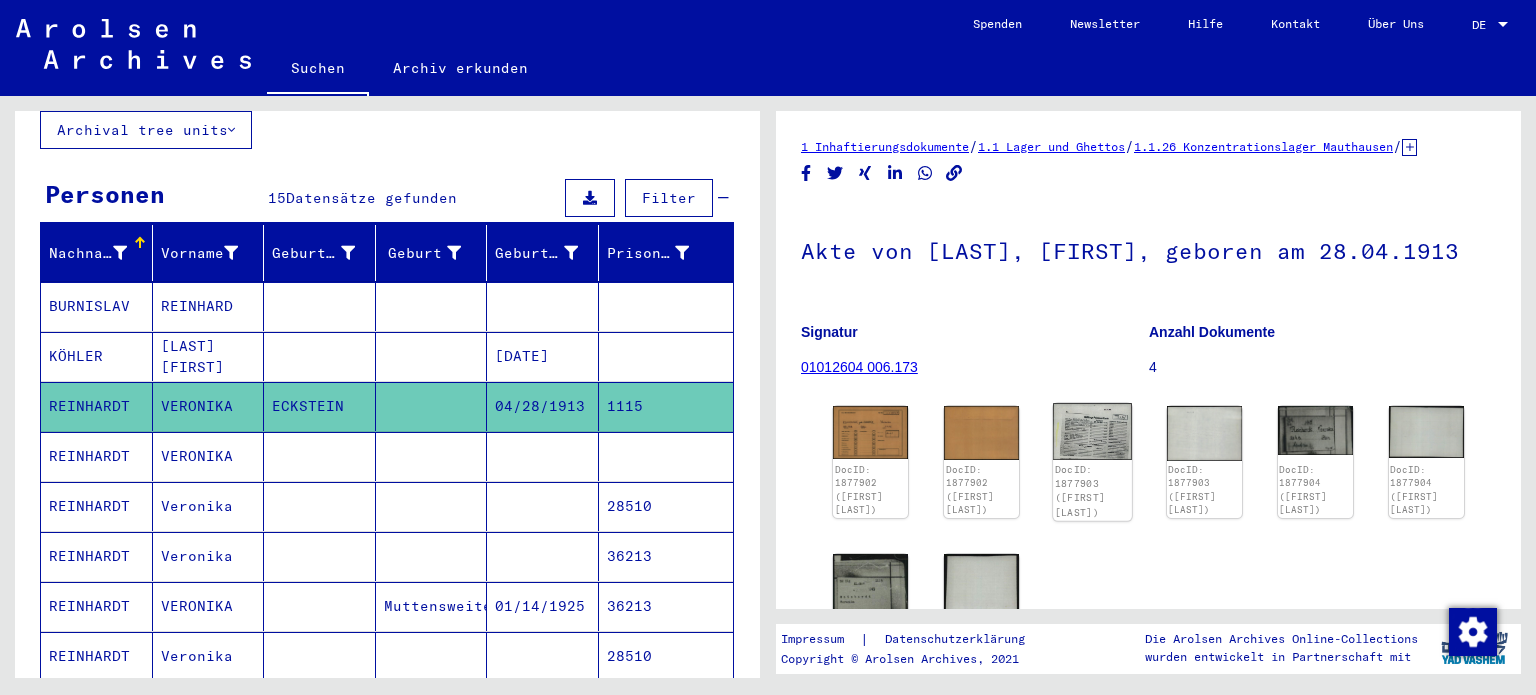 scroll, scrollTop: 216, scrollLeft: 0, axis: vertical 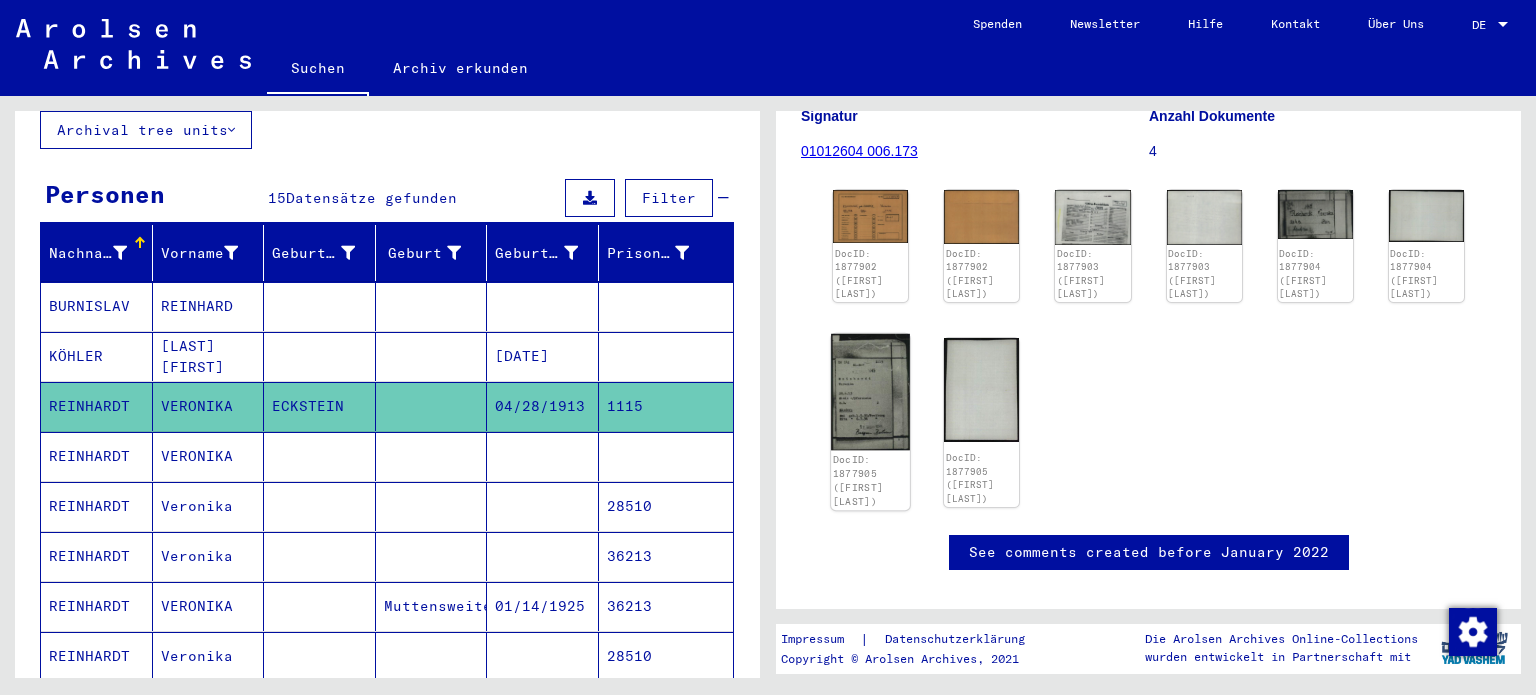 click 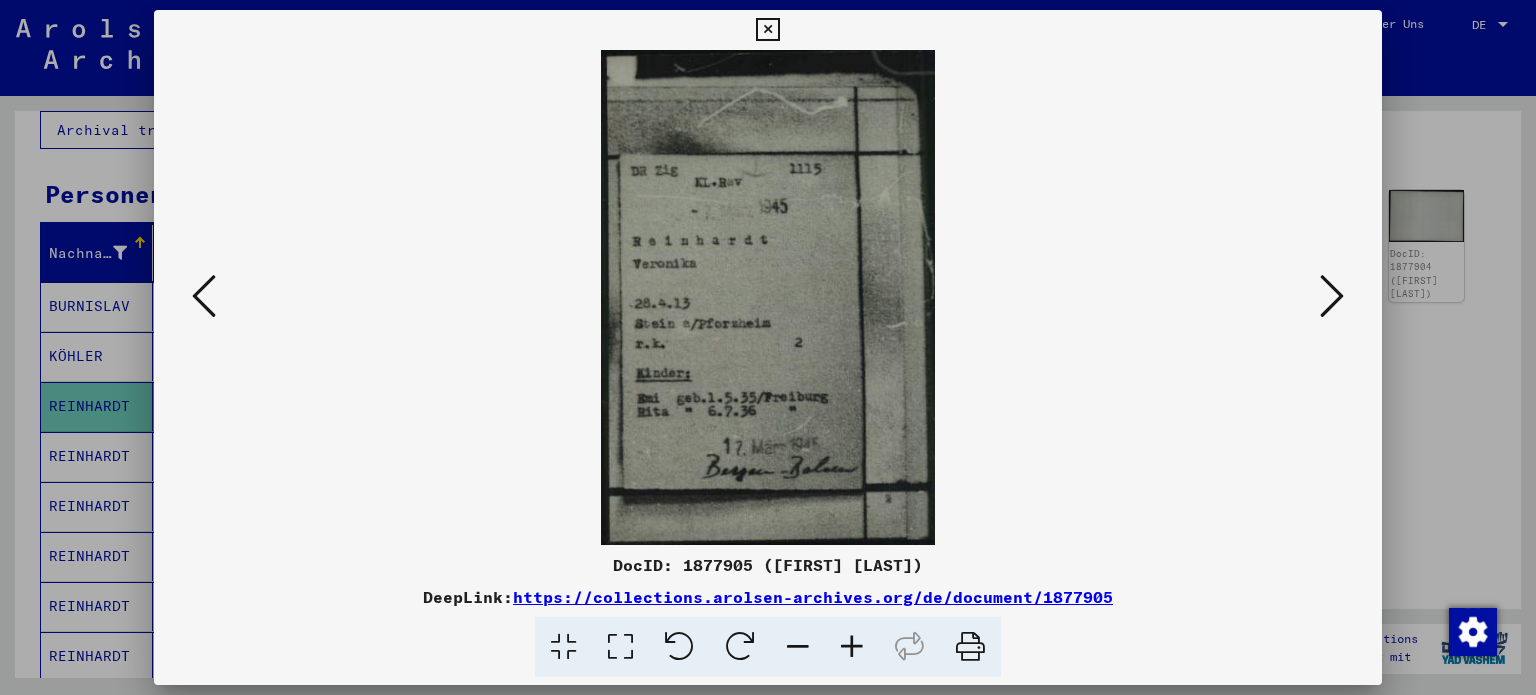 click at bounding box center (204, 296) 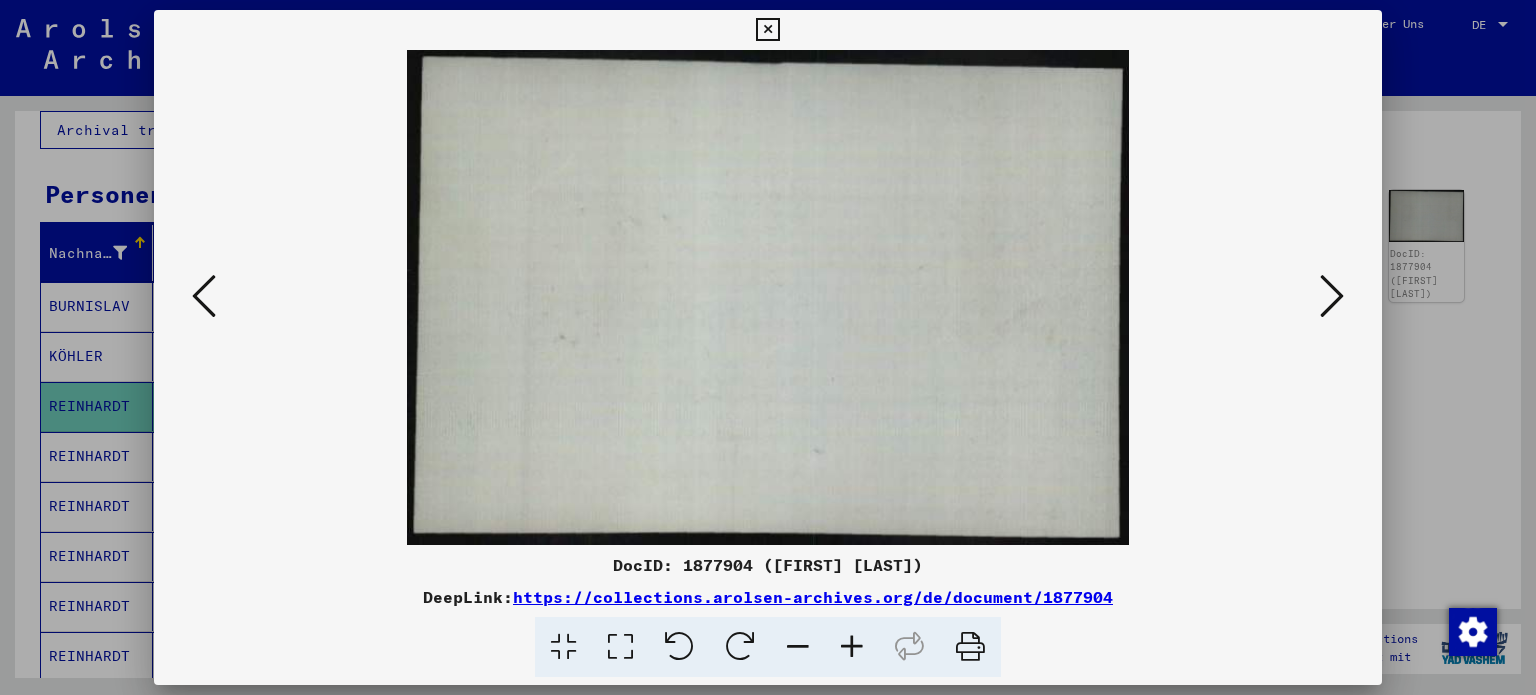 click at bounding box center (204, 296) 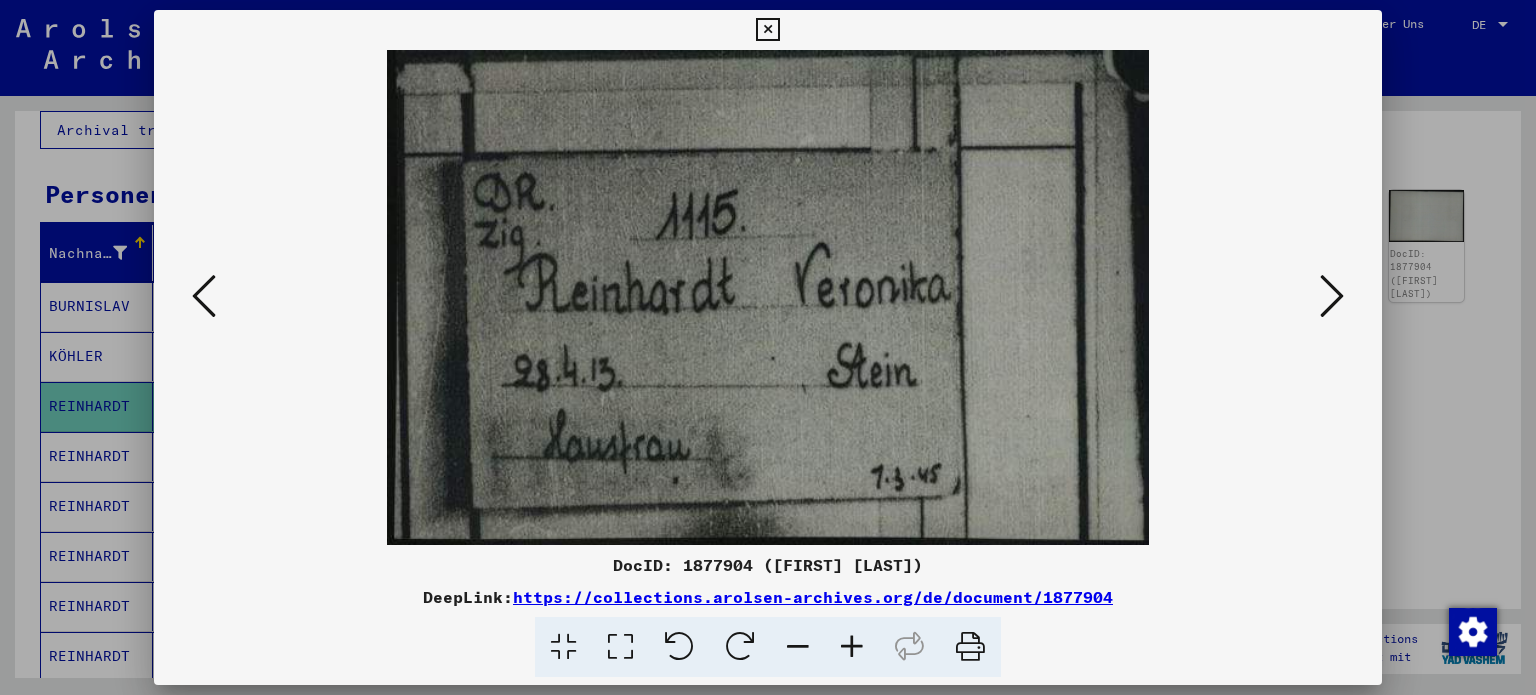 click at bounding box center (204, 296) 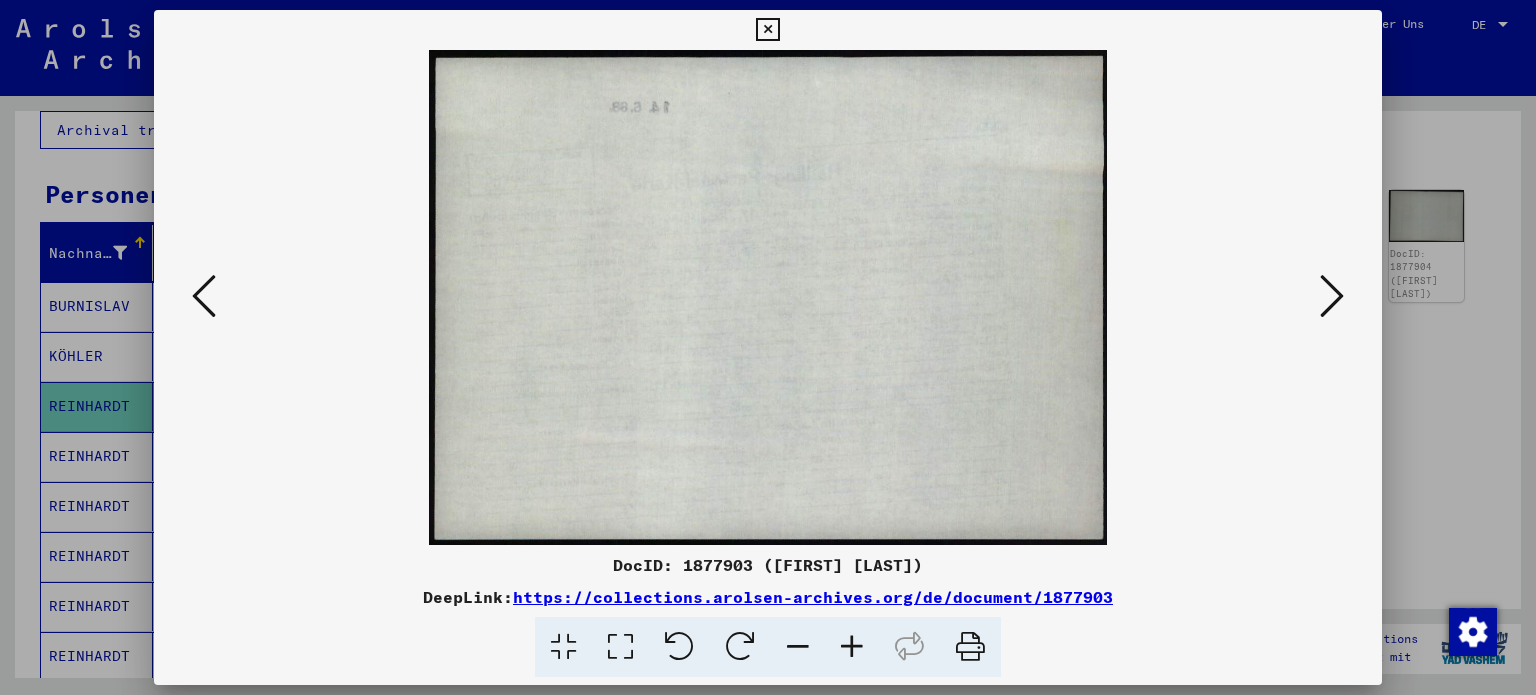 click at bounding box center [204, 296] 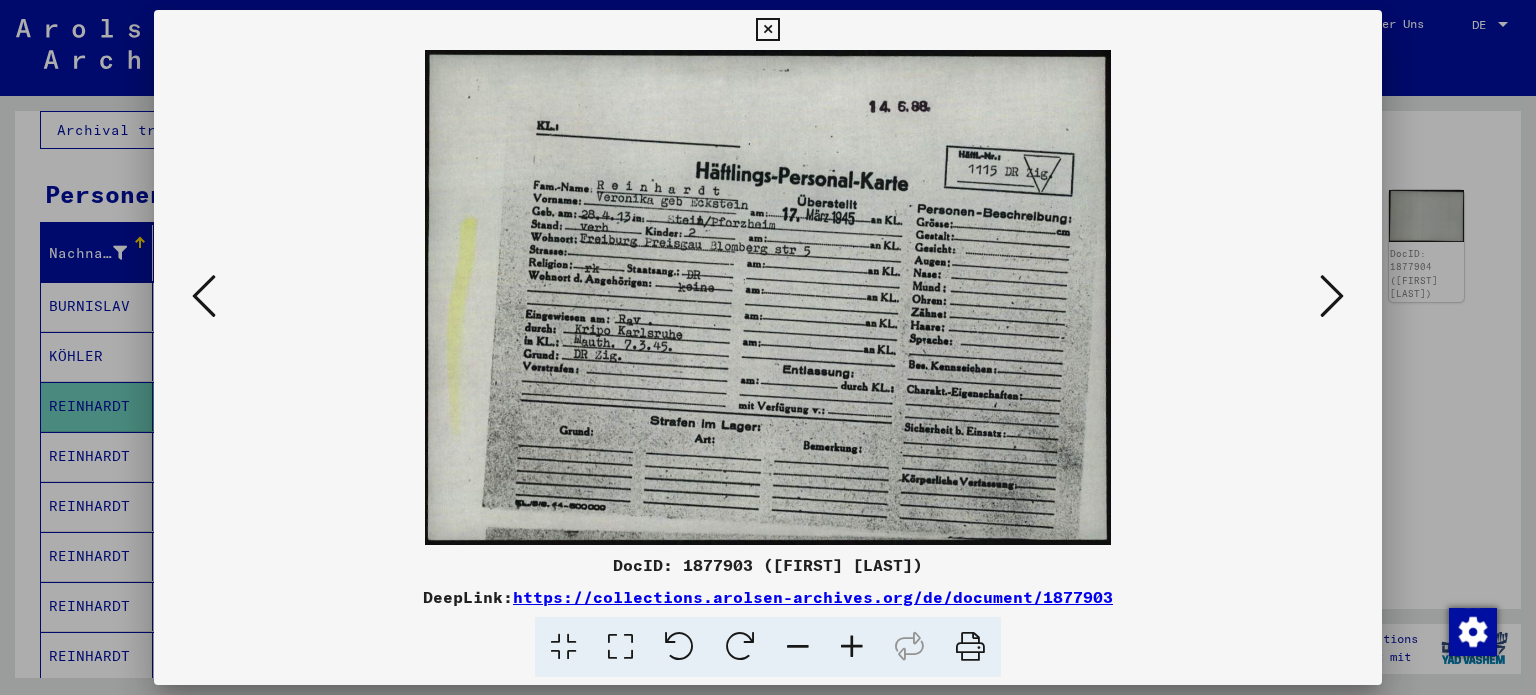 click at bounding box center [204, 296] 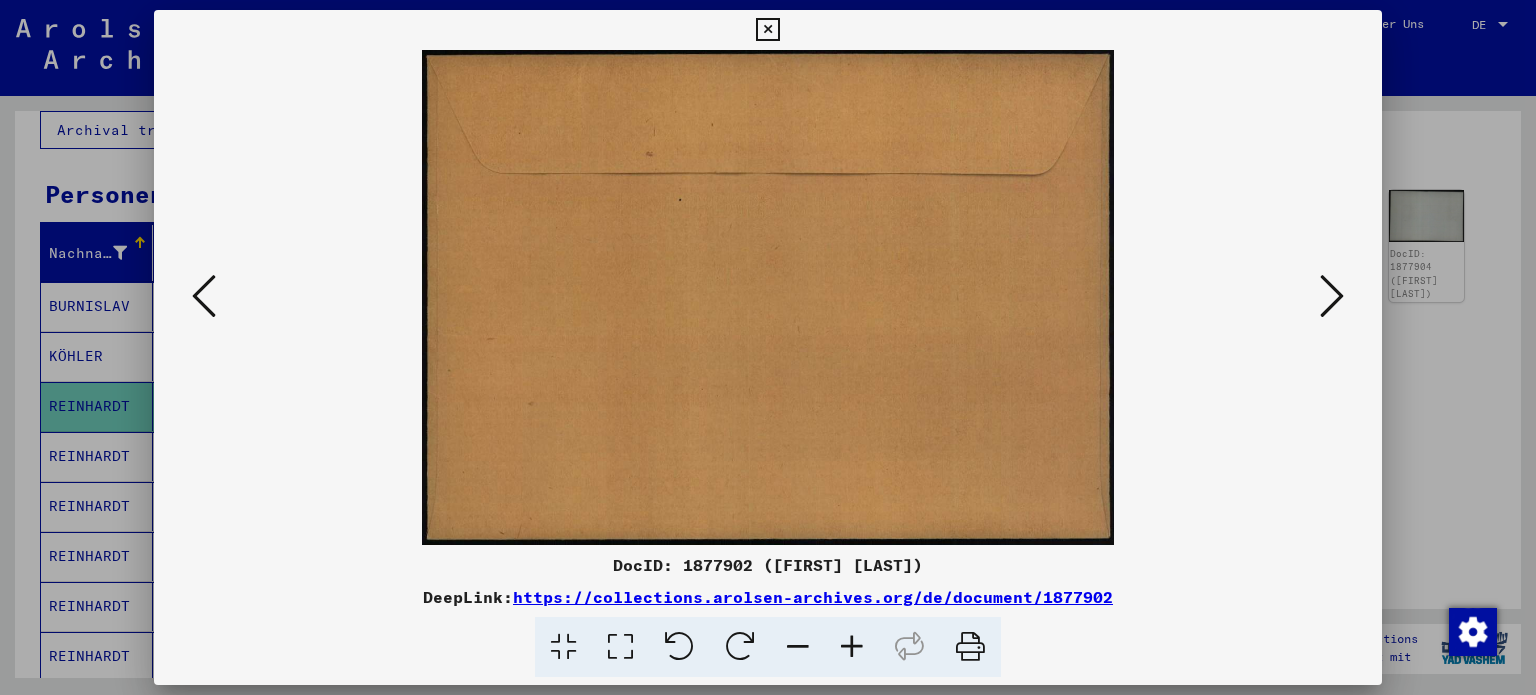 click at bounding box center [1332, 296] 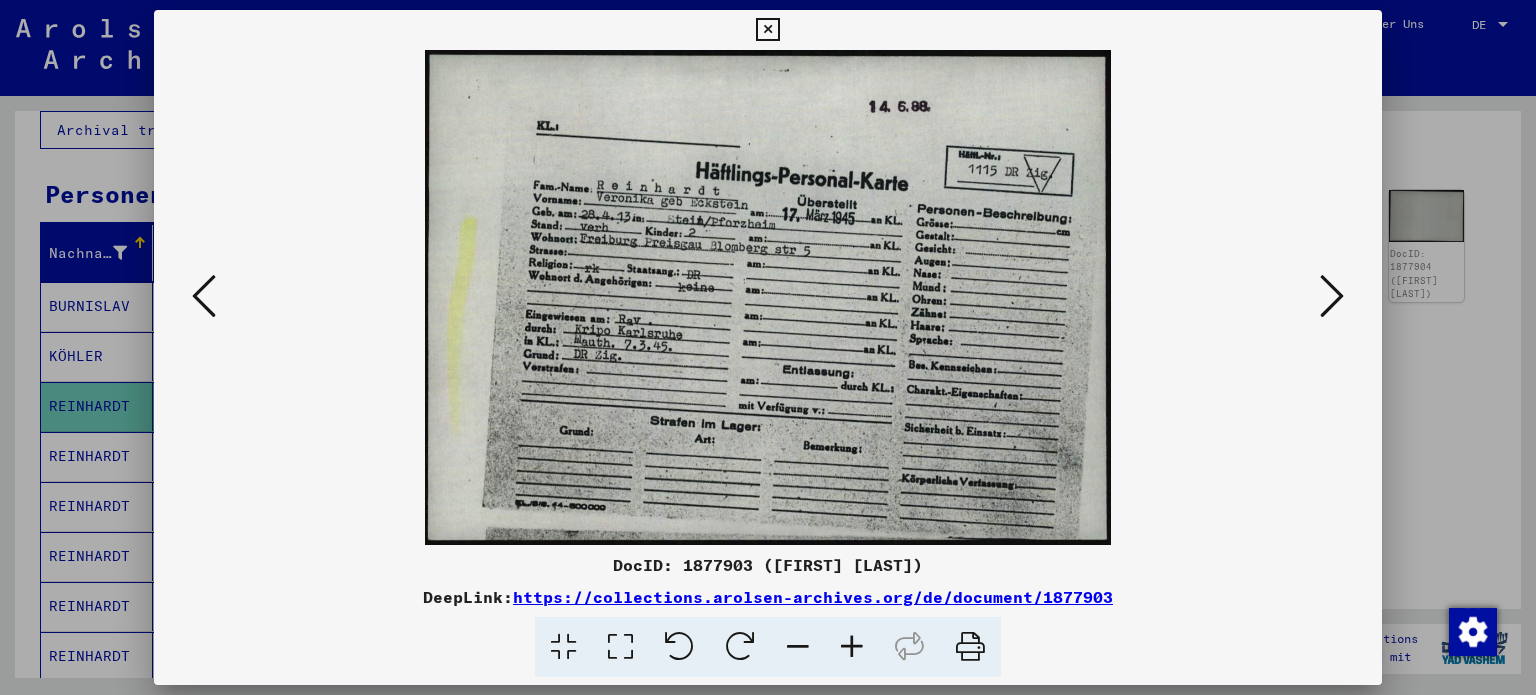 click at bounding box center [768, 347] 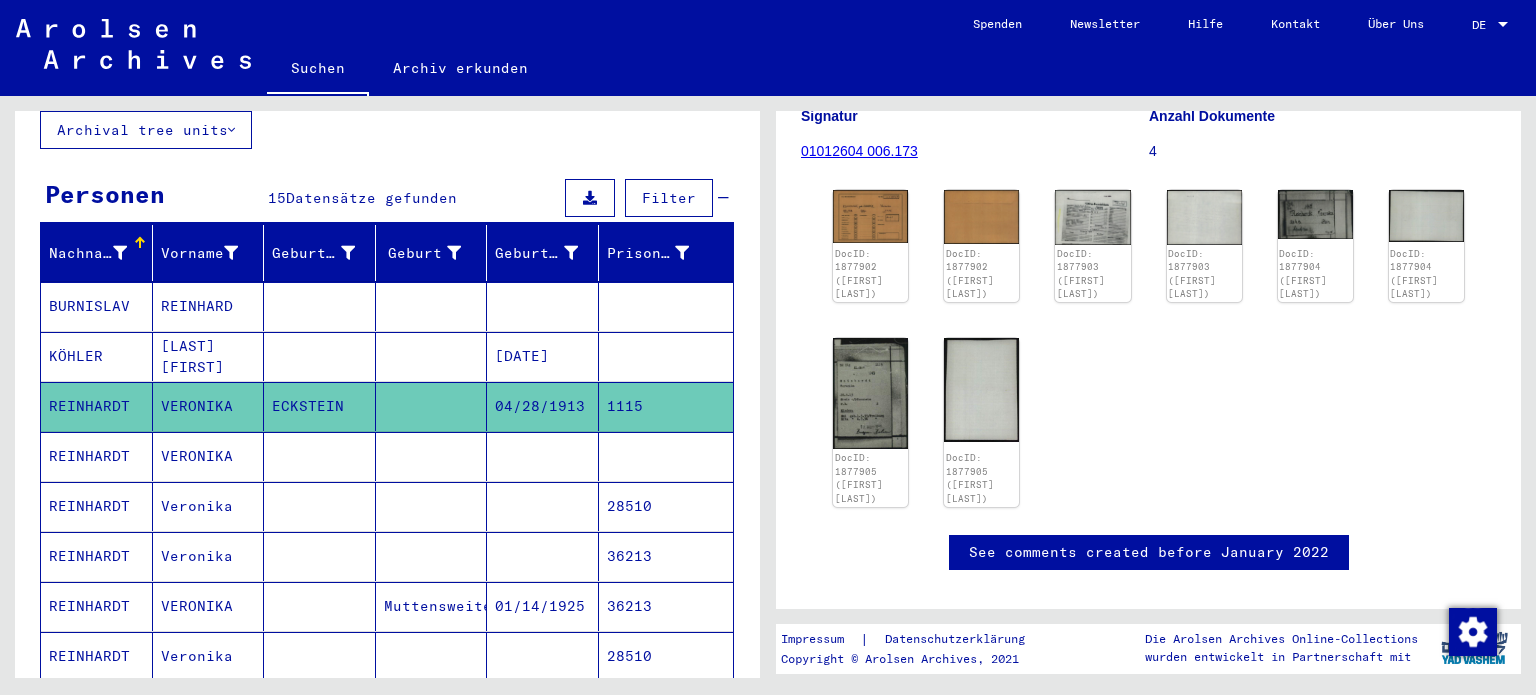 click at bounding box center [320, 506] 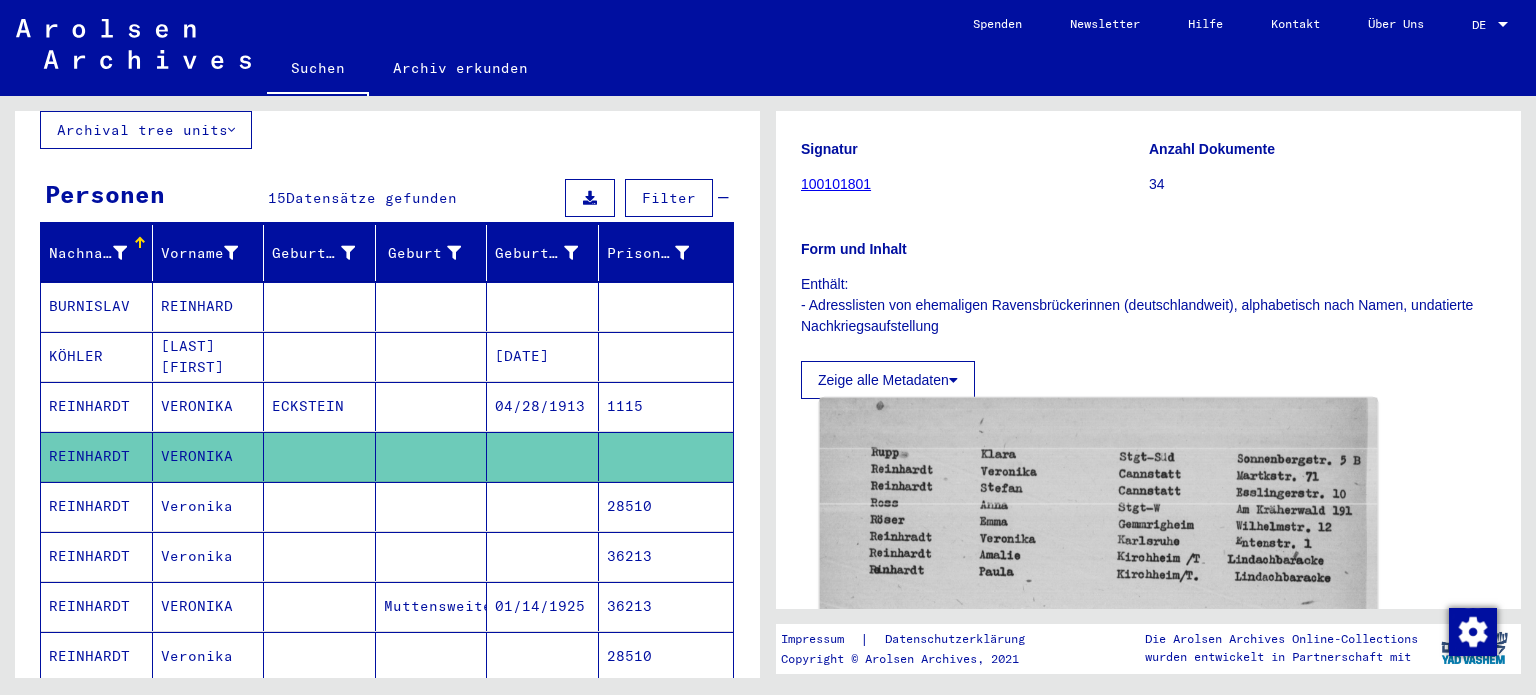 scroll, scrollTop: 504, scrollLeft: 0, axis: vertical 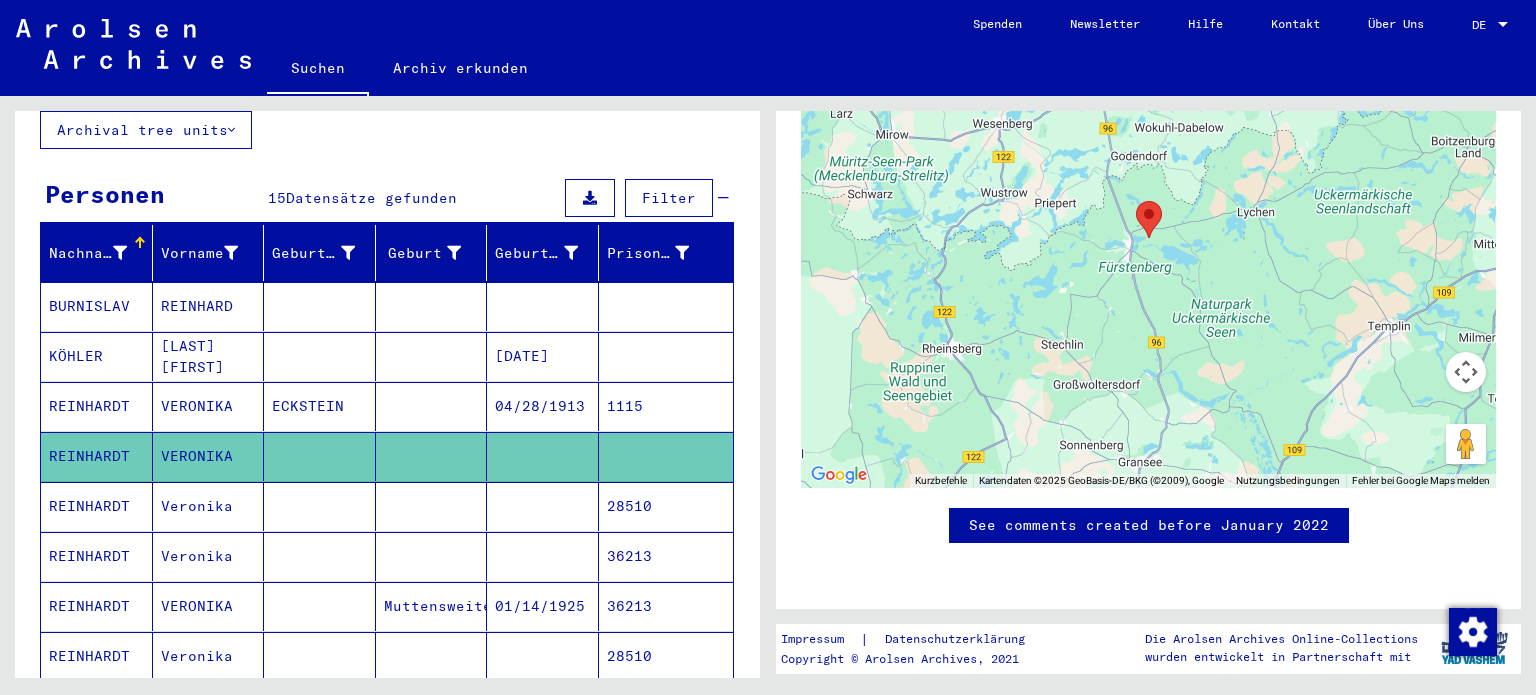 click at bounding box center [320, 556] 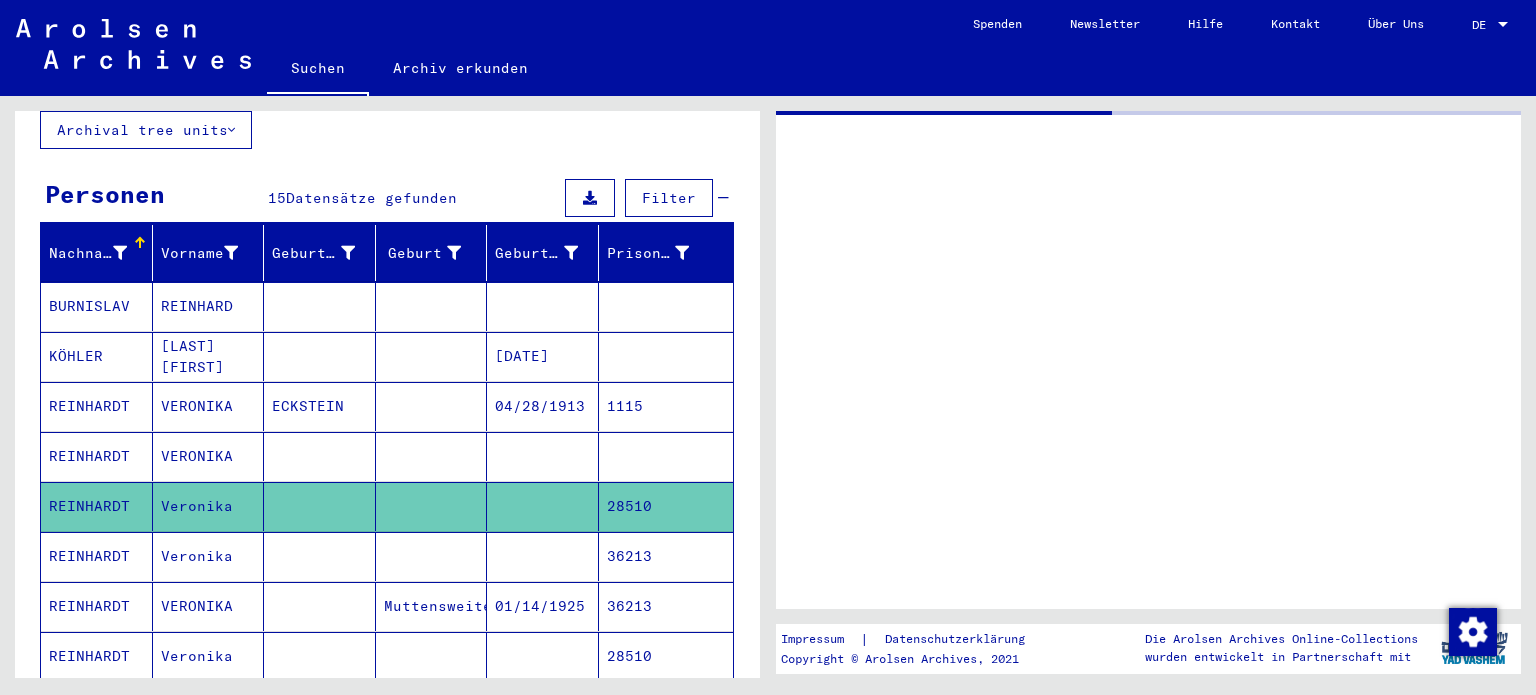 scroll, scrollTop: 0, scrollLeft: 0, axis: both 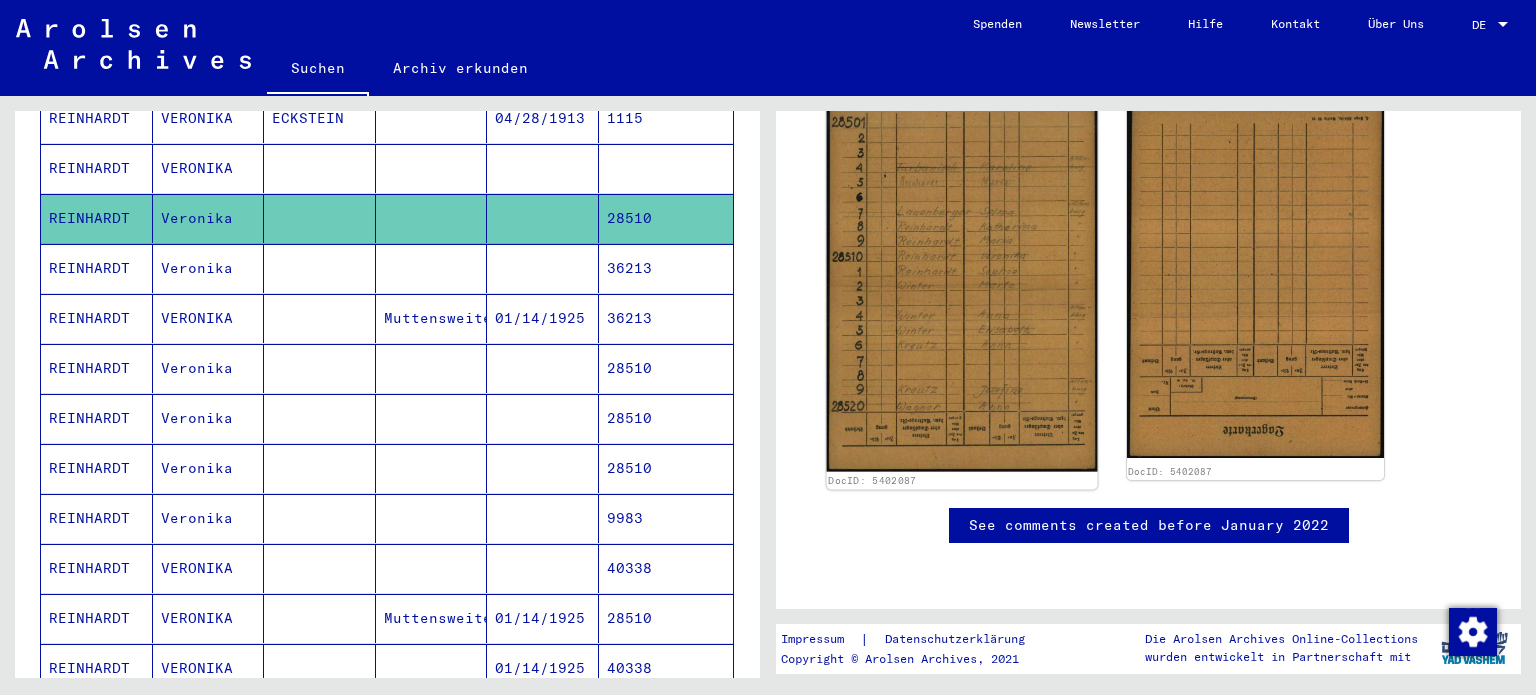 click 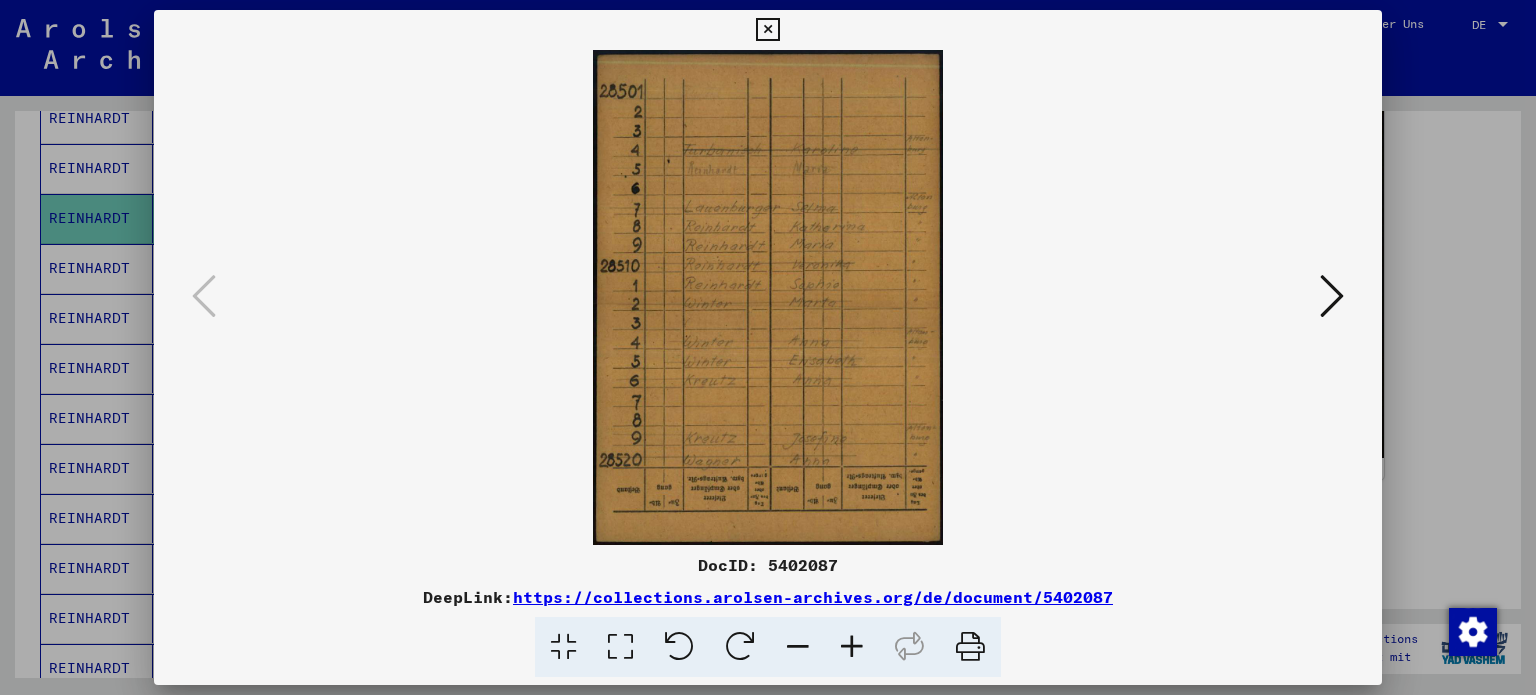 scroll, scrollTop: 0, scrollLeft: 0, axis: both 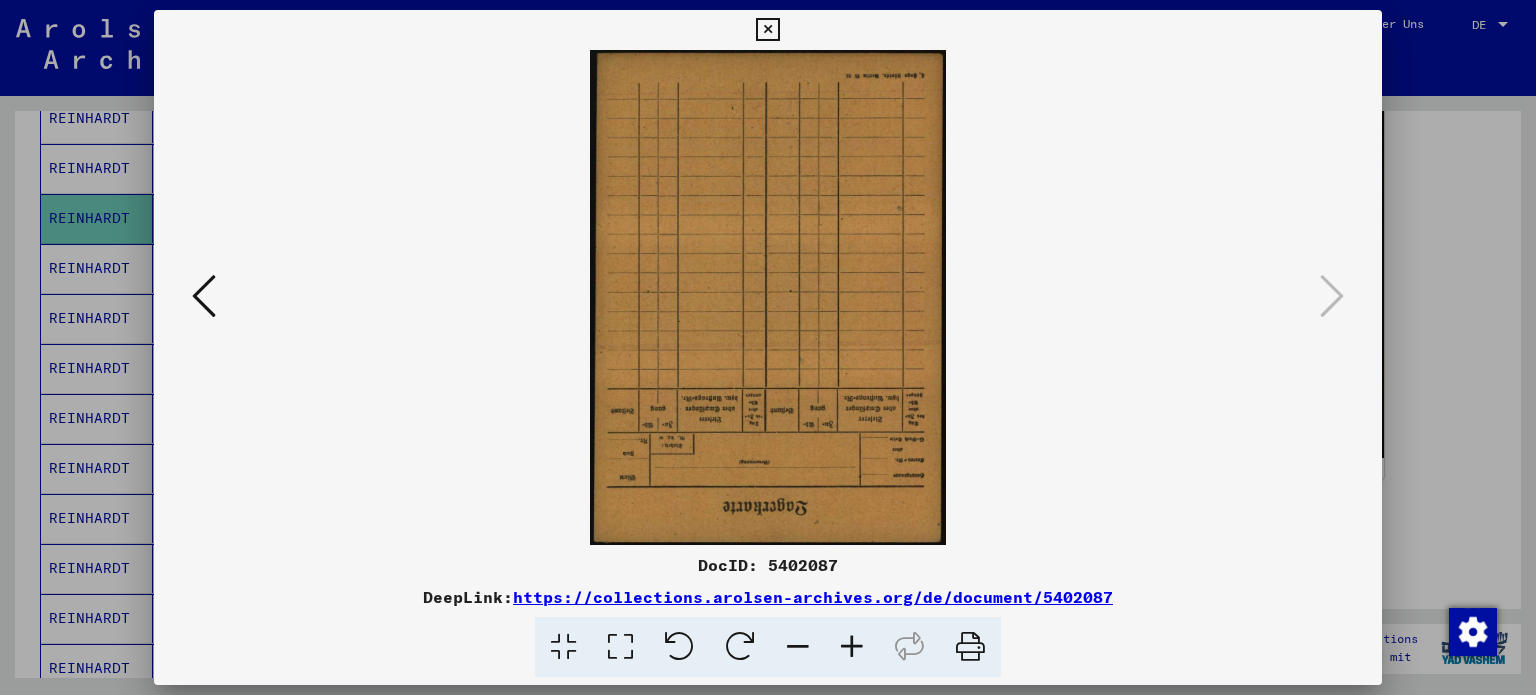click at bounding box center [768, 347] 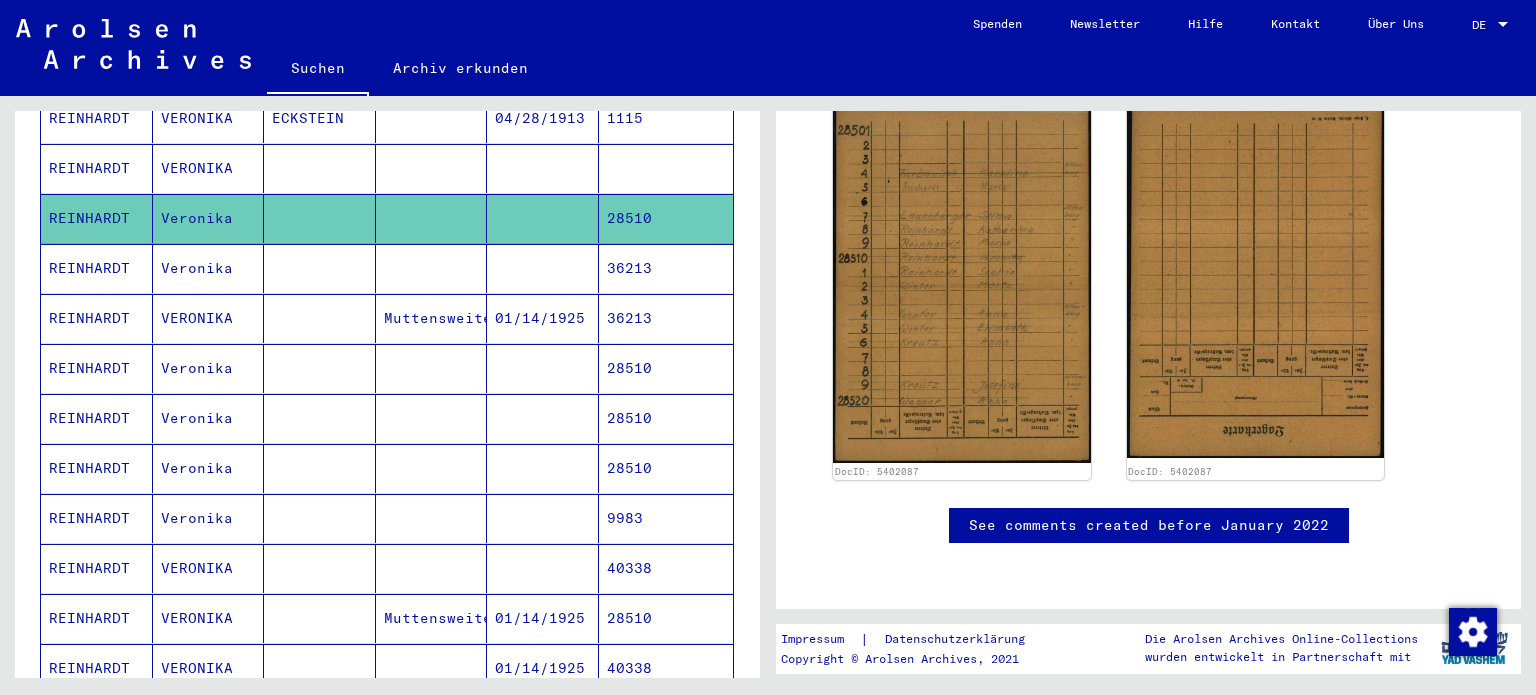 click at bounding box center (320, 318) 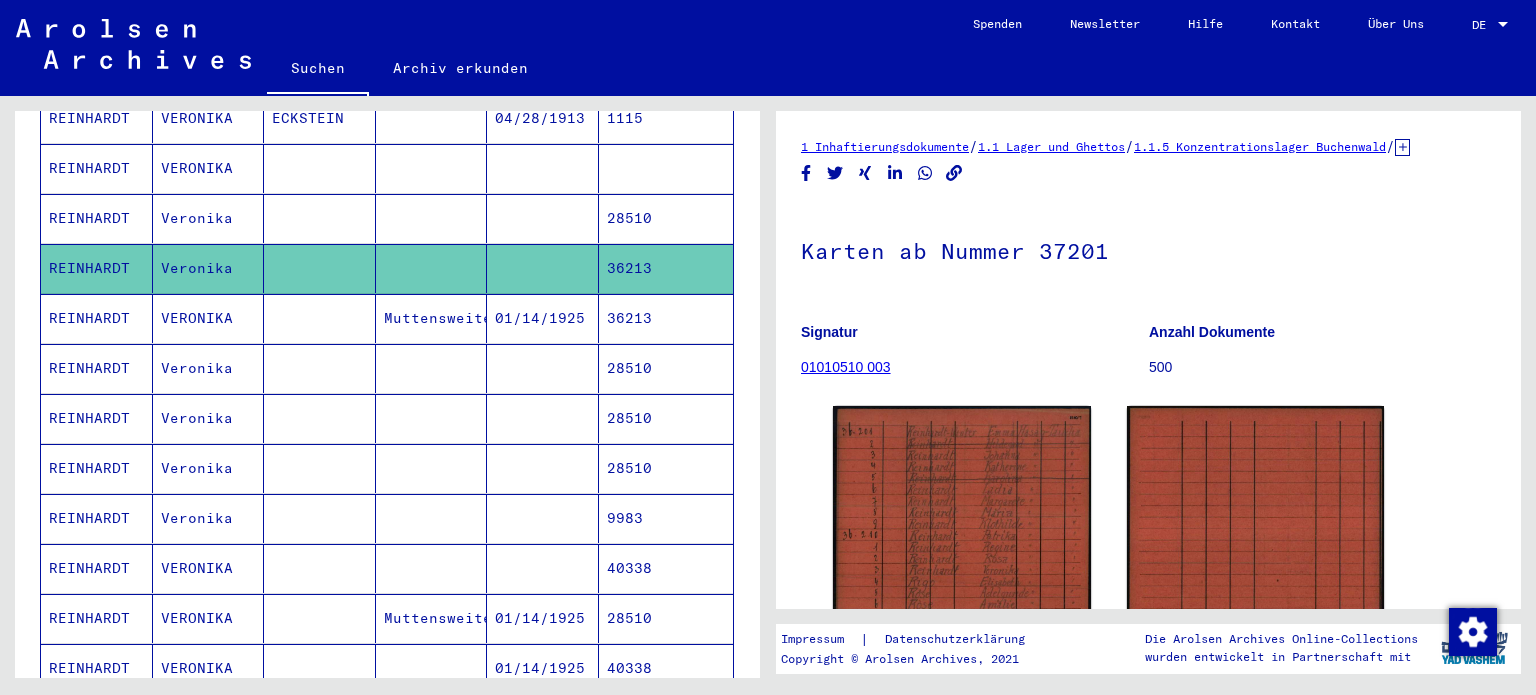 scroll, scrollTop: 0, scrollLeft: 0, axis: both 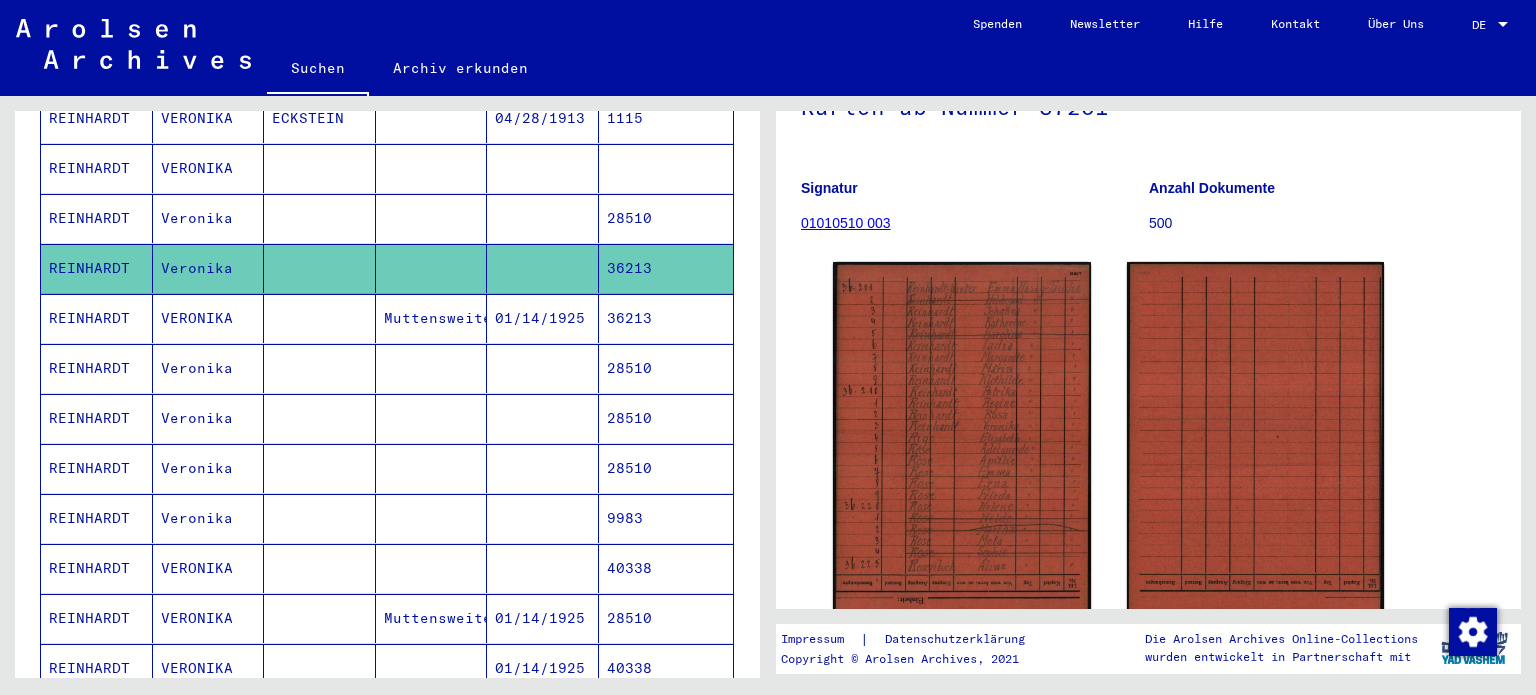 click at bounding box center [320, 368] 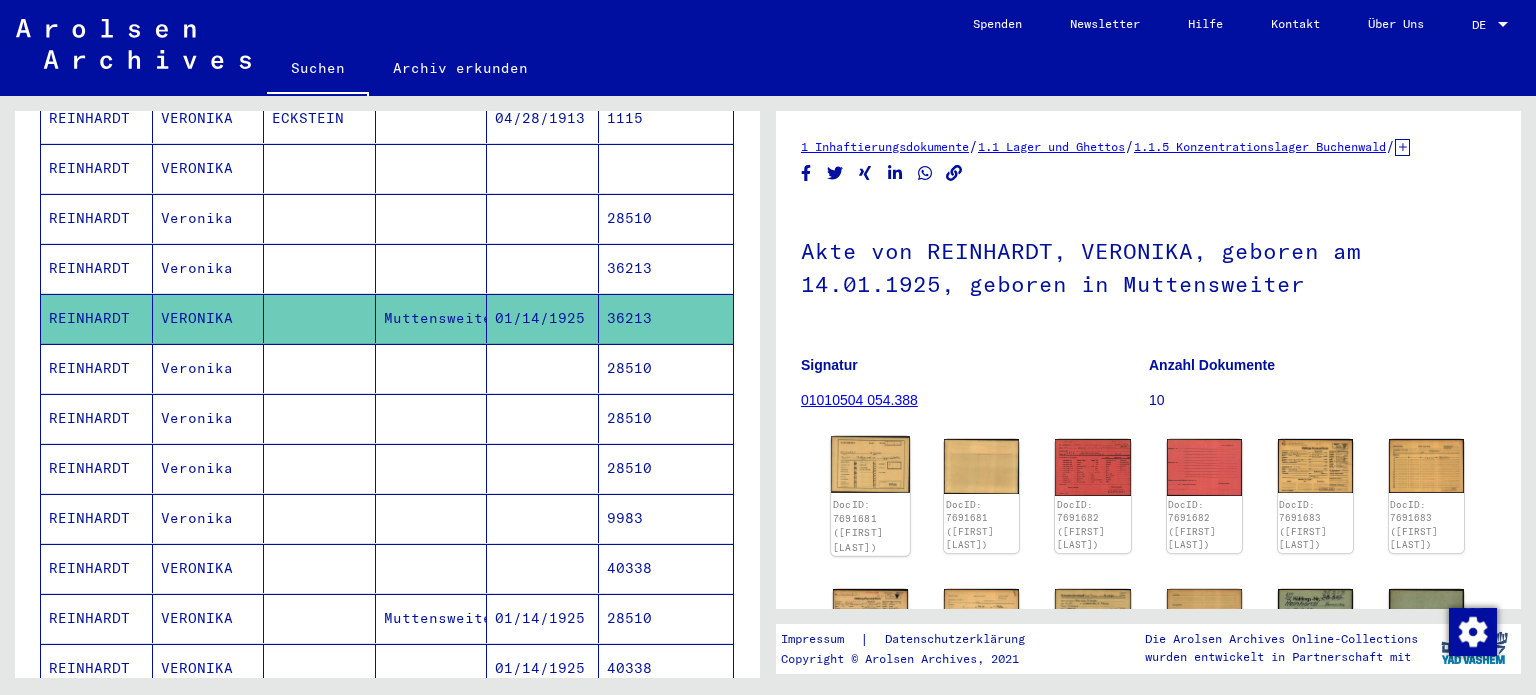 scroll, scrollTop: 288, scrollLeft: 0, axis: vertical 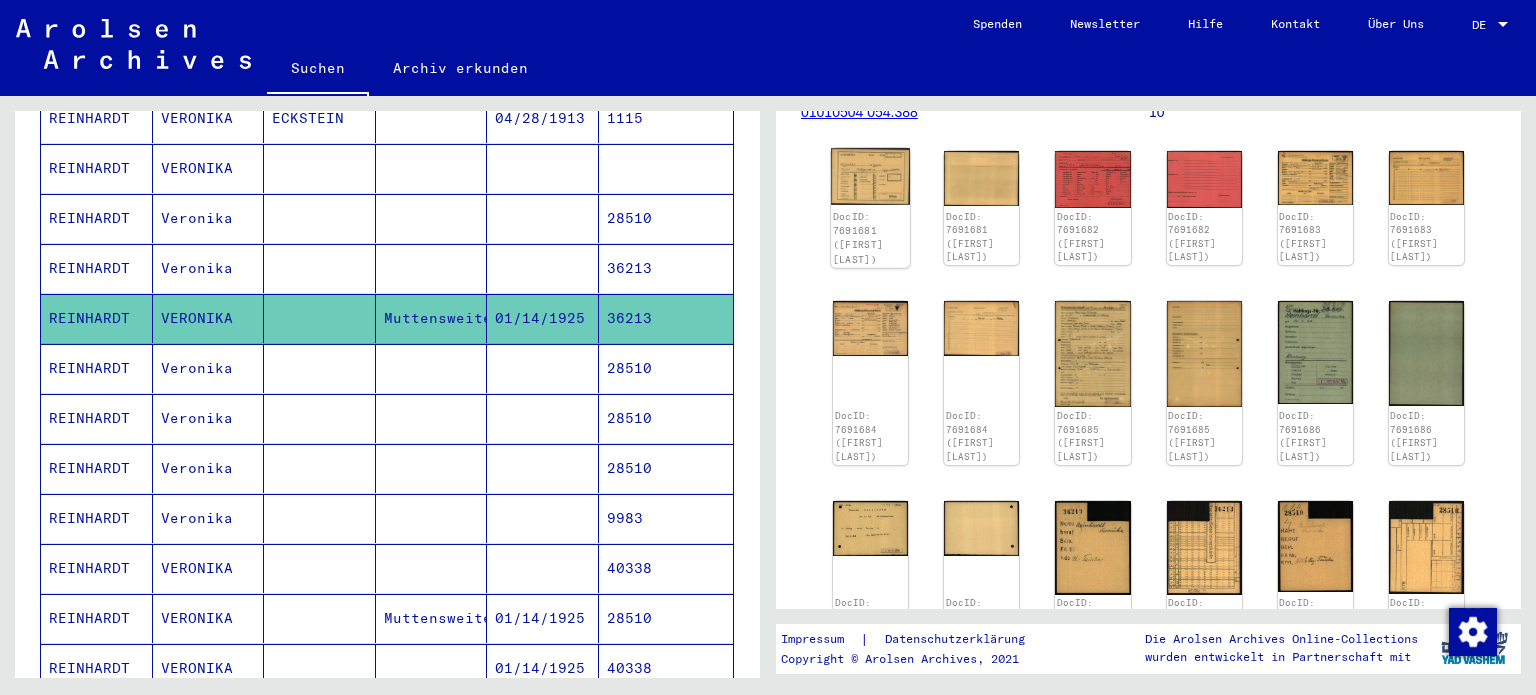 click 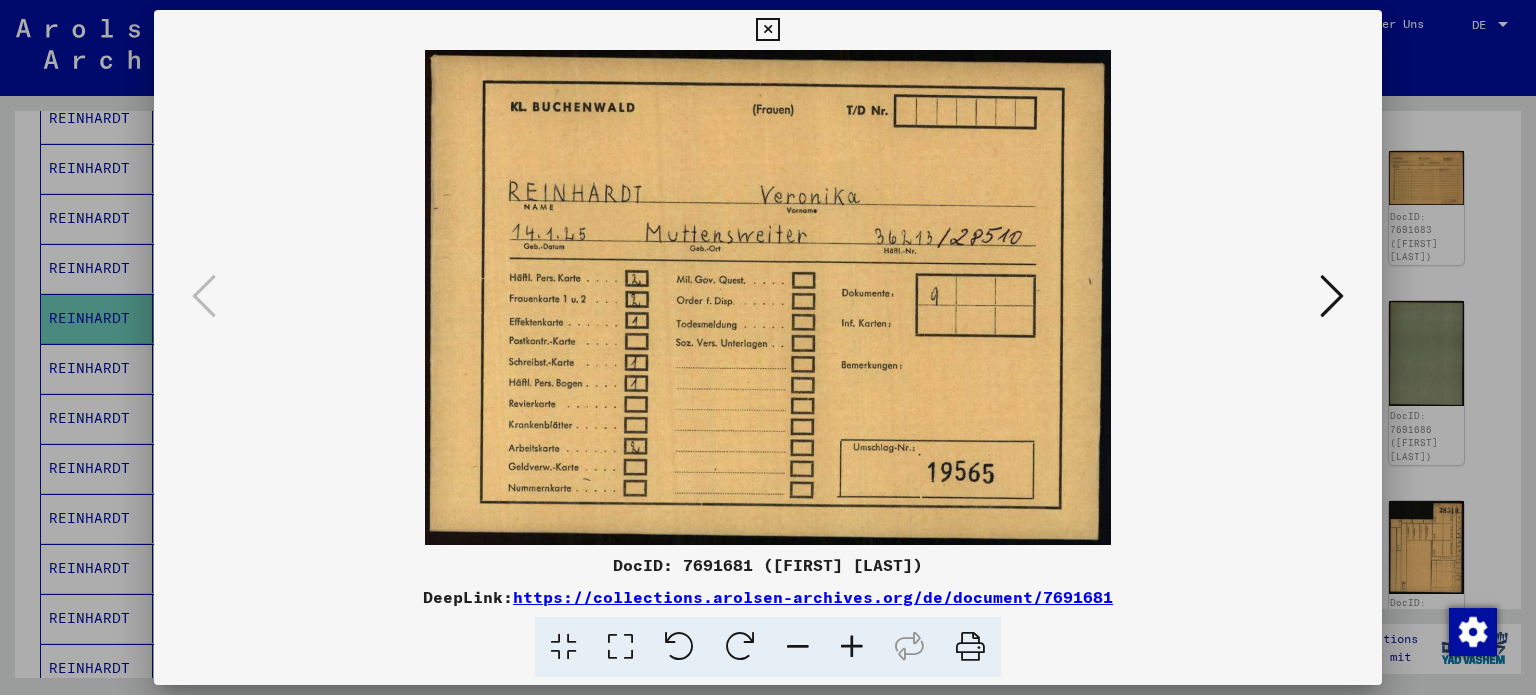 scroll, scrollTop: 0, scrollLeft: 0, axis: both 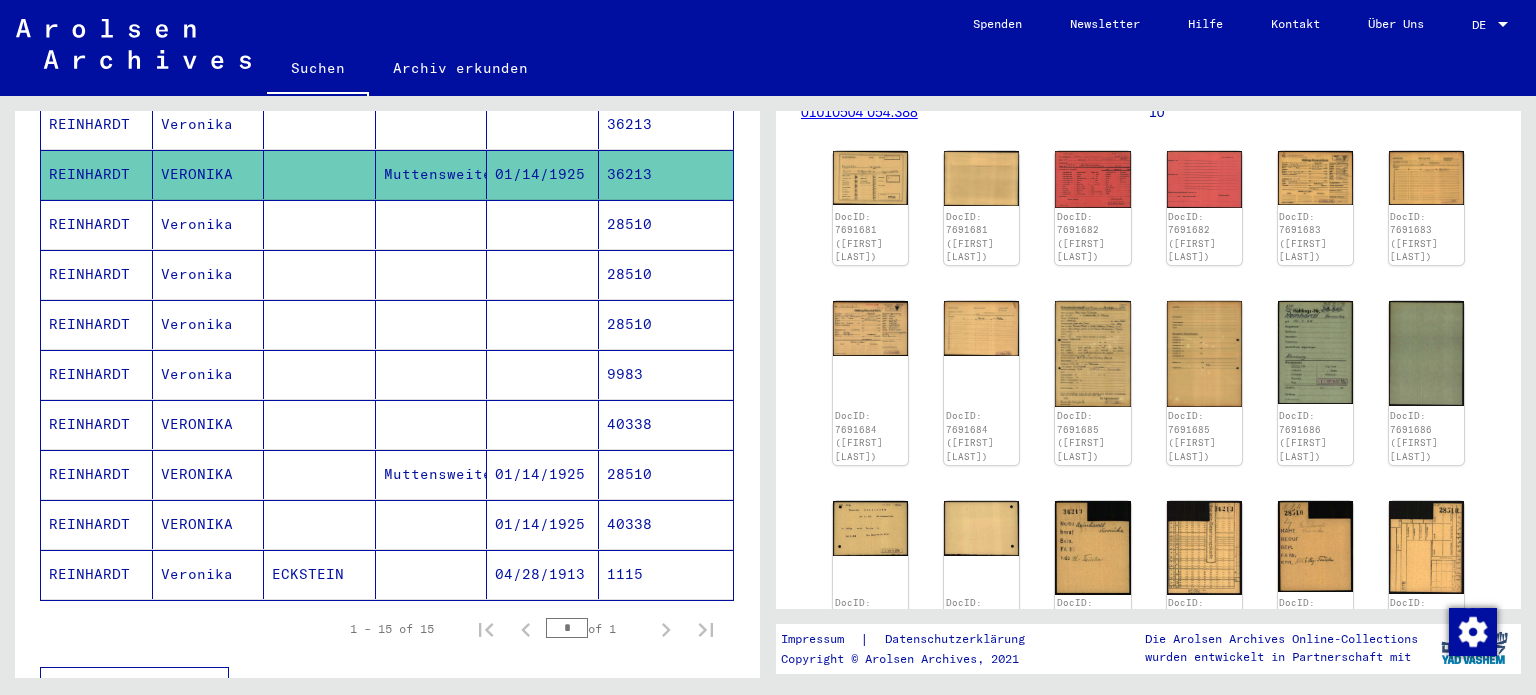 click on "Veronika" at bounding box center (209, 274) 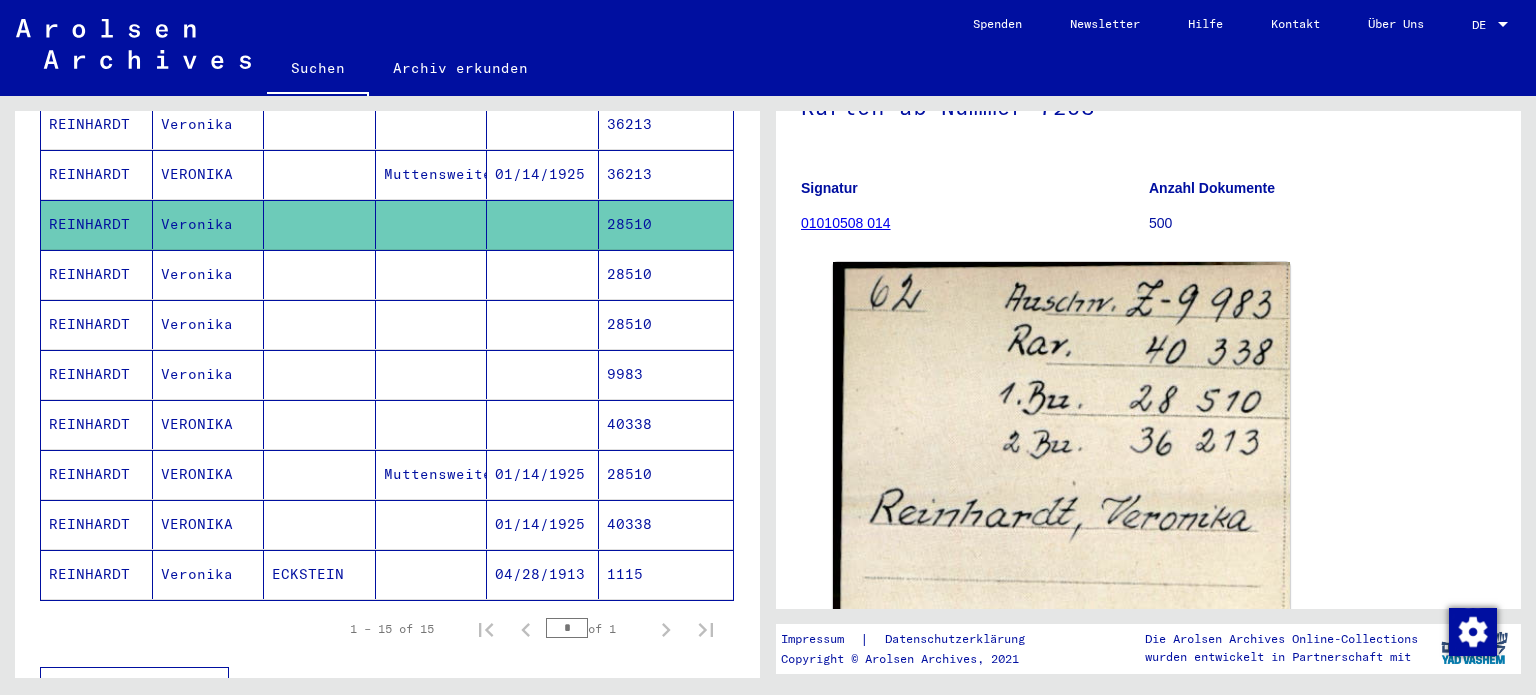 scroll, scrollTop: 360, scrollLeft: 0, axis: vertical 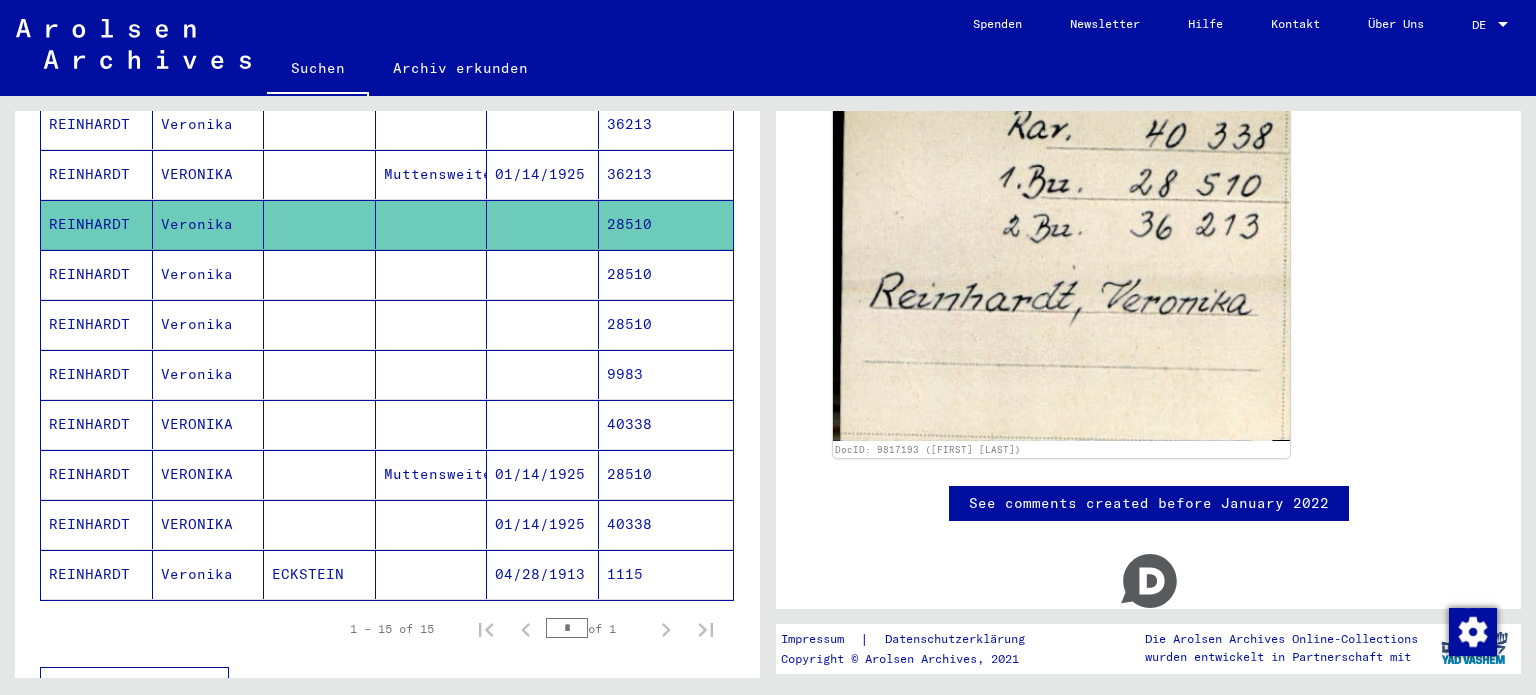 click on "Veronika" at bounding box center (209, 324) 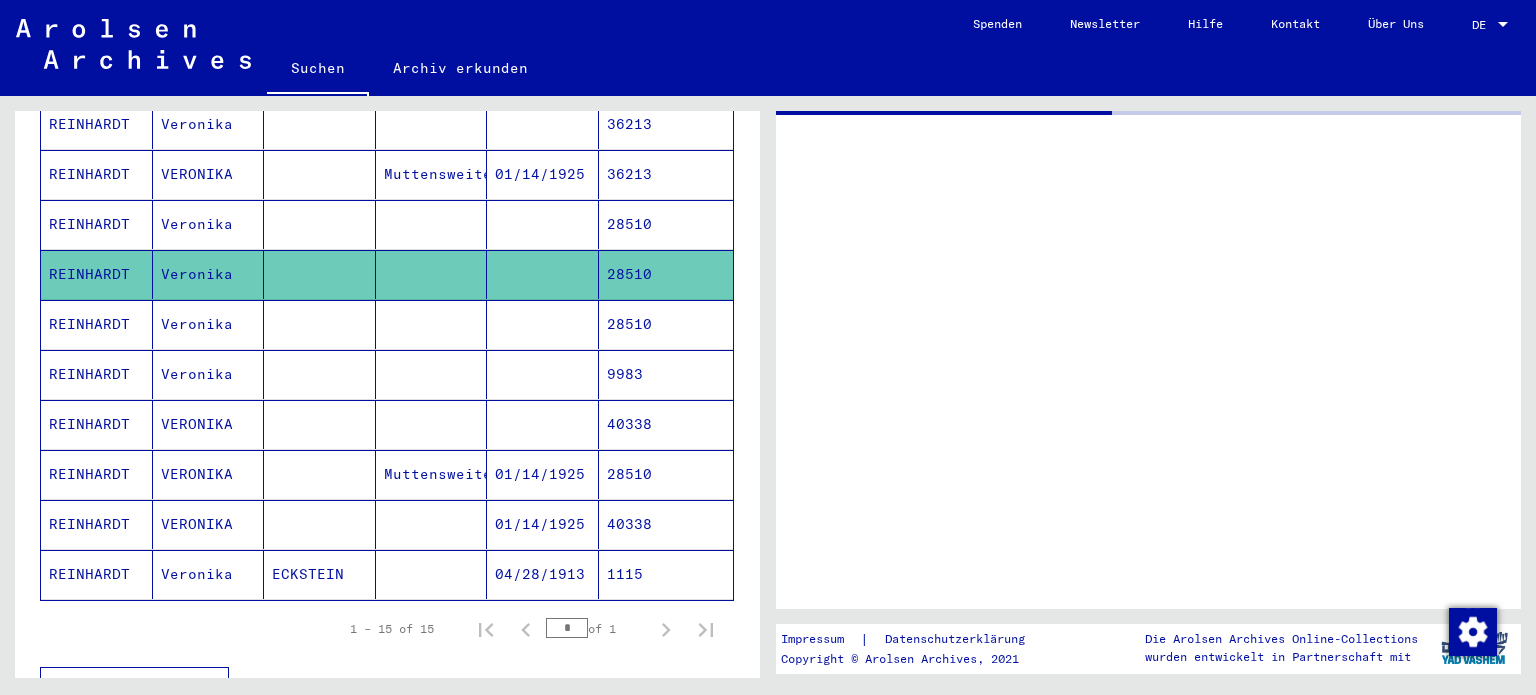 scroll, scrollTop: 0, scrollLeft: 0, axis: both 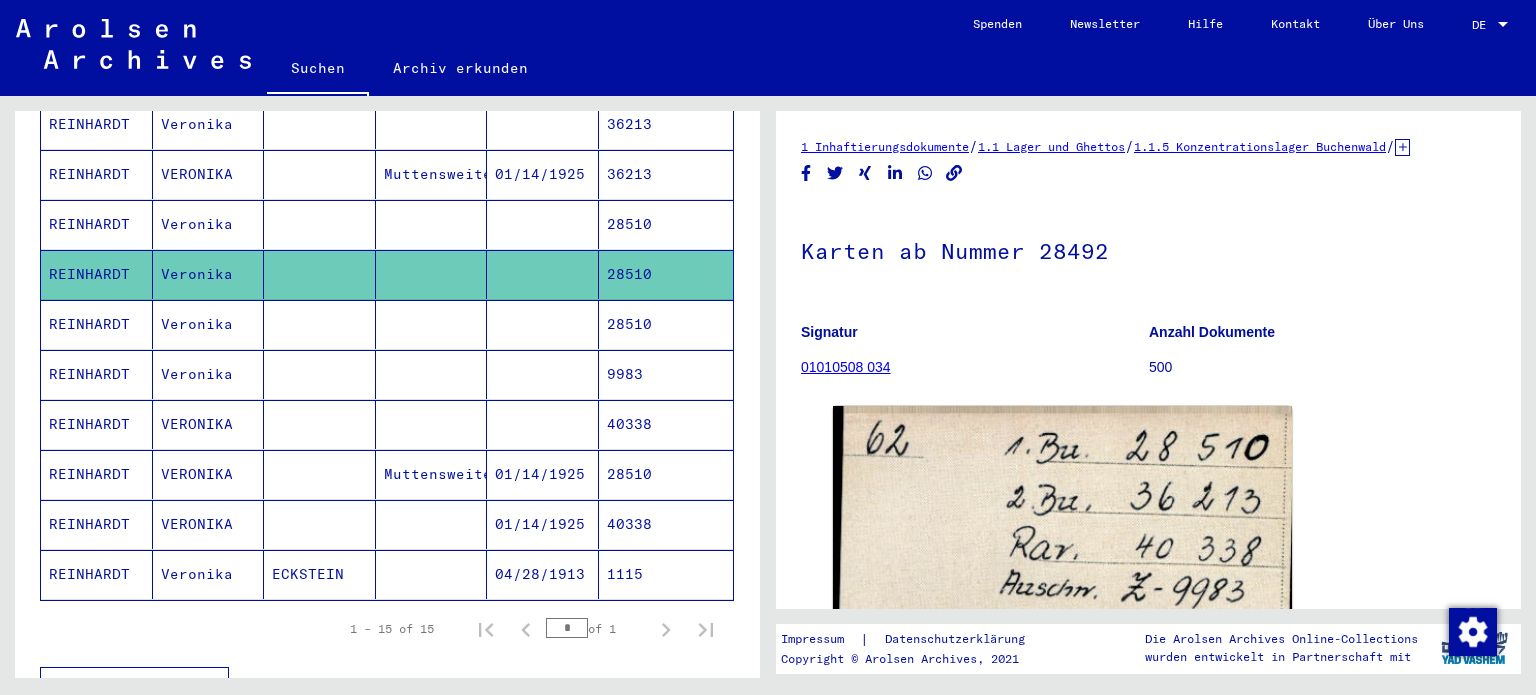 click on "Veronika" 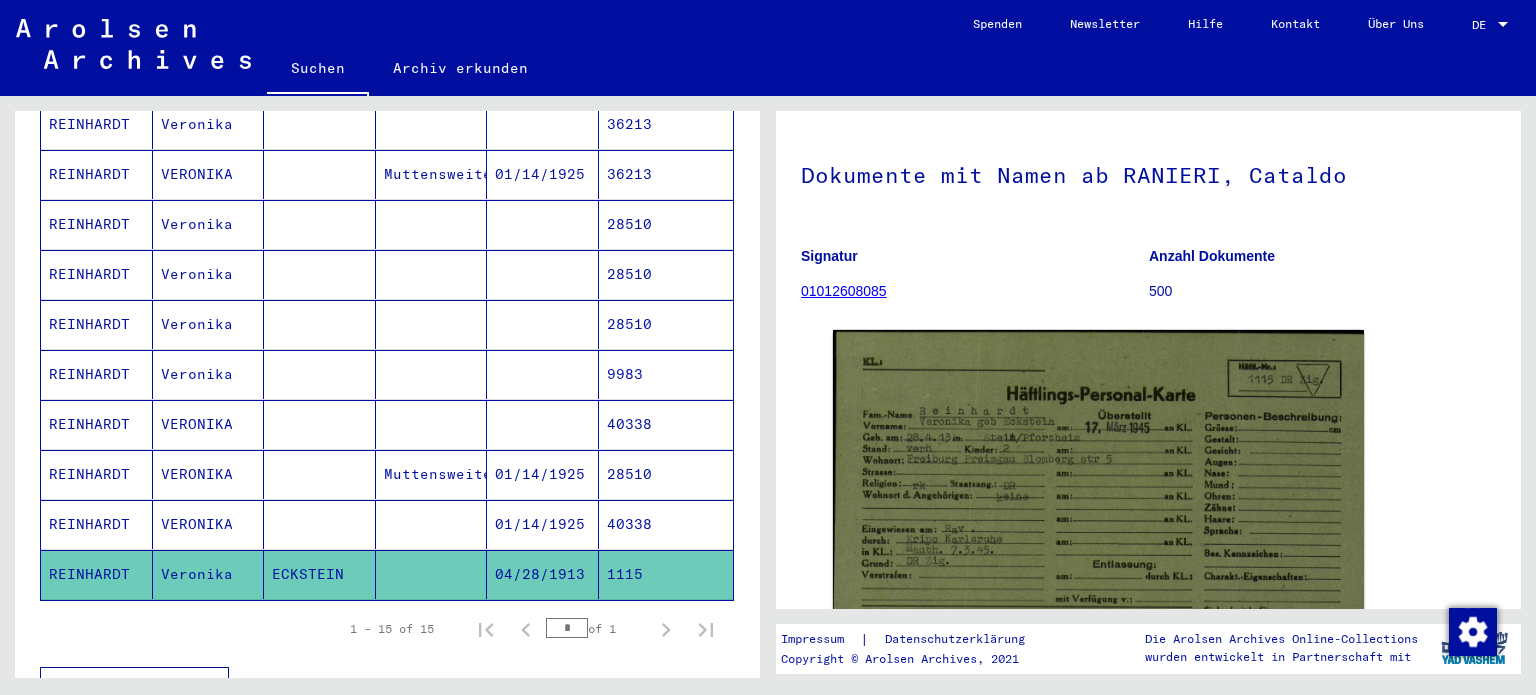 scroll, scrollTop: 220, scrollLeft: 0, axis: vertical 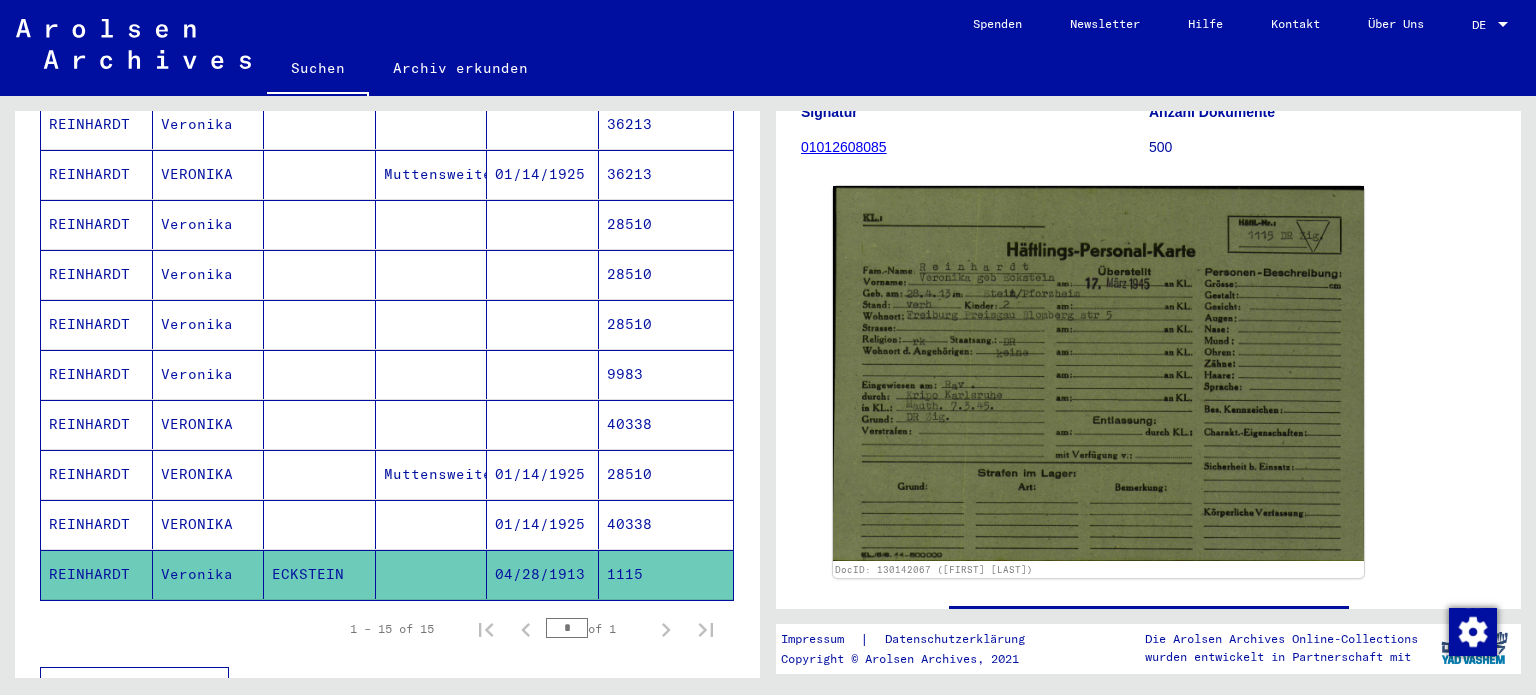 click on "REINHARDT" at bounding box center (97, 574) 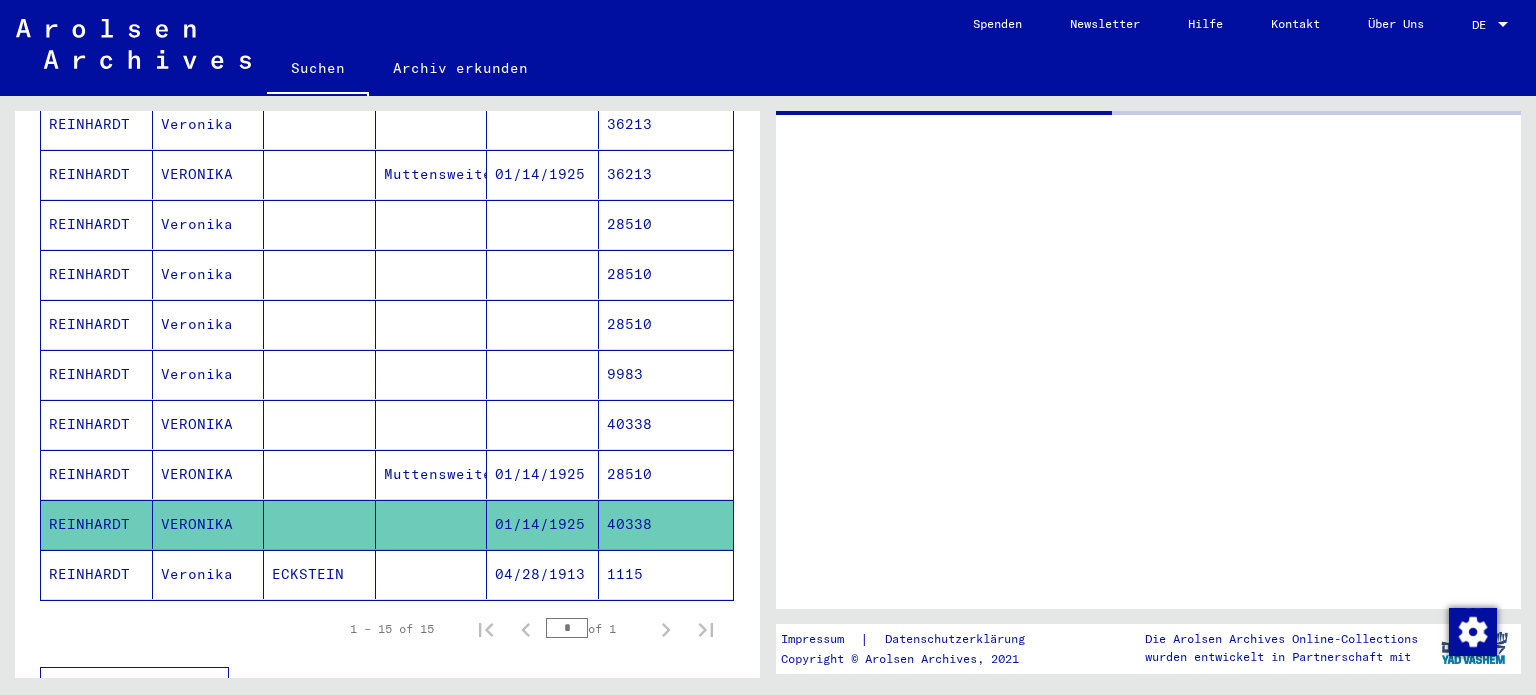 scroll 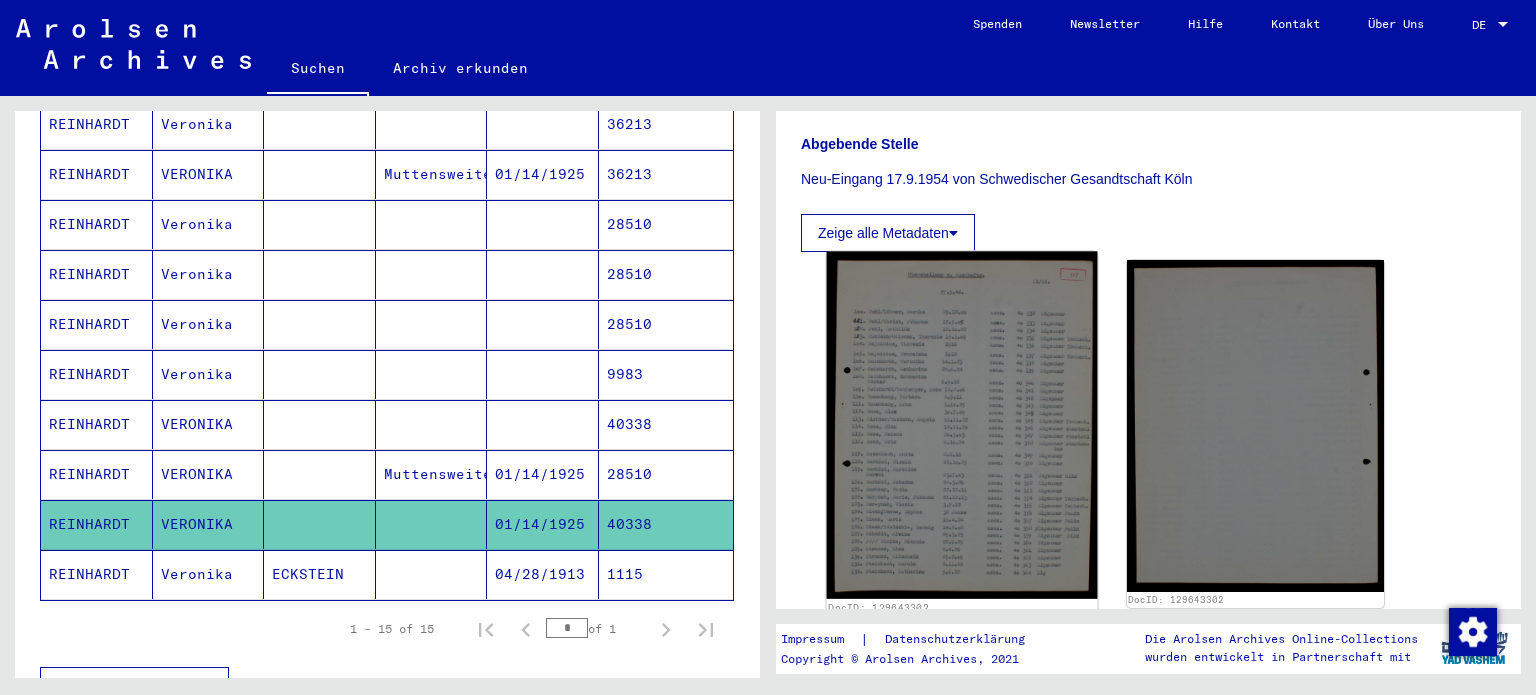 click 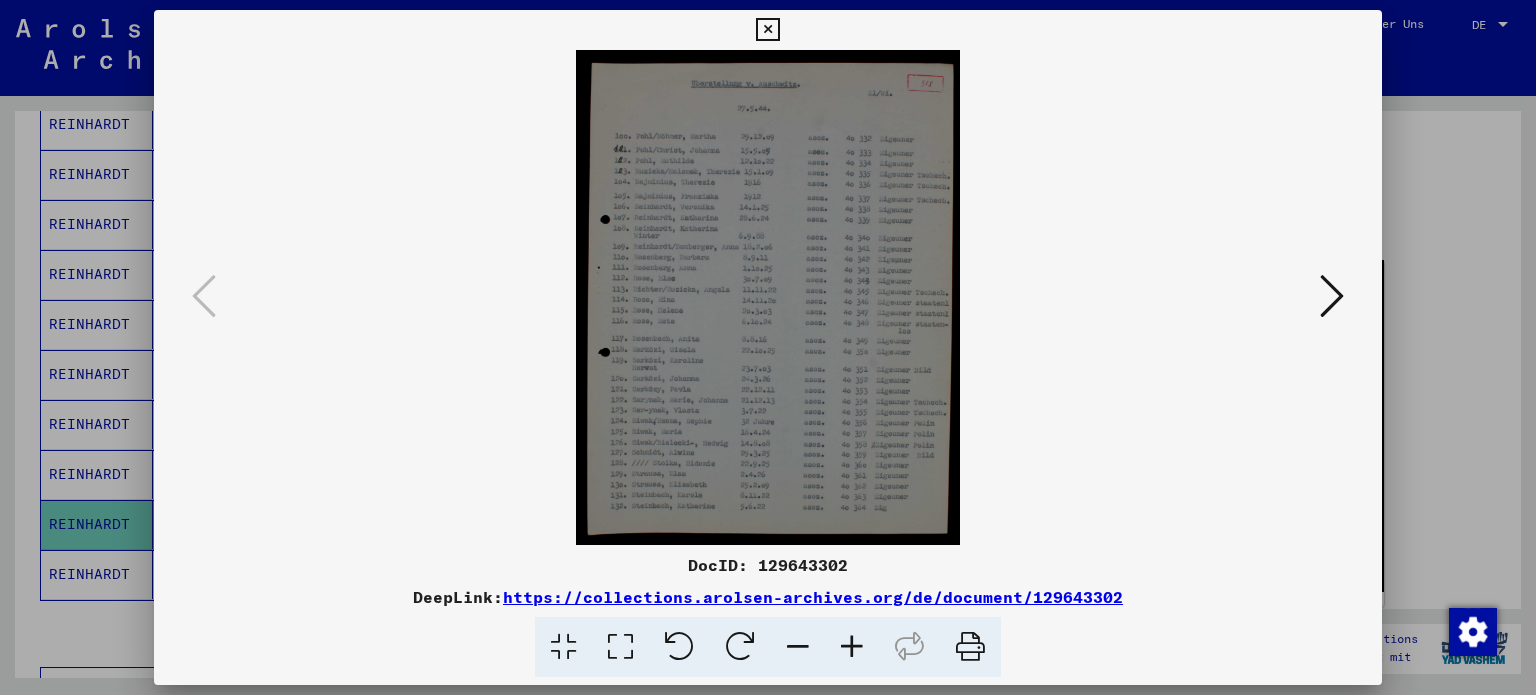 click at bounding box center [768, 347] 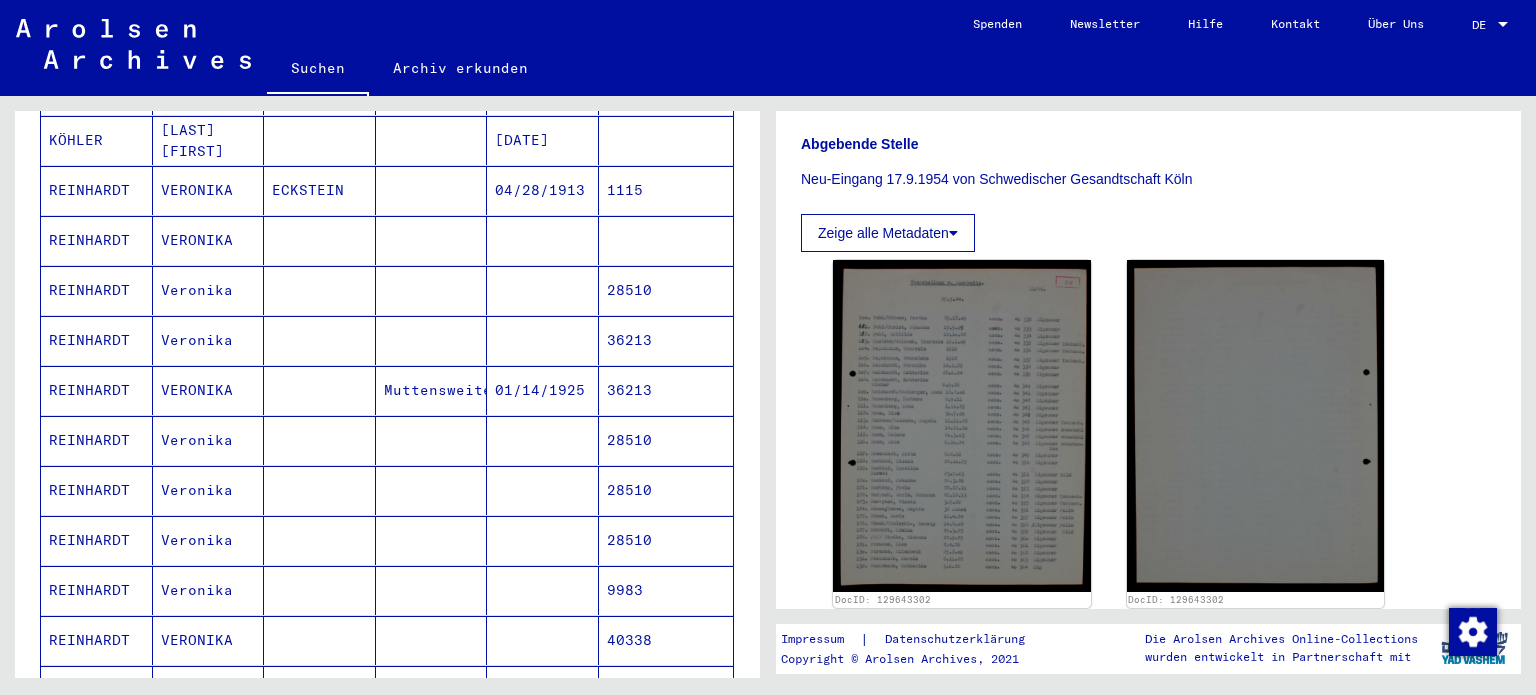 click on "Veronika" at bounding box center (209, 490) 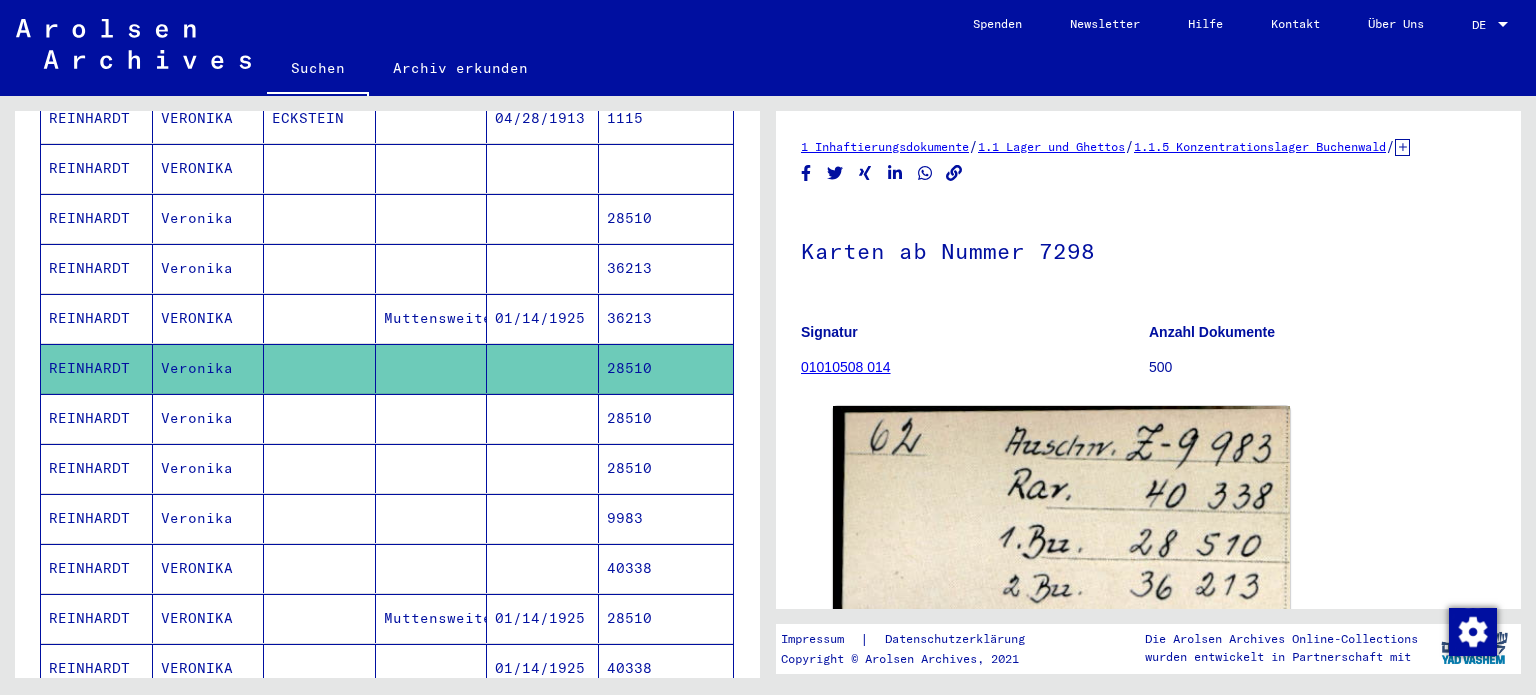 click on "Veronika" at bounding box center (209, 468) 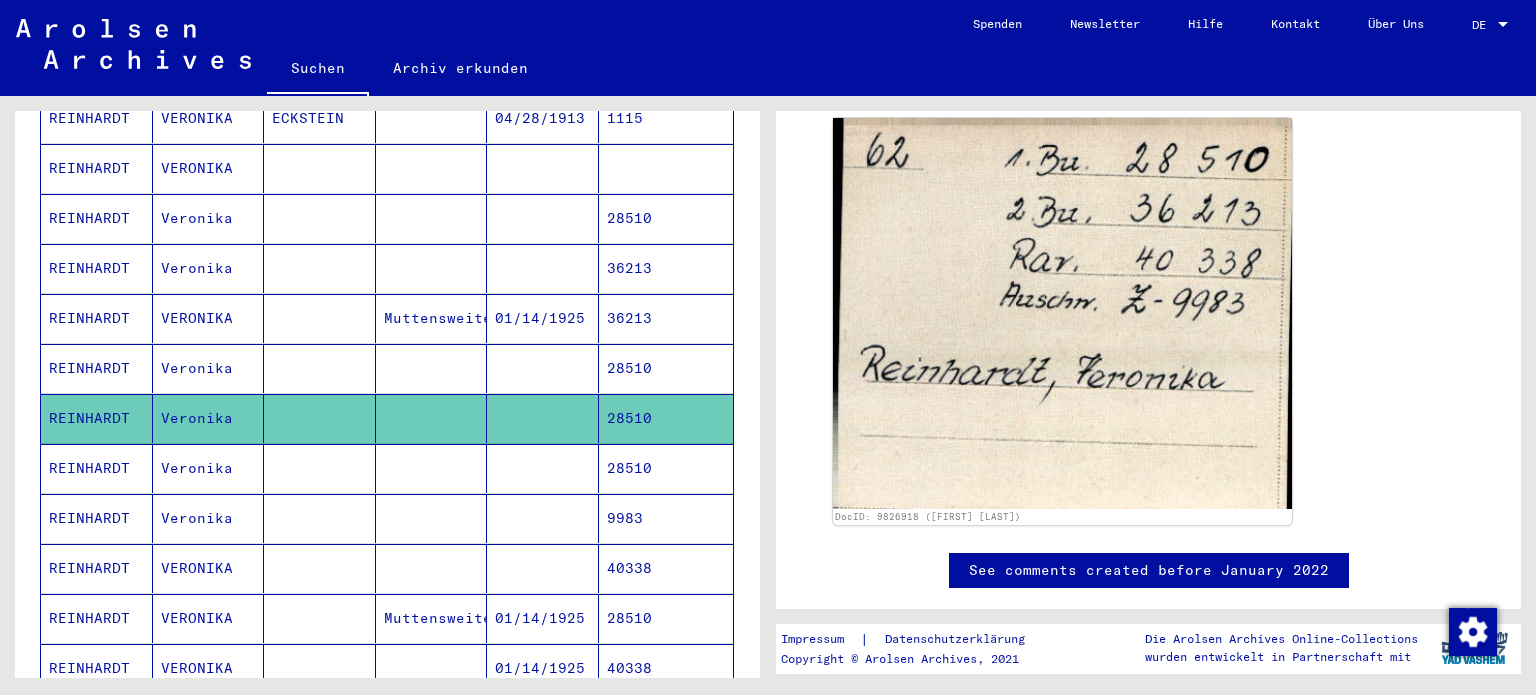 click at bounding box center [320, 518] 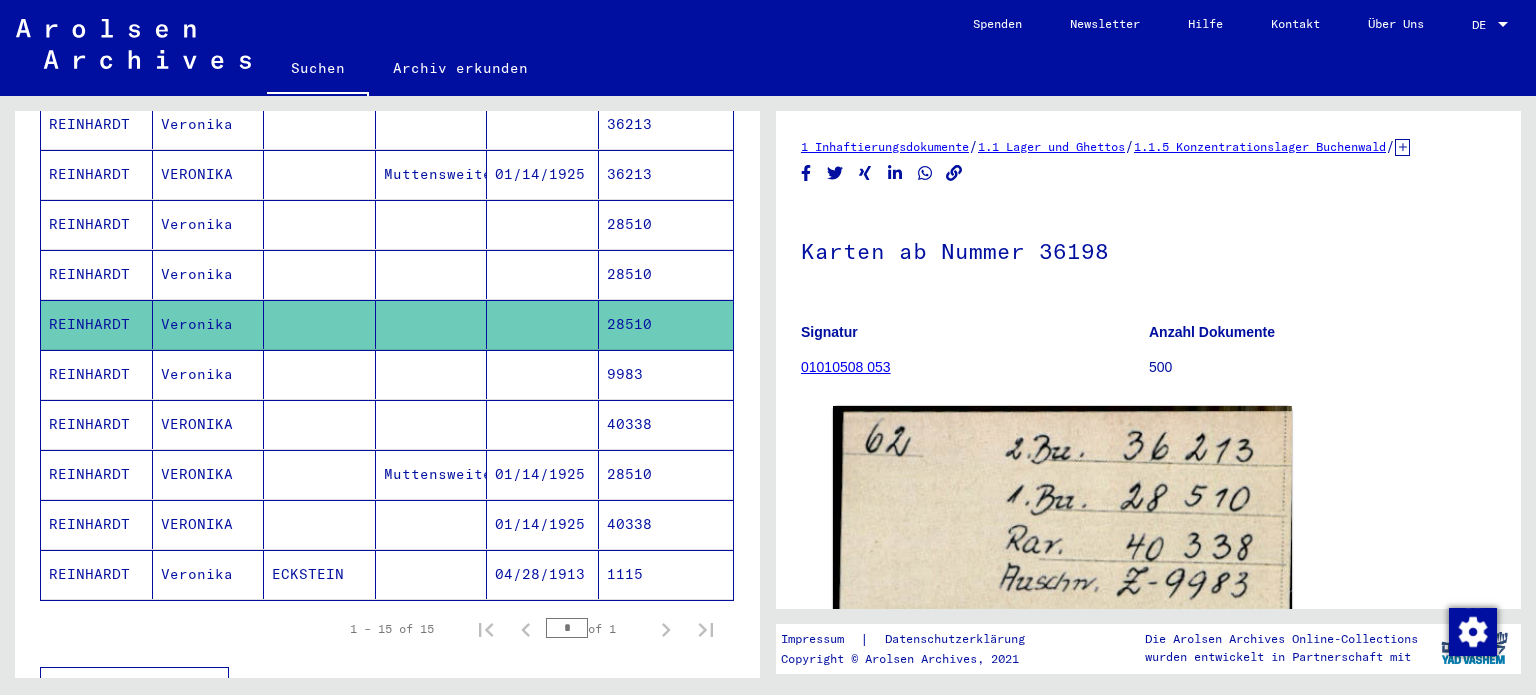 click at bounding box center [320, 424] 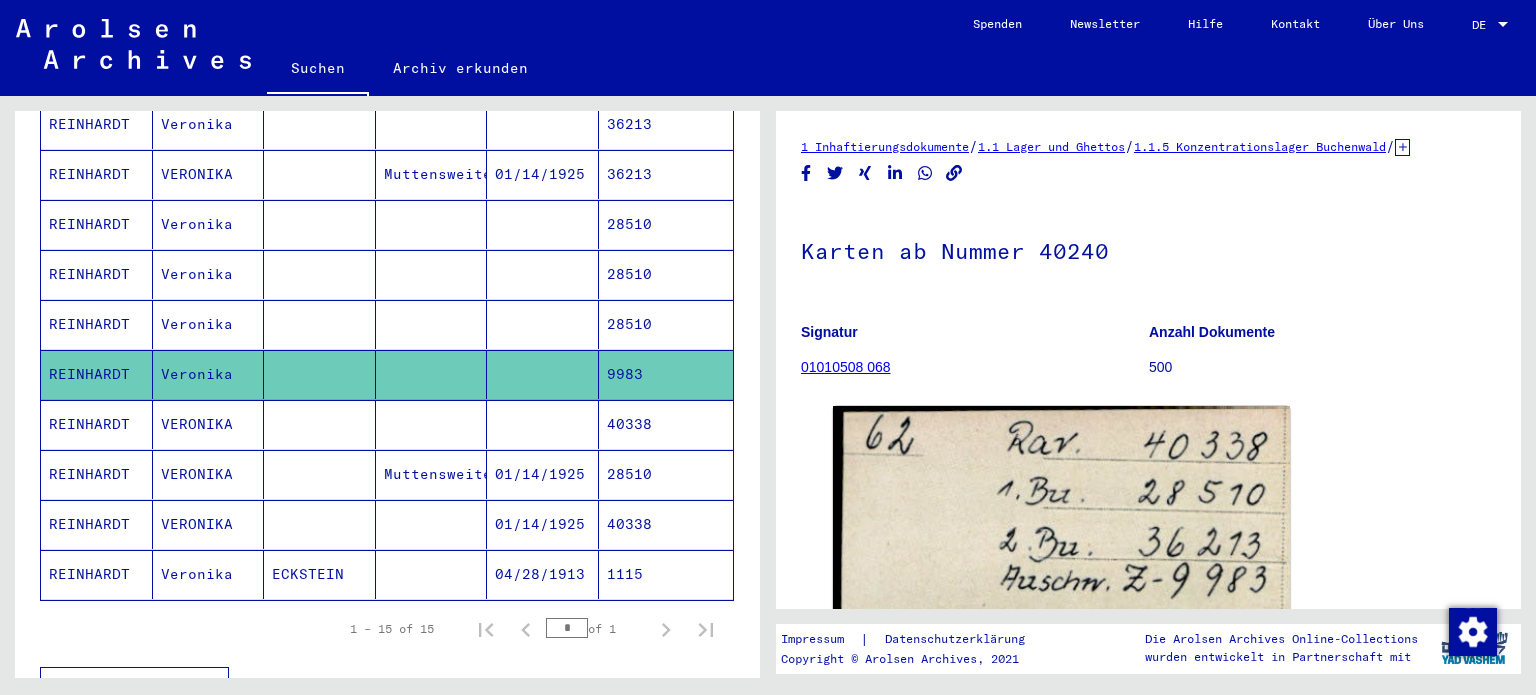 click at bounding box center [320, 474] 